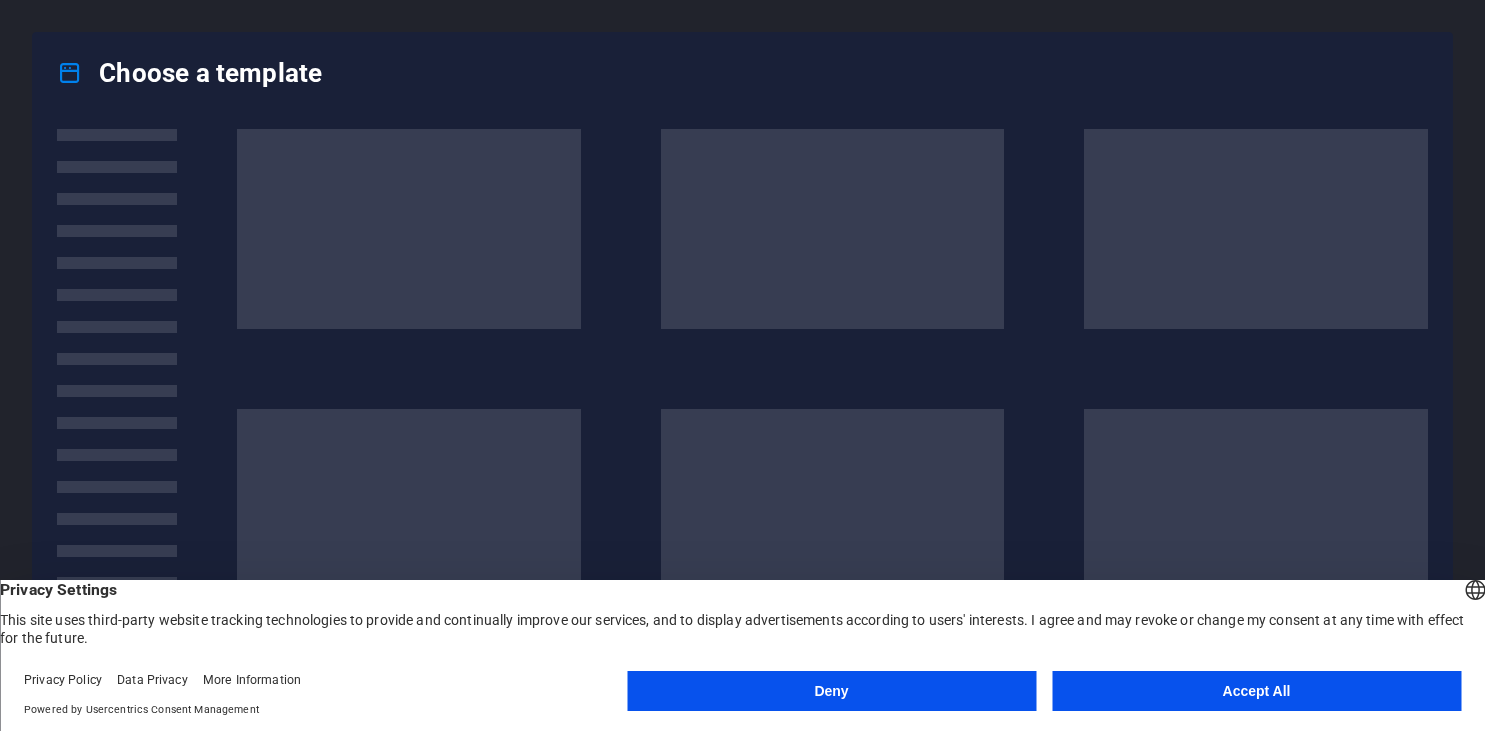 scroll, scrollTop: 0, scrollLeft: 0, axis: both 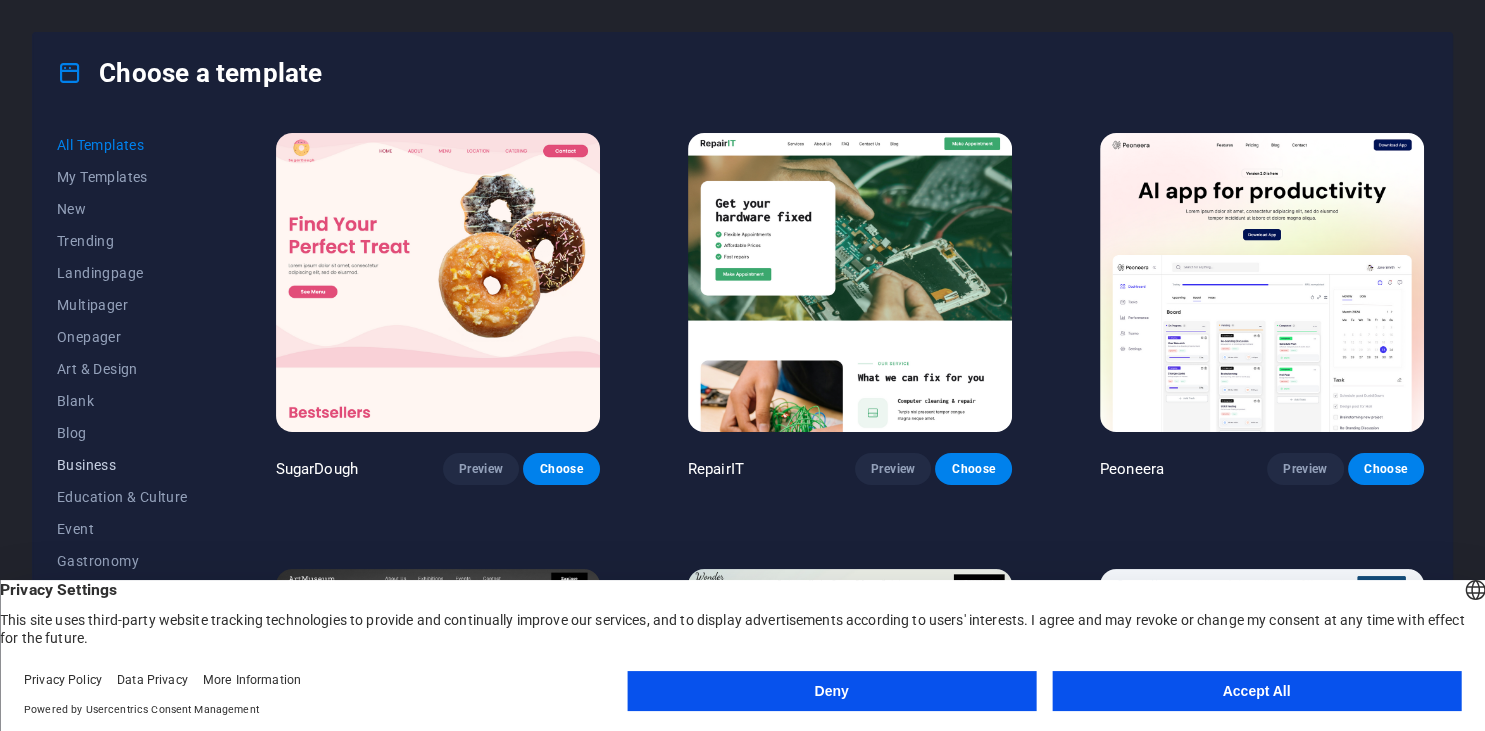click on "Business" at bounding box center [122, 465] 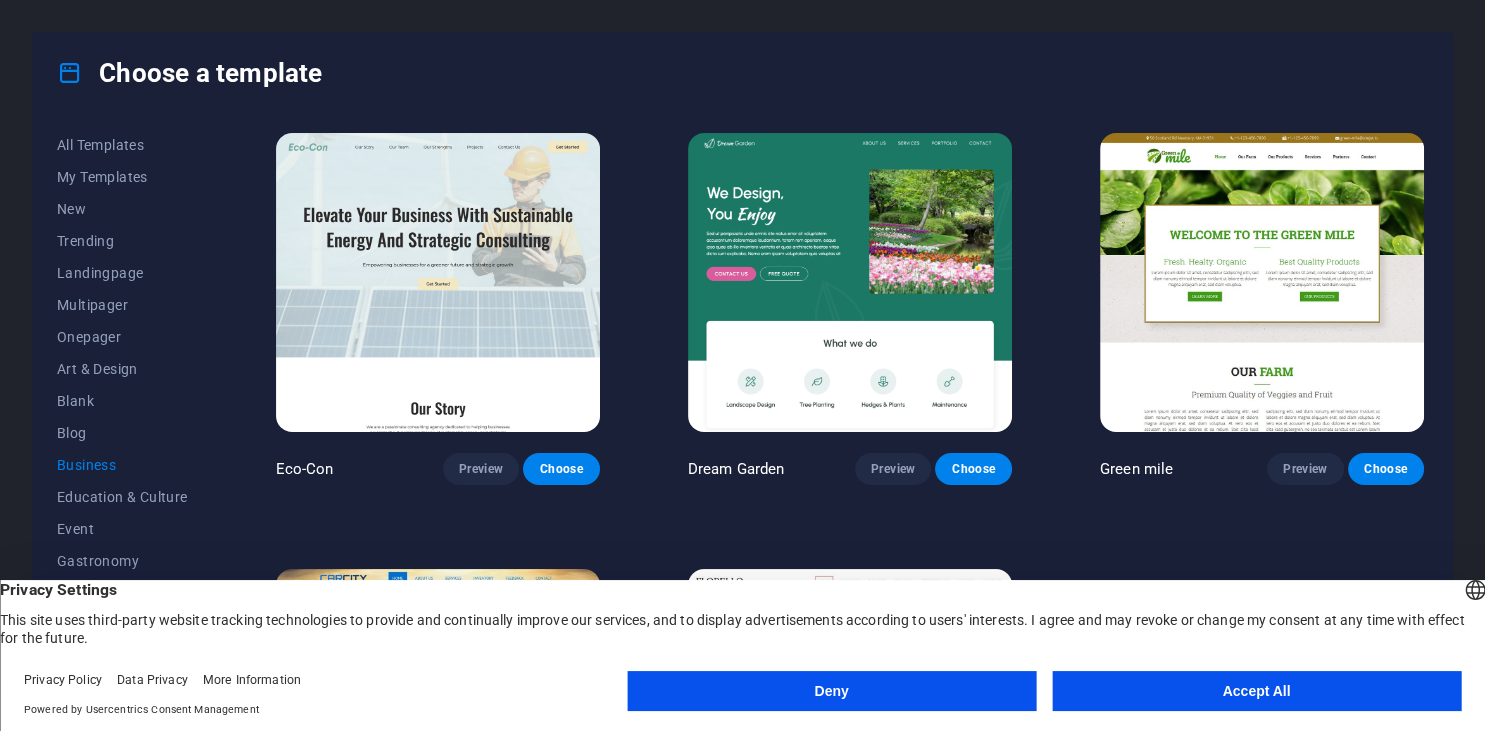 click on "Accept All" at bounding box center [1256, 691] 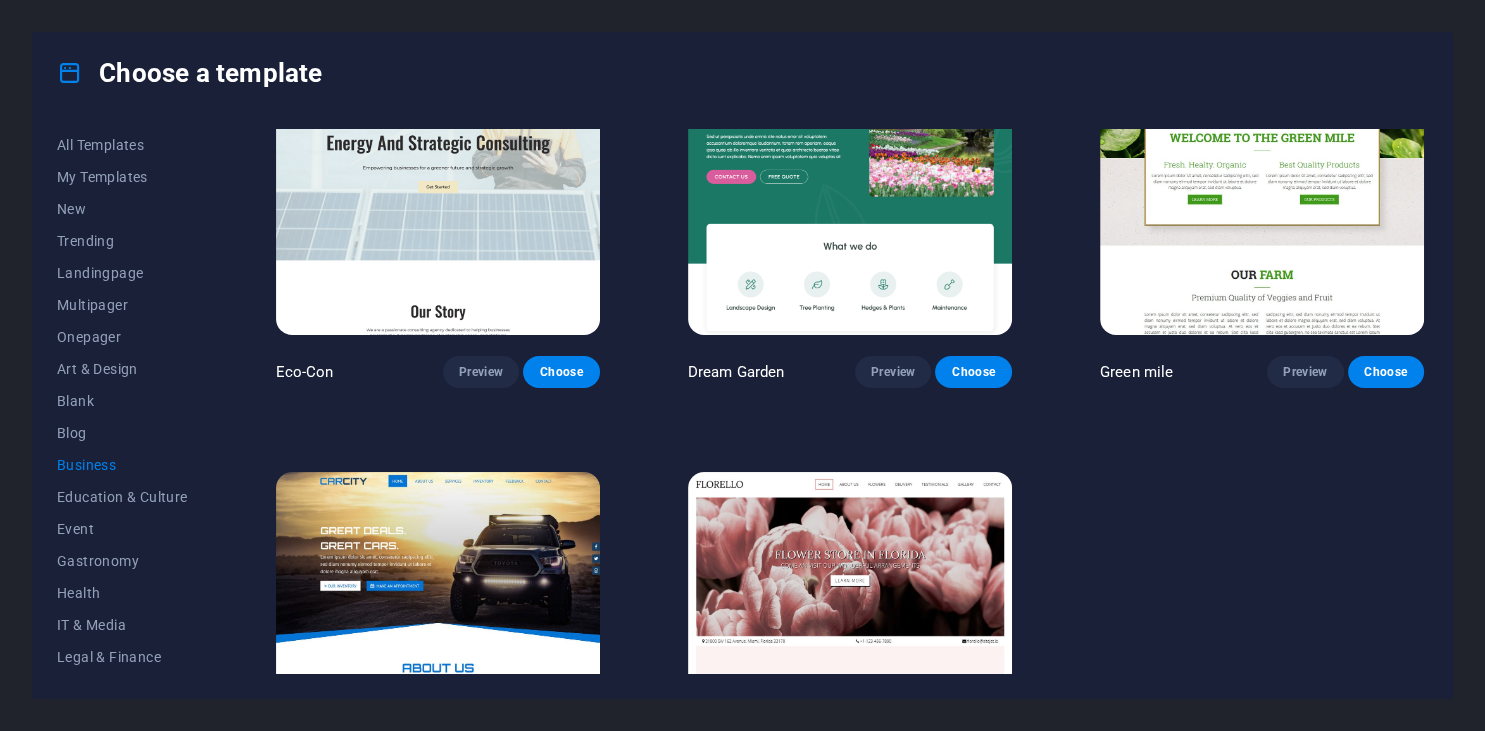 scroll, scrollTop: 0, scrollLeft: 0, axis: both 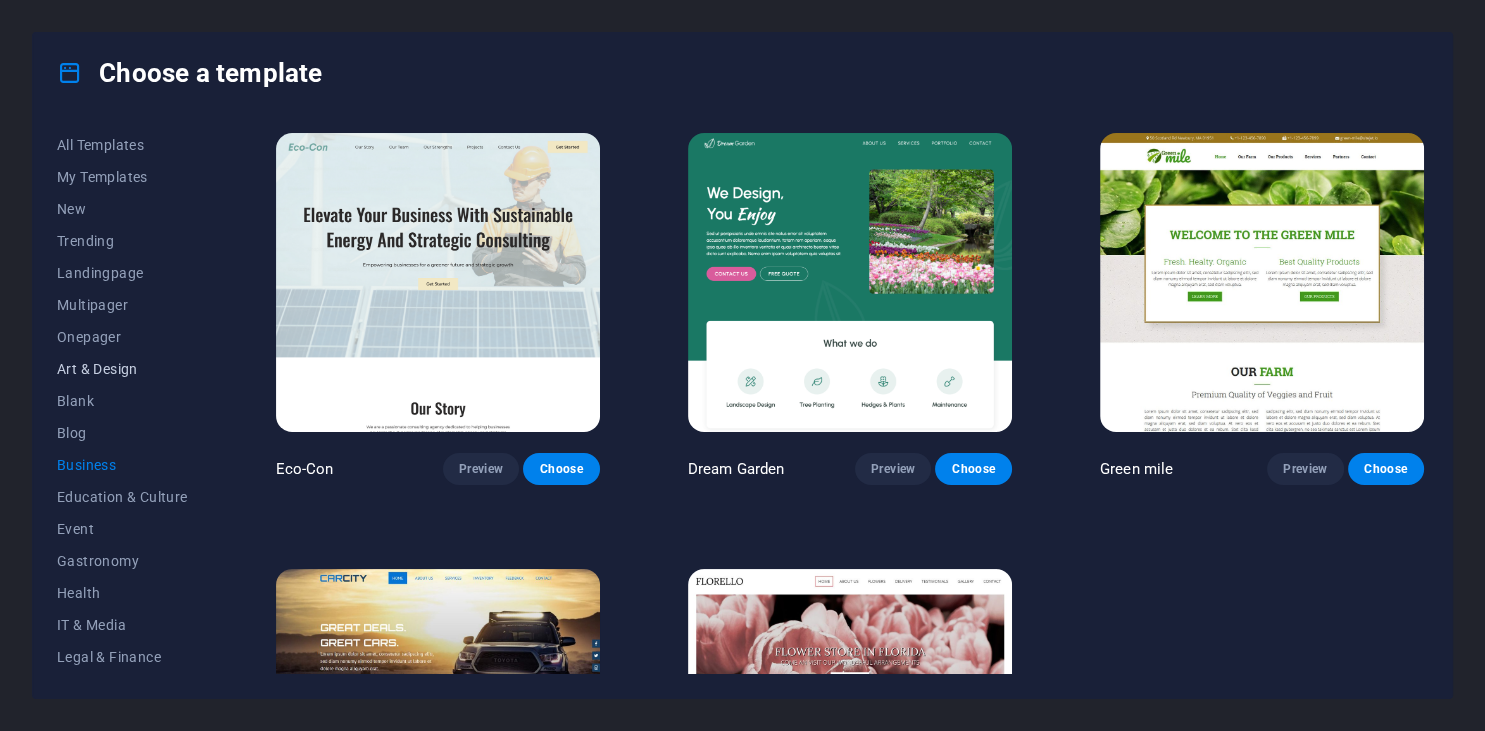 click on "Art & Design" at bounding box center (122, 369) 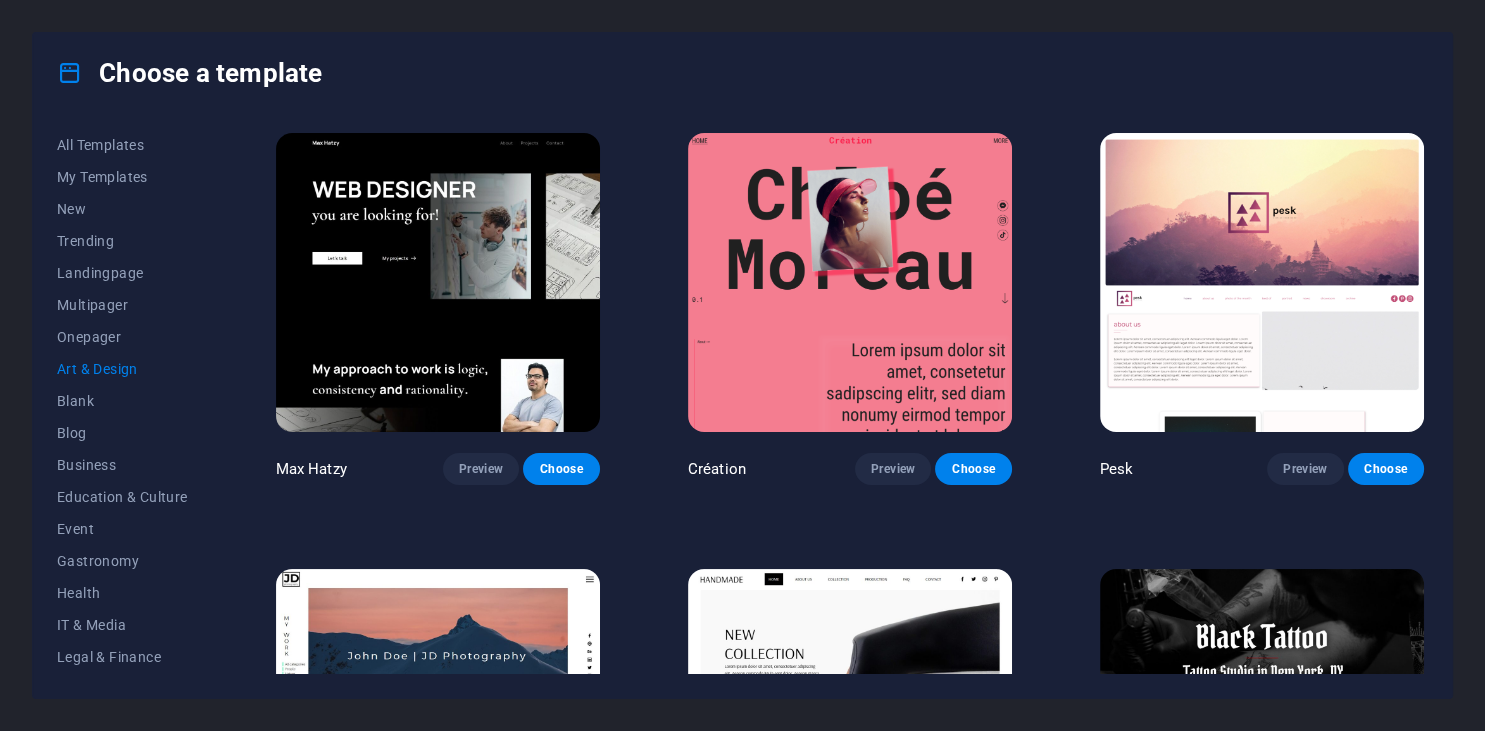 scroll, scrollTop: 515, scrollLeft: 0, axis: vertical 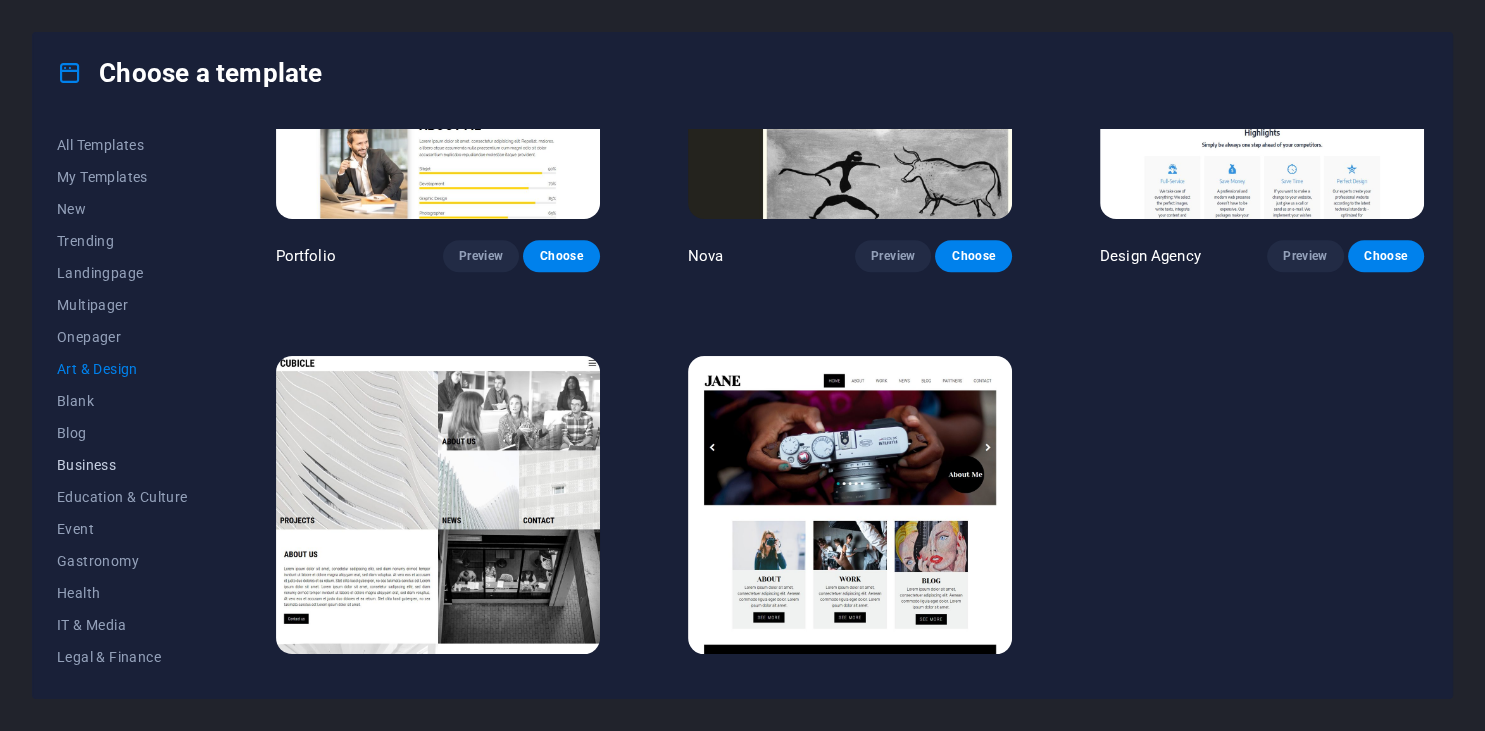 click on "Business" at bounding box center [122, 465] 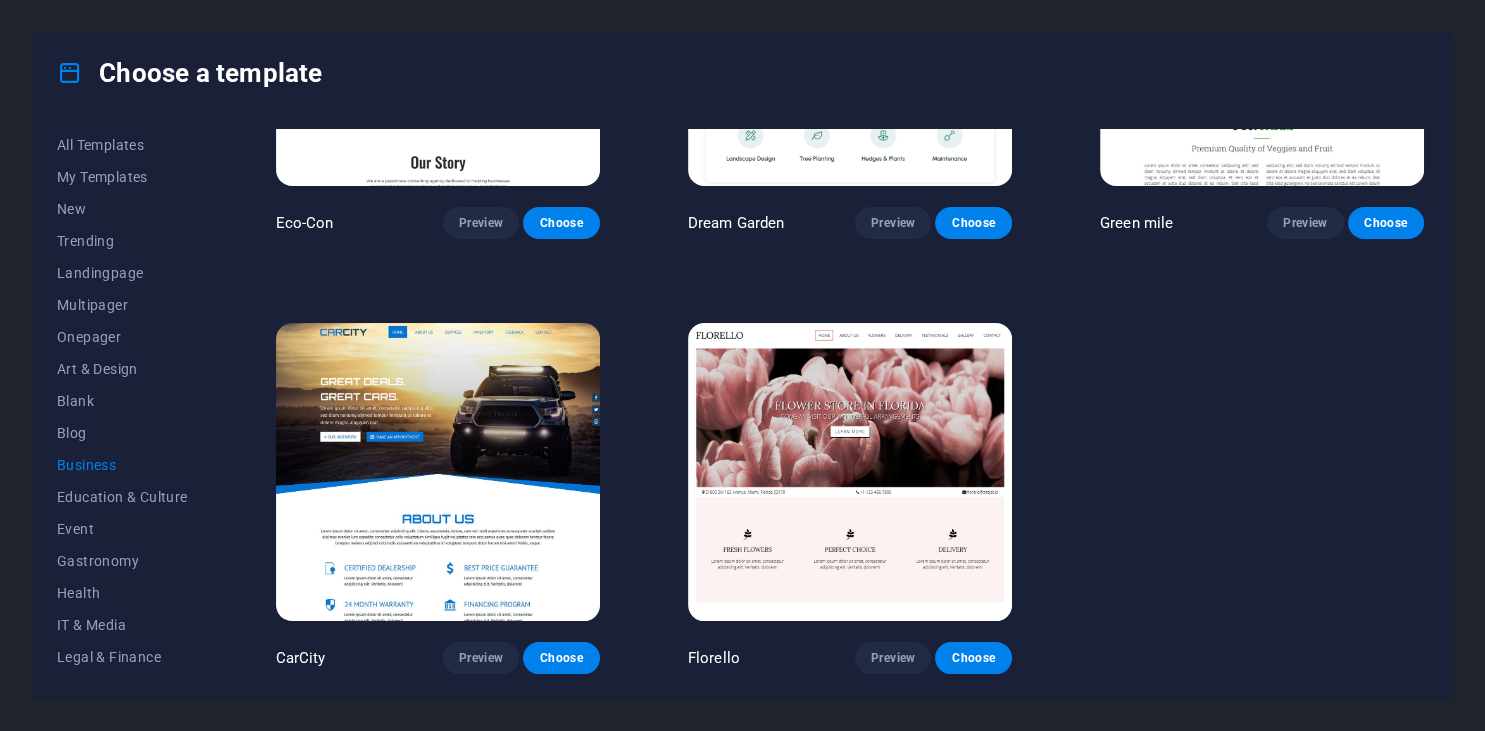 scroll, scrollTop: 246, scrollLeft: 0, axis: vertical 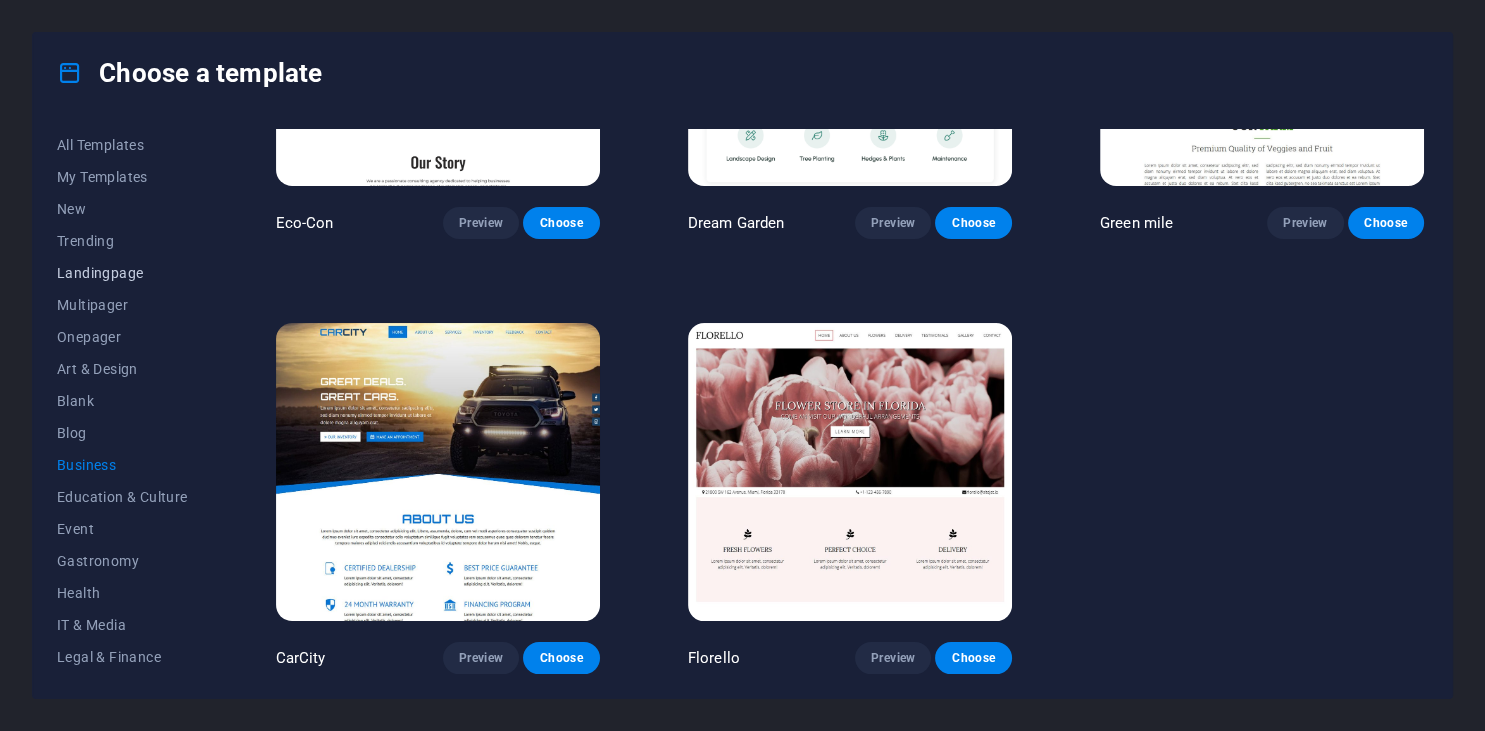 click on "Landingpage" at bounding box center (122, 273) 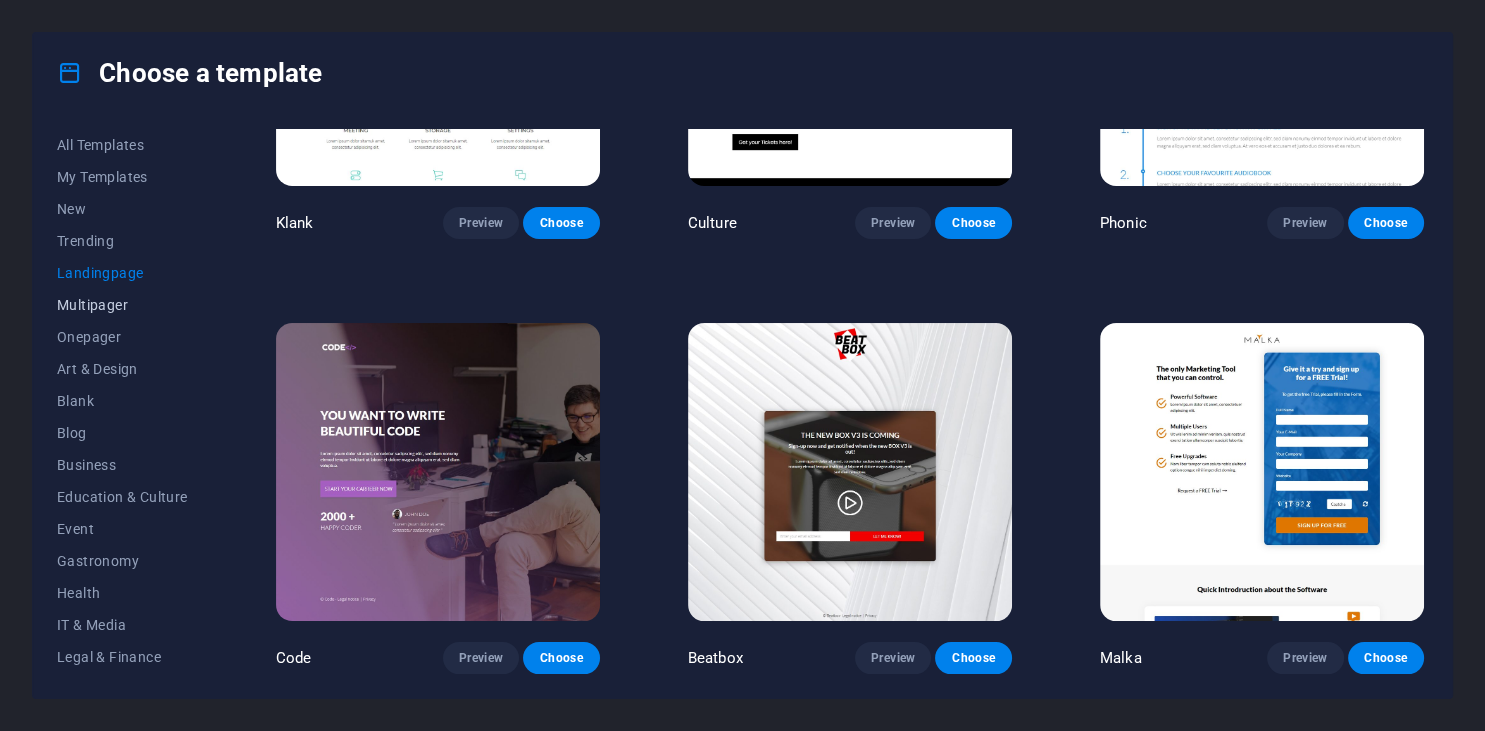 click on "Multipager" at bounding box center [122, 305] 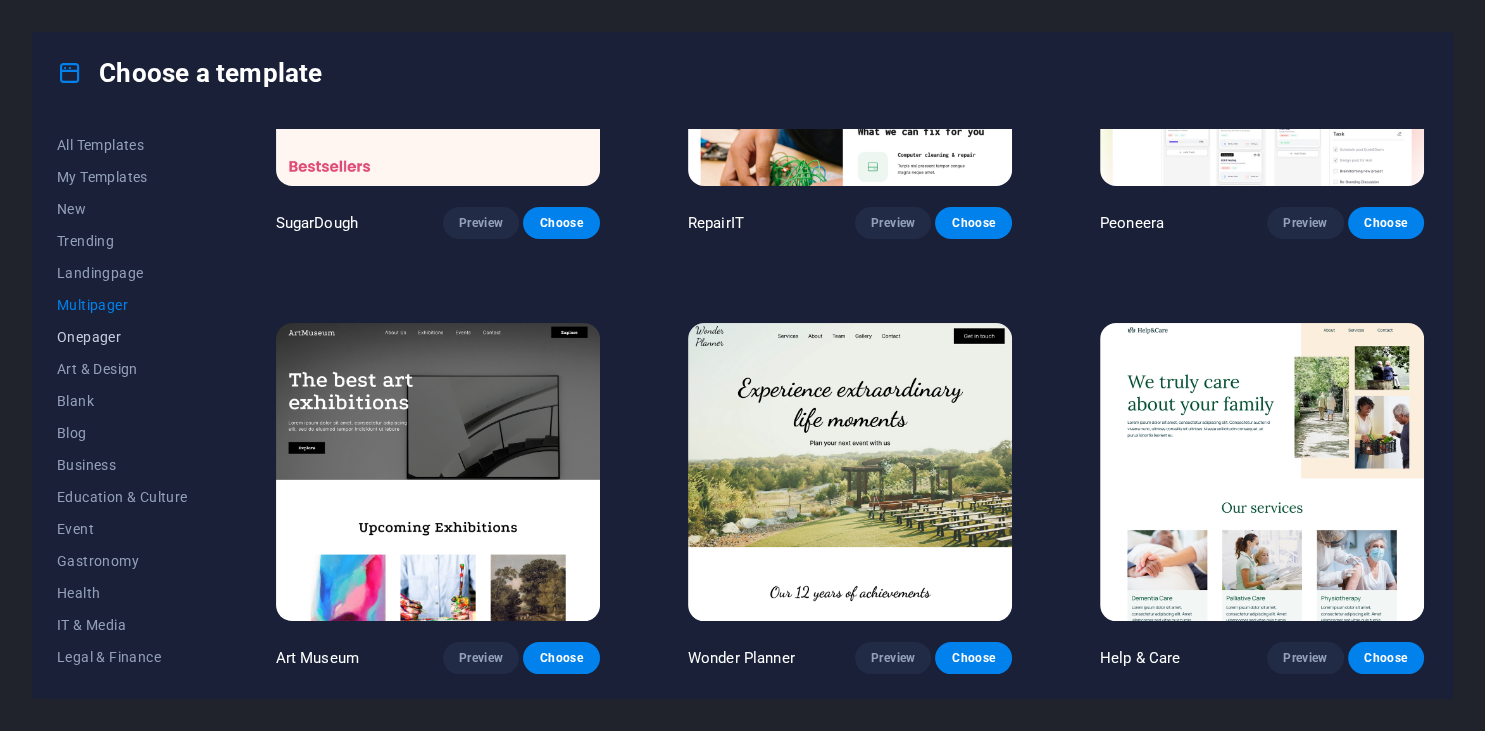 click on "Onepager" at bounding box center [122, 337] 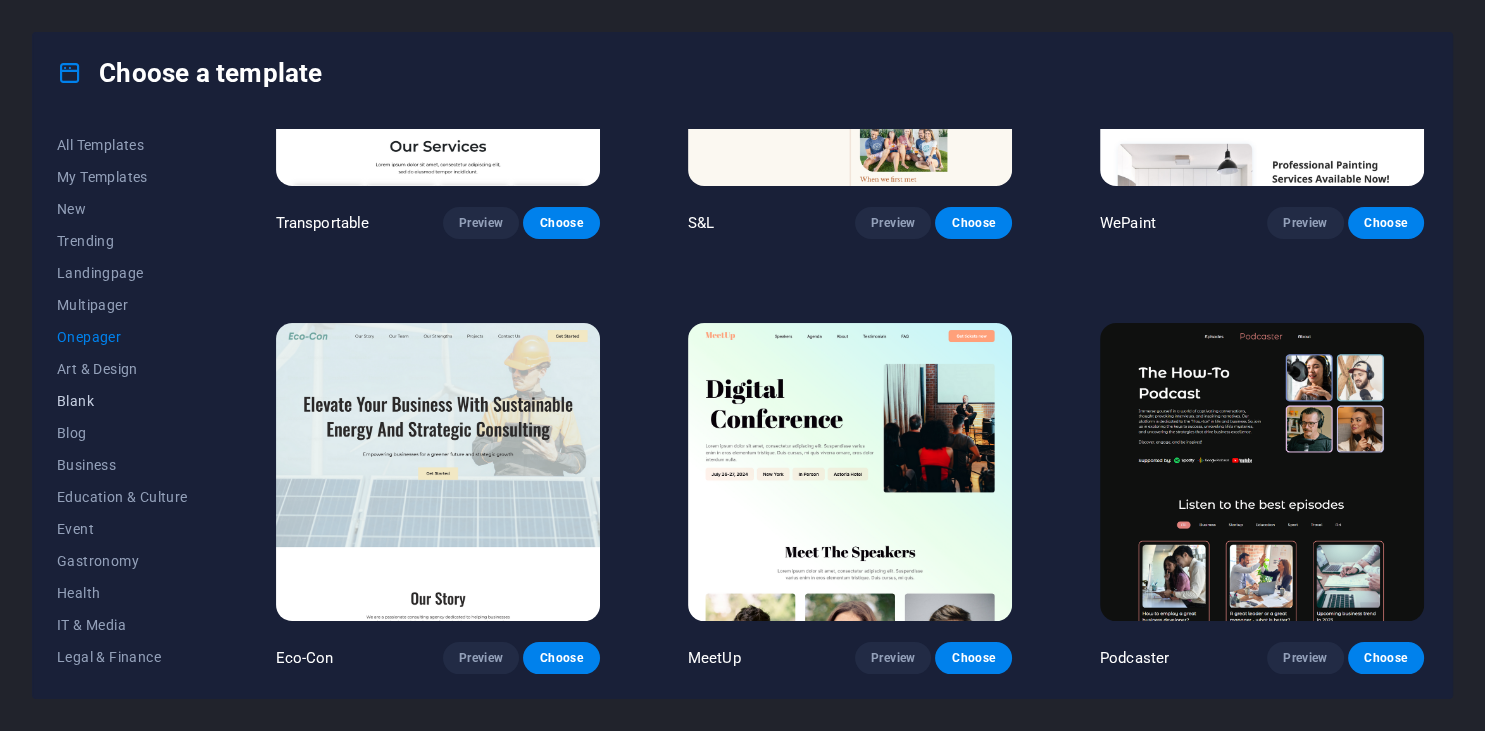 click on "Blank" at bounding box center (122, 401) 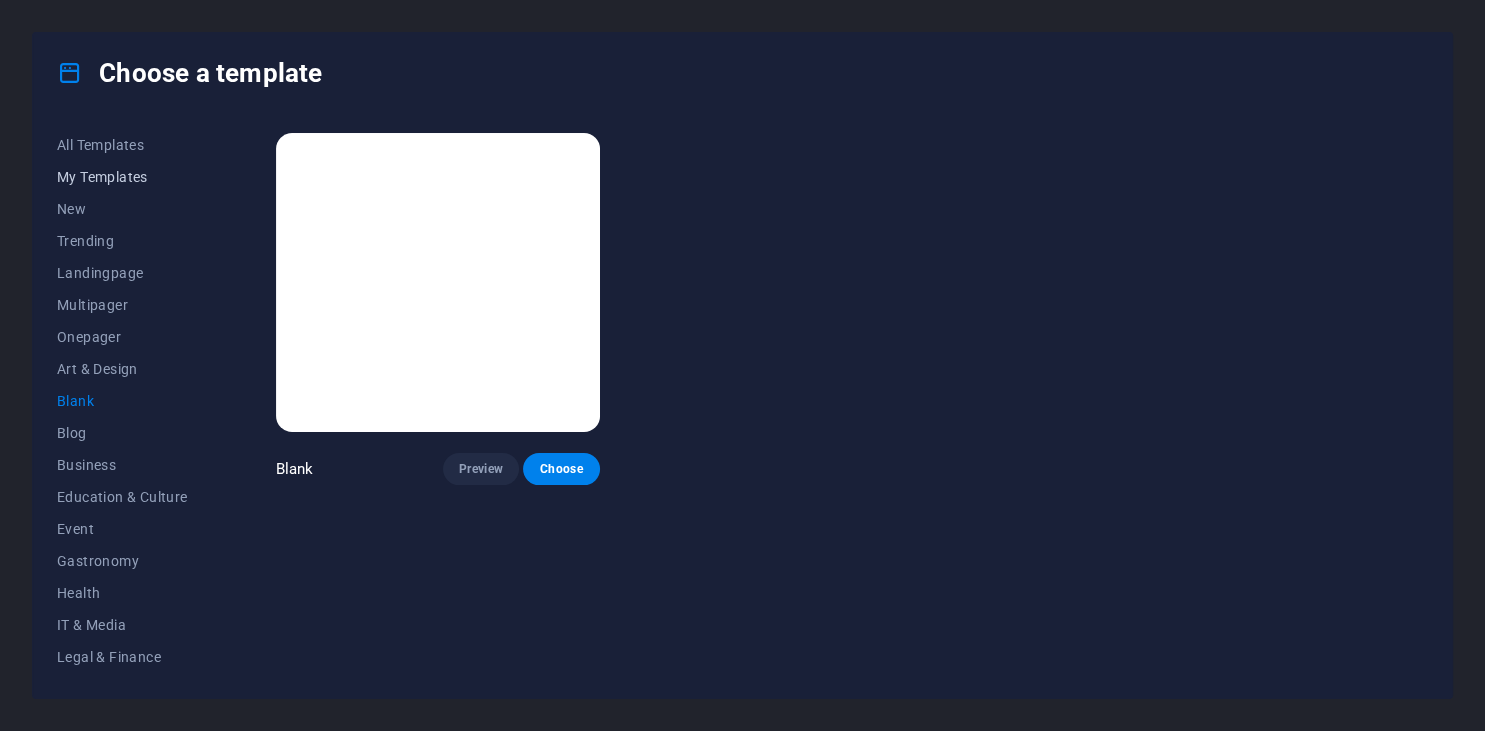 click on "My Templates" at bounding box center [122, 177] 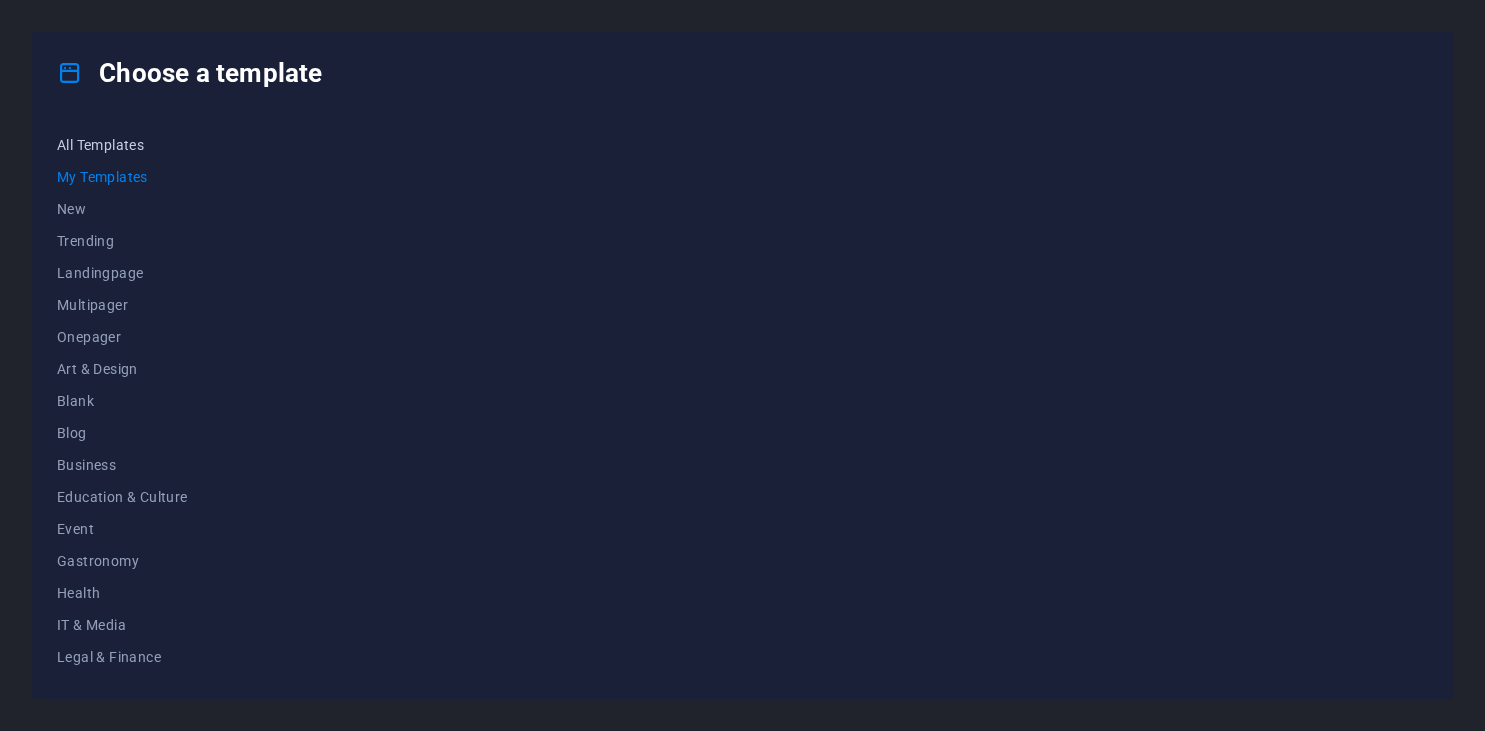 click on "All Templates" at bounding box center [122, 145] 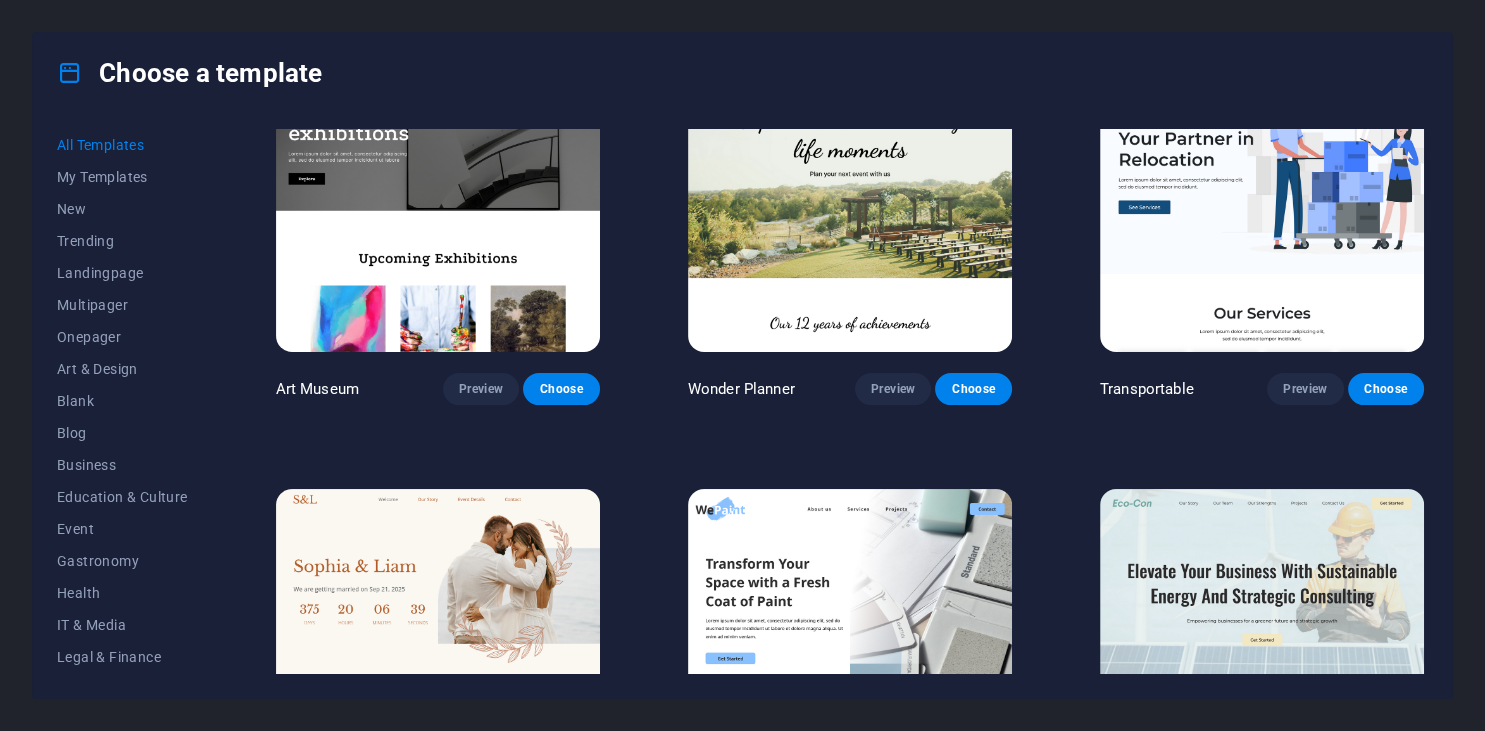 scroll, scrollTop: 1015, scrollLeft: 0, axis: vertical 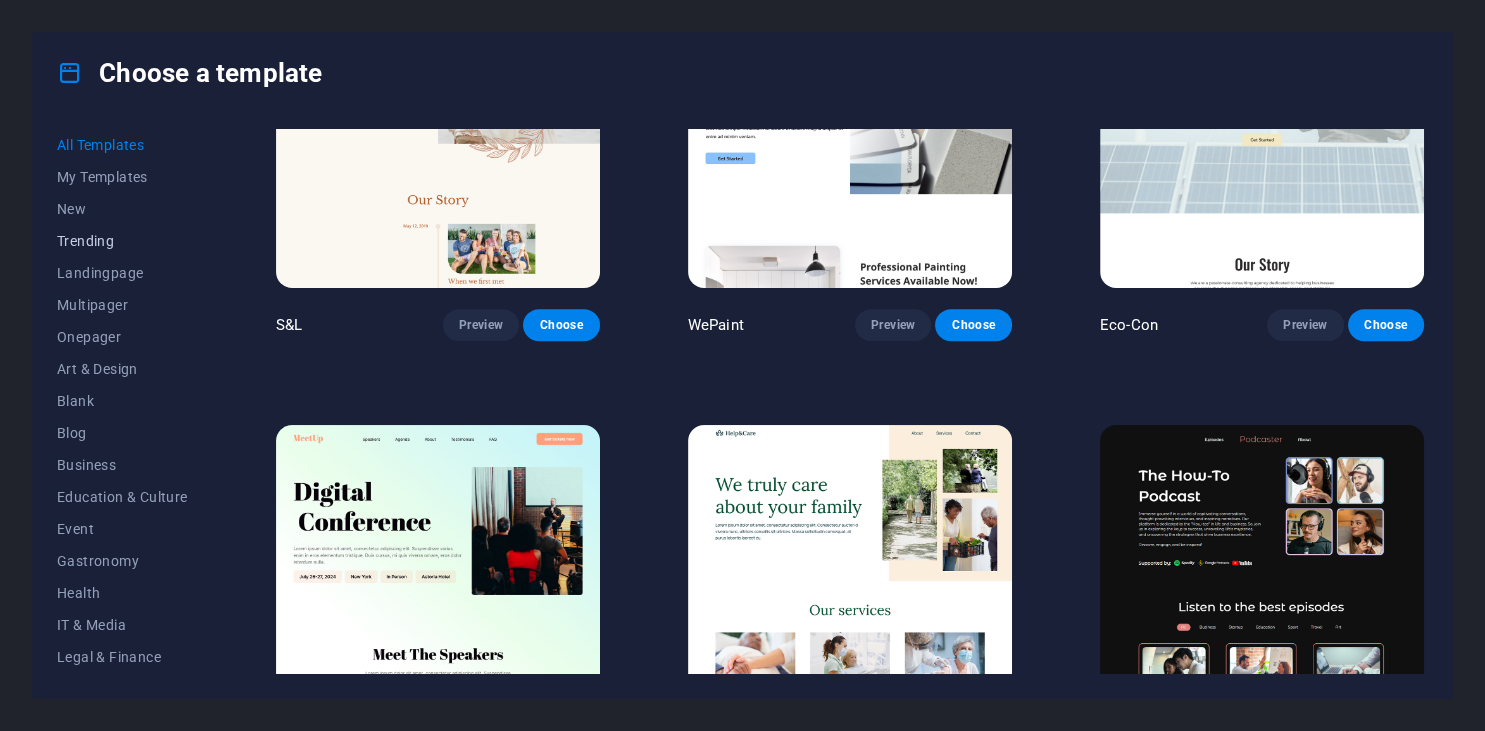 click on "Trending" at bounding box center [122, 241] 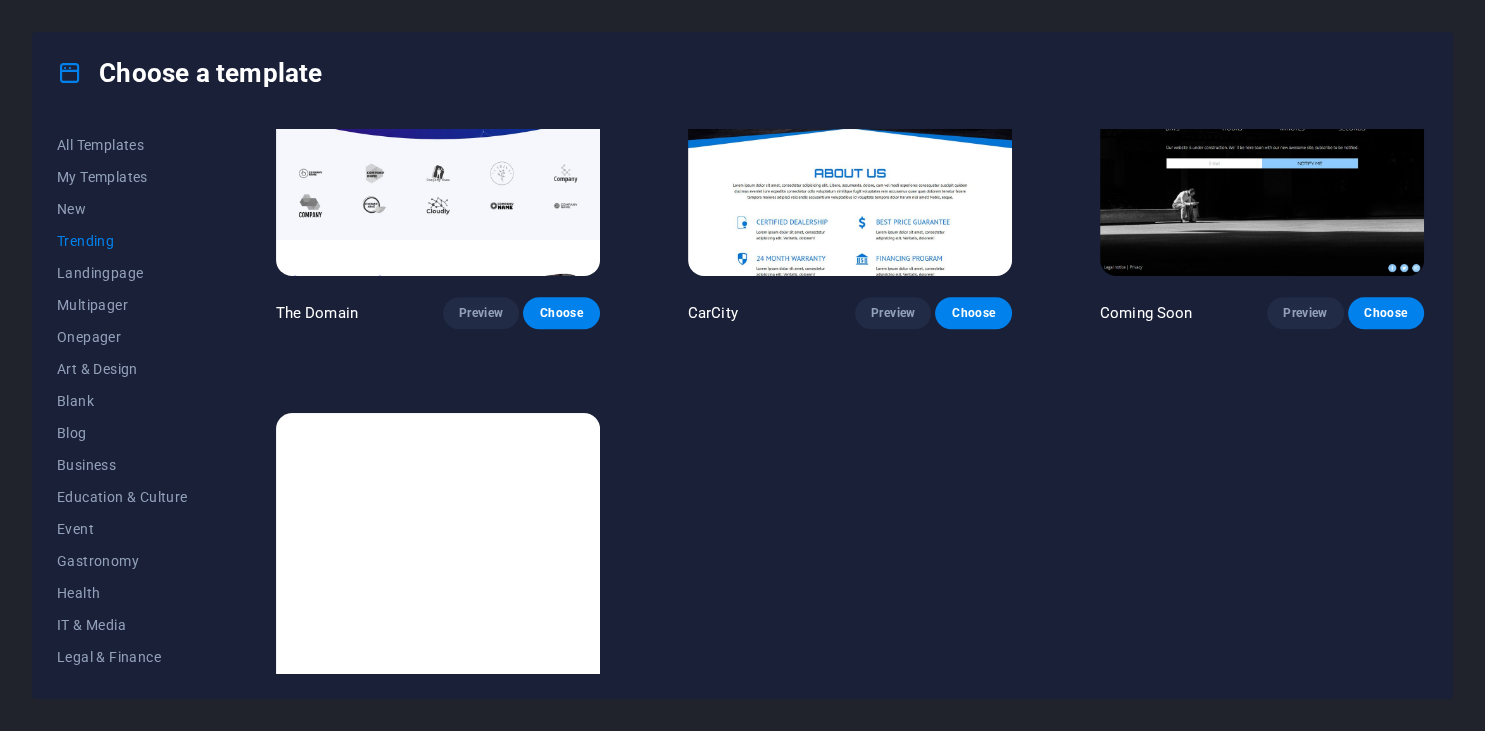scroll, scrollTop: 1990, scrollLeft: 0, axis: vertical 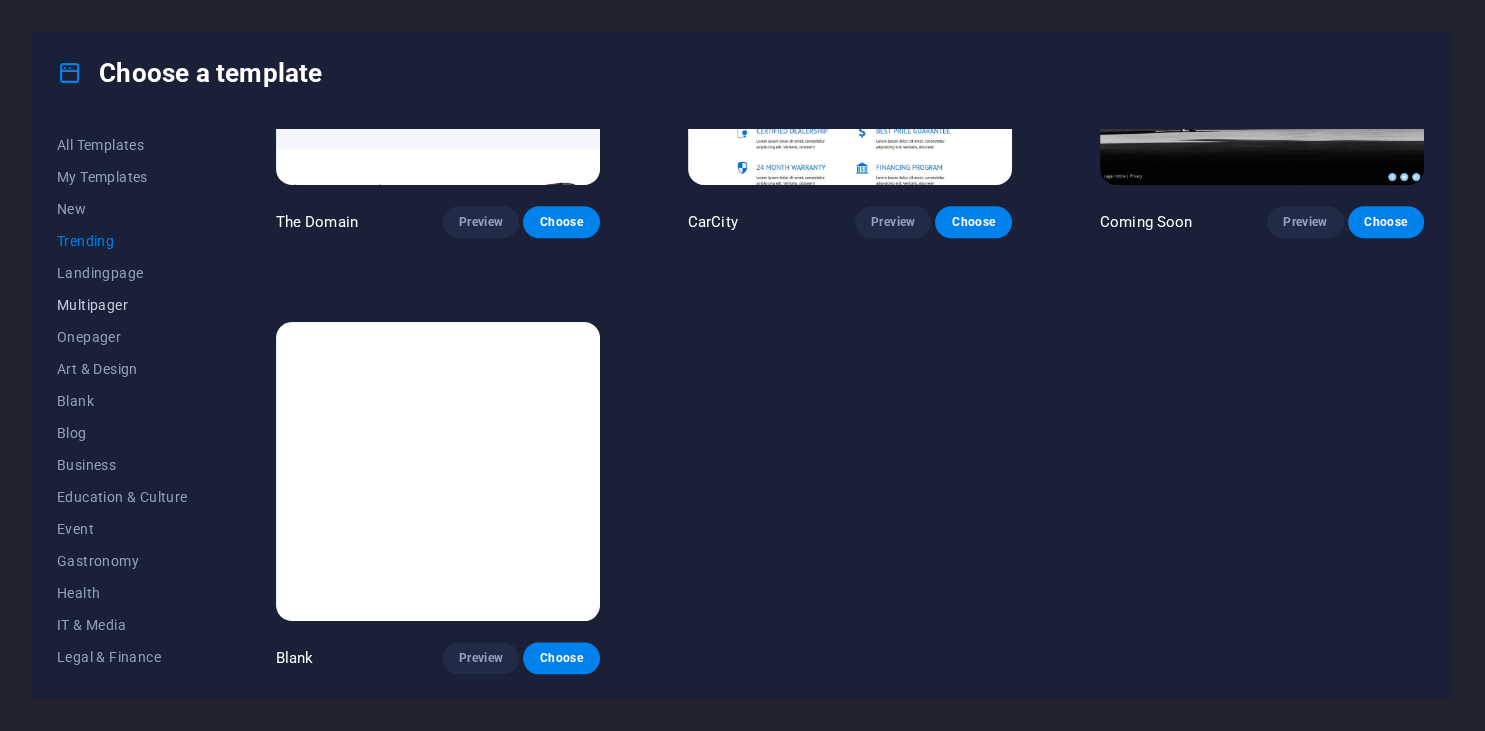 click on "Multipager" at bounding box center [122, 305] 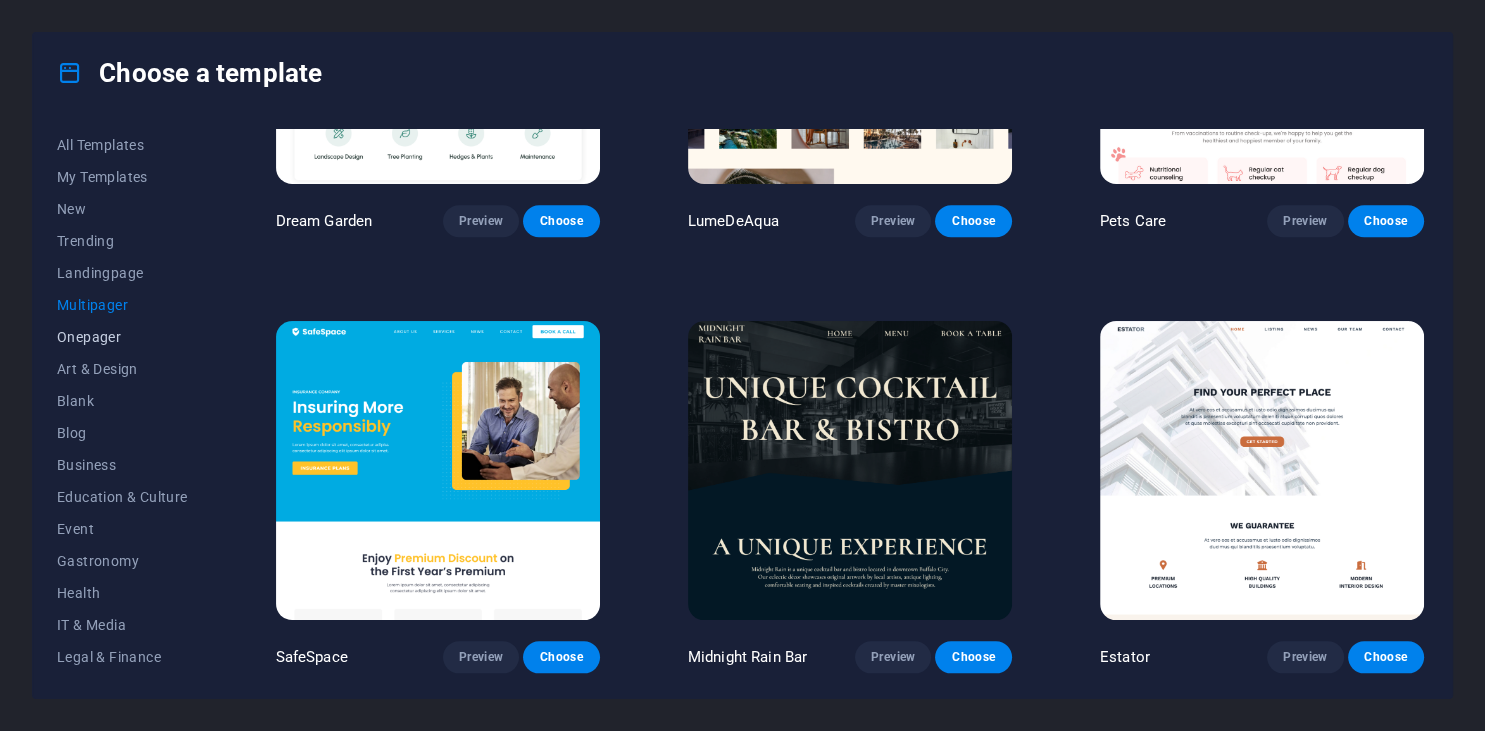 scroll, scrollTop: 5915, scrollLeft: 0, axis: vertical 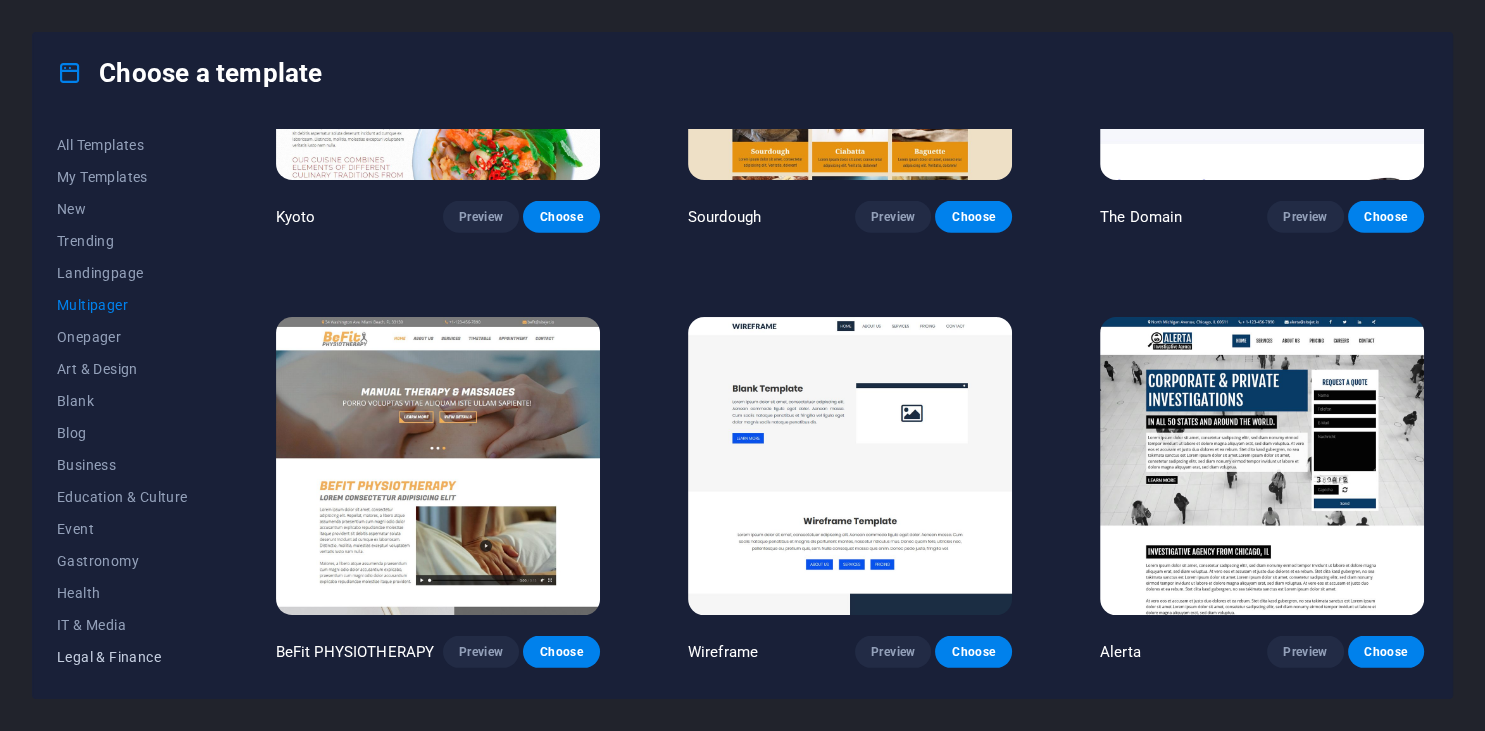 click on "Legal & Finance" at bounding box center [122, 657] 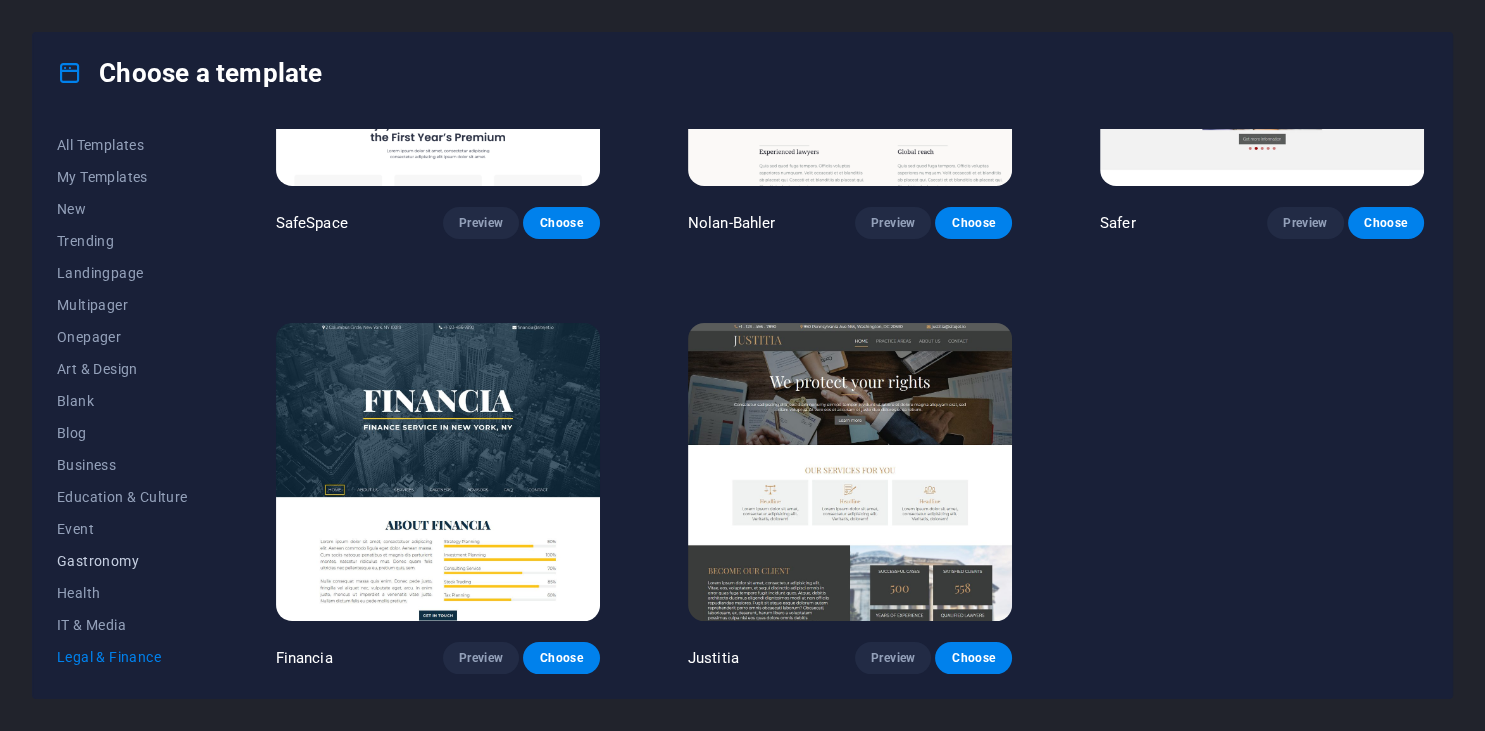 click on "Gastronomy" at bounding box center [122, 561] 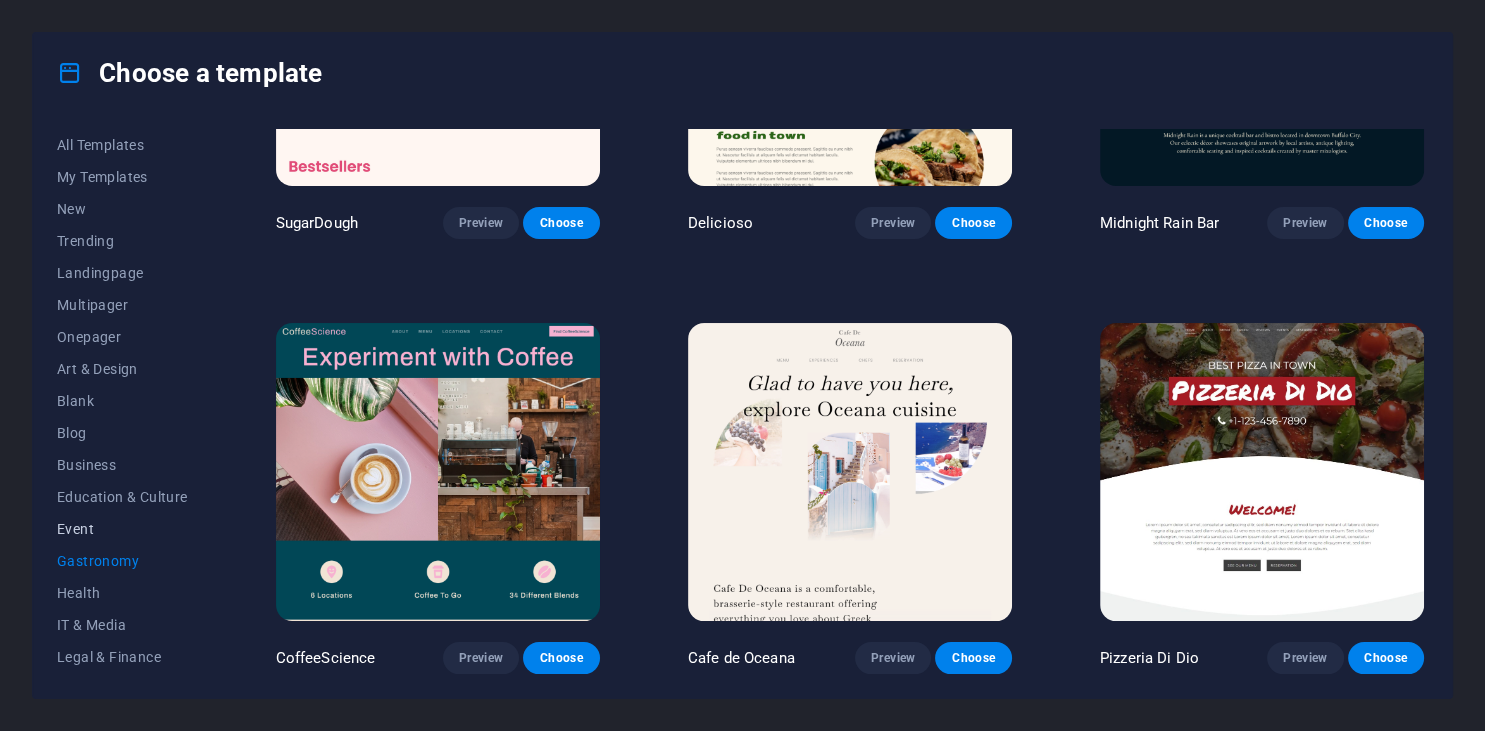 click on "Event" at bounding box center (122, 529) 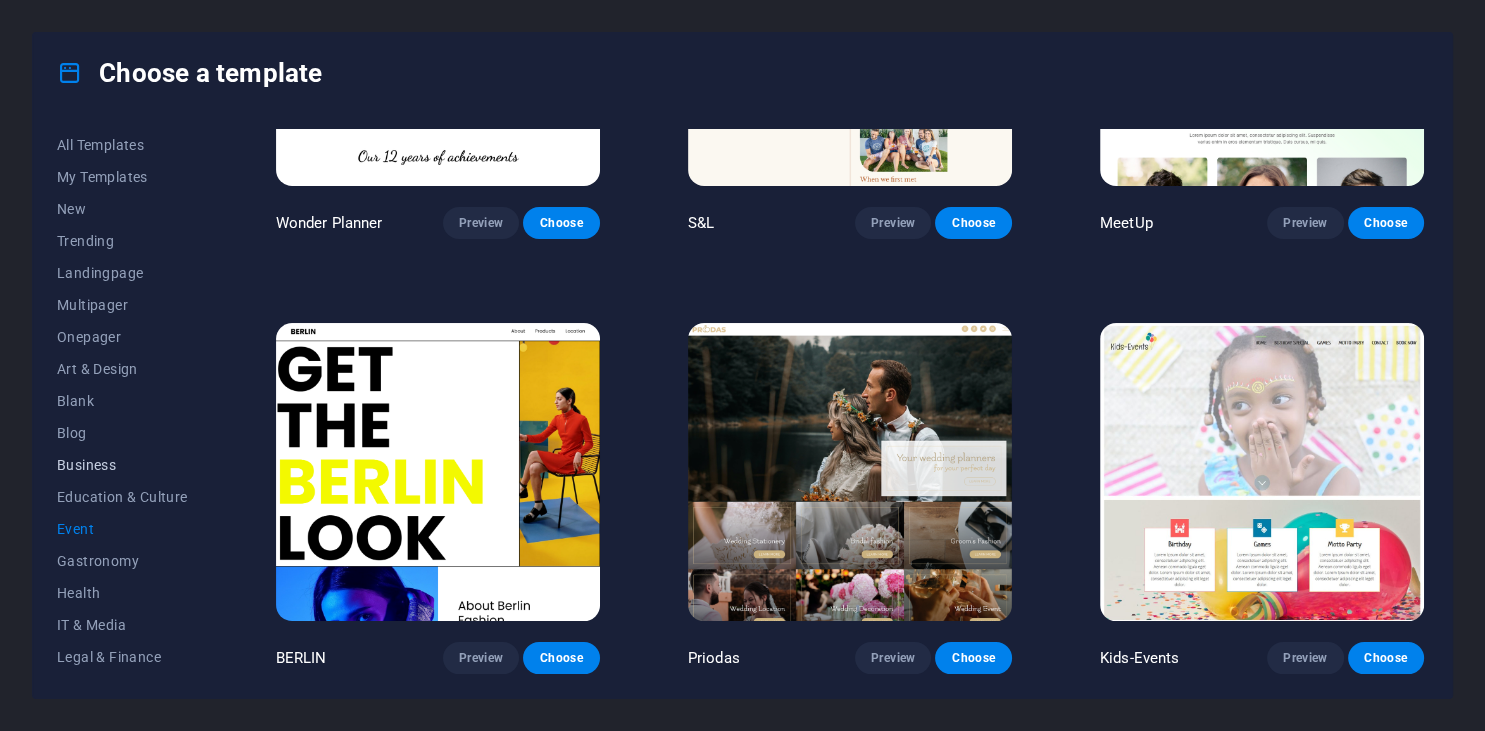 click on "Business" at bounding box center [122, 465] 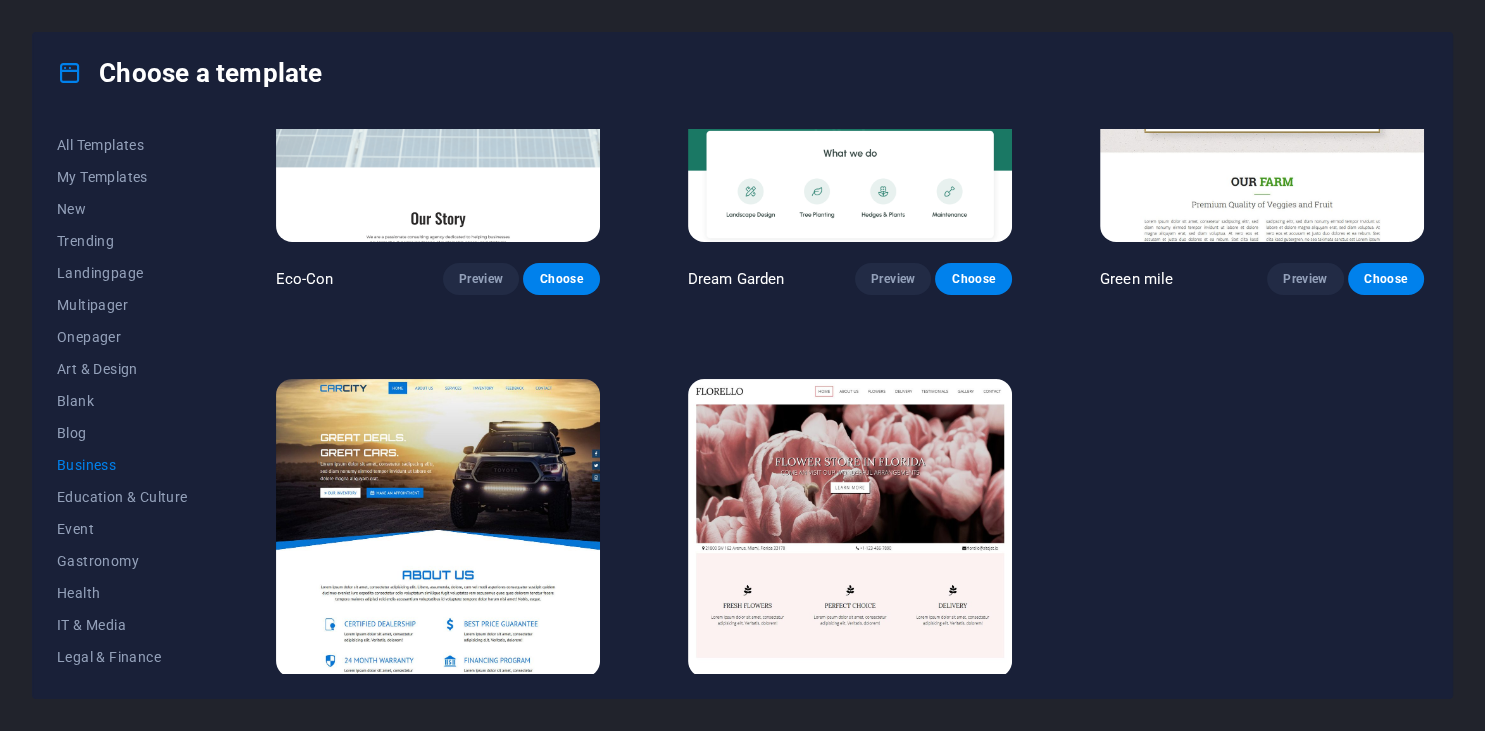 scroll, scrollTop: 246, scrollLeft: 0, axis: vertical 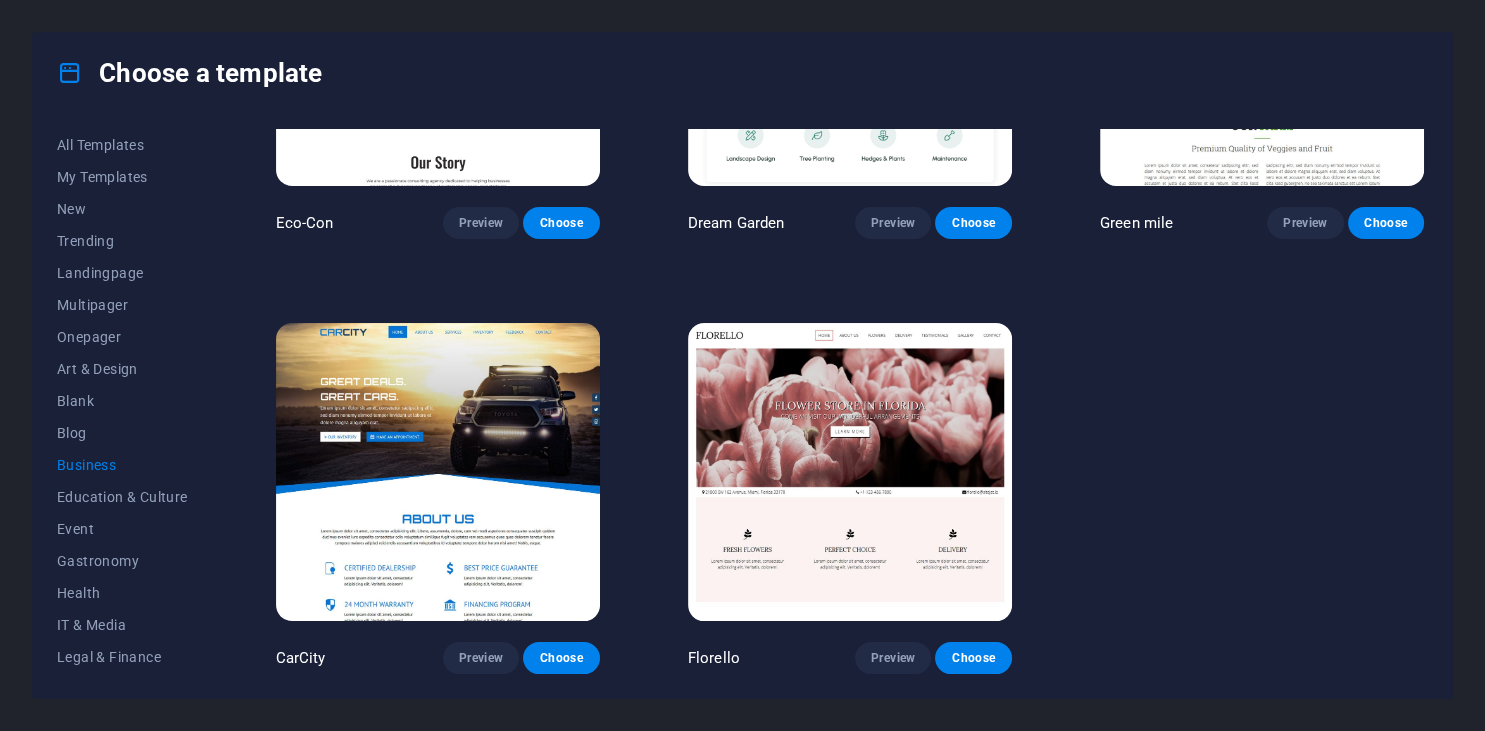 click at bounding box center (850, 472) 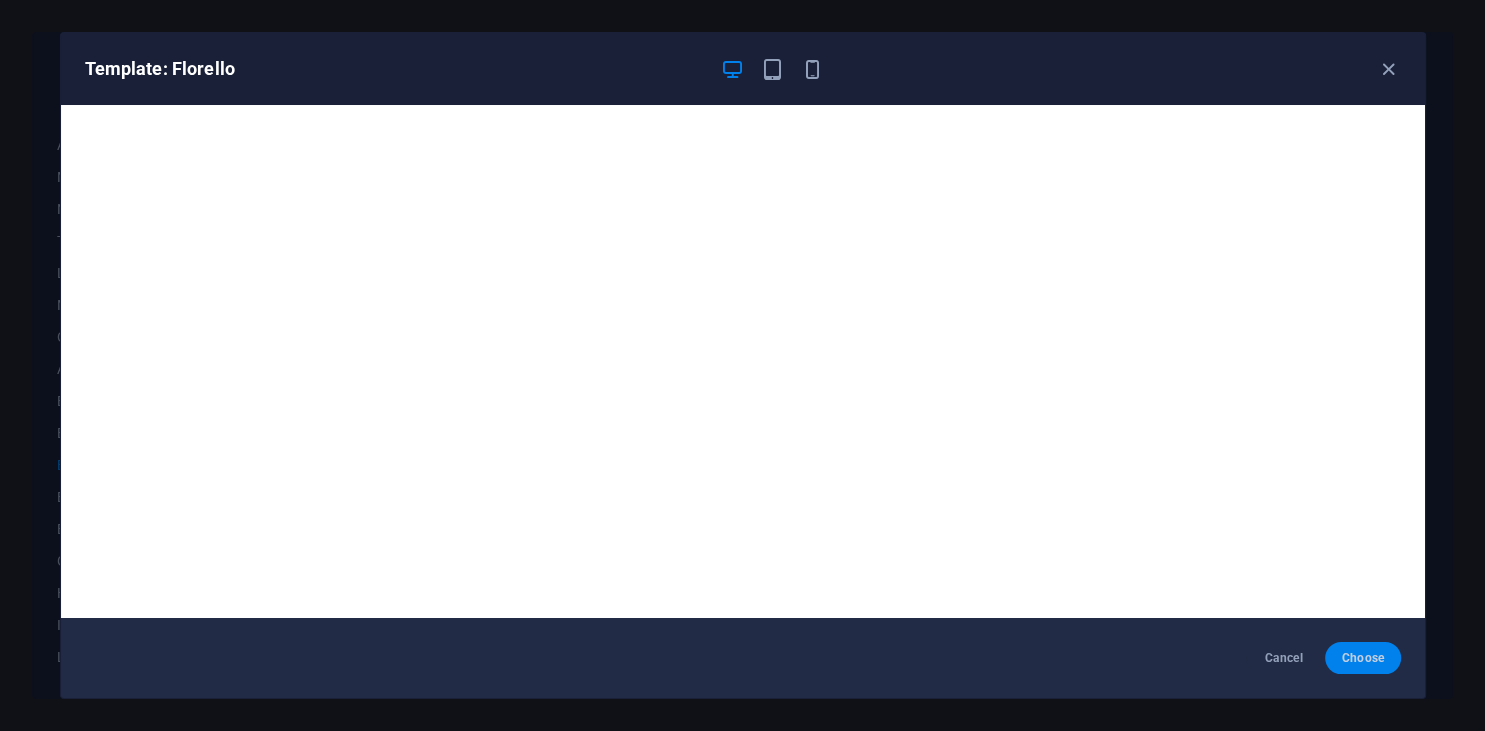 click on "Choose" at bounding box center [1362, 658] 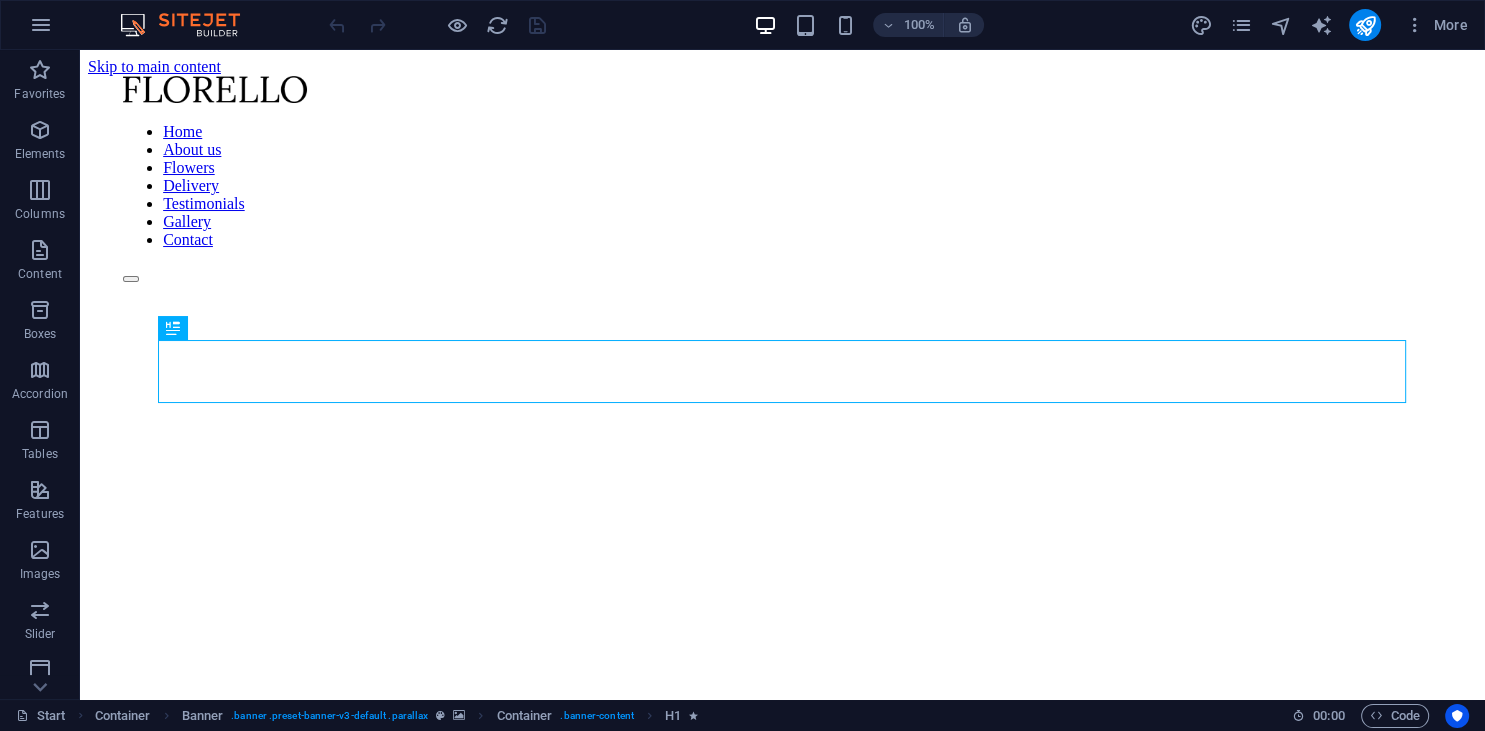 scroll, scrollTop: 0, scrollLeft: 0, axis: both 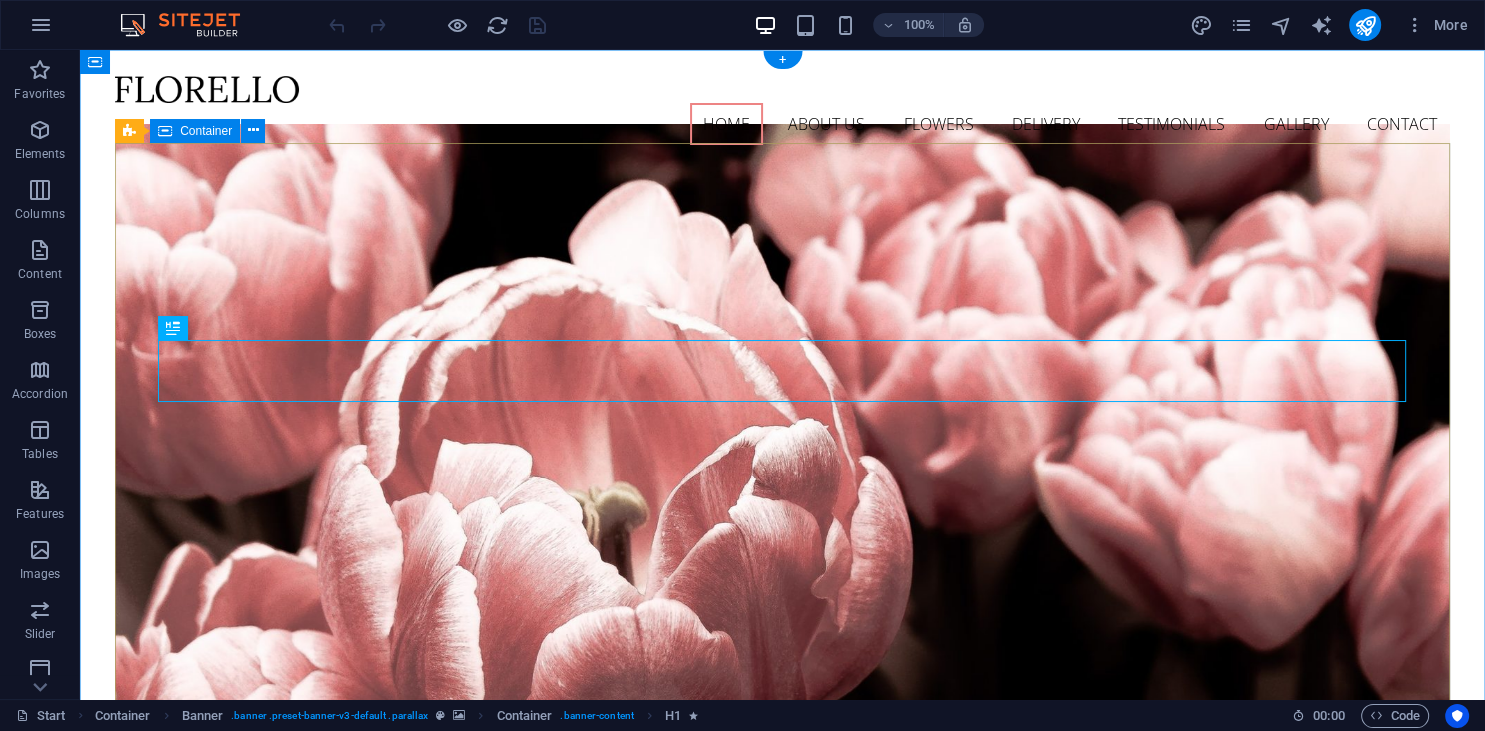 click on "Flower Store in [STATE] Come and visit our wonderful arrangements Learn more" at bounding box center [782, 978] 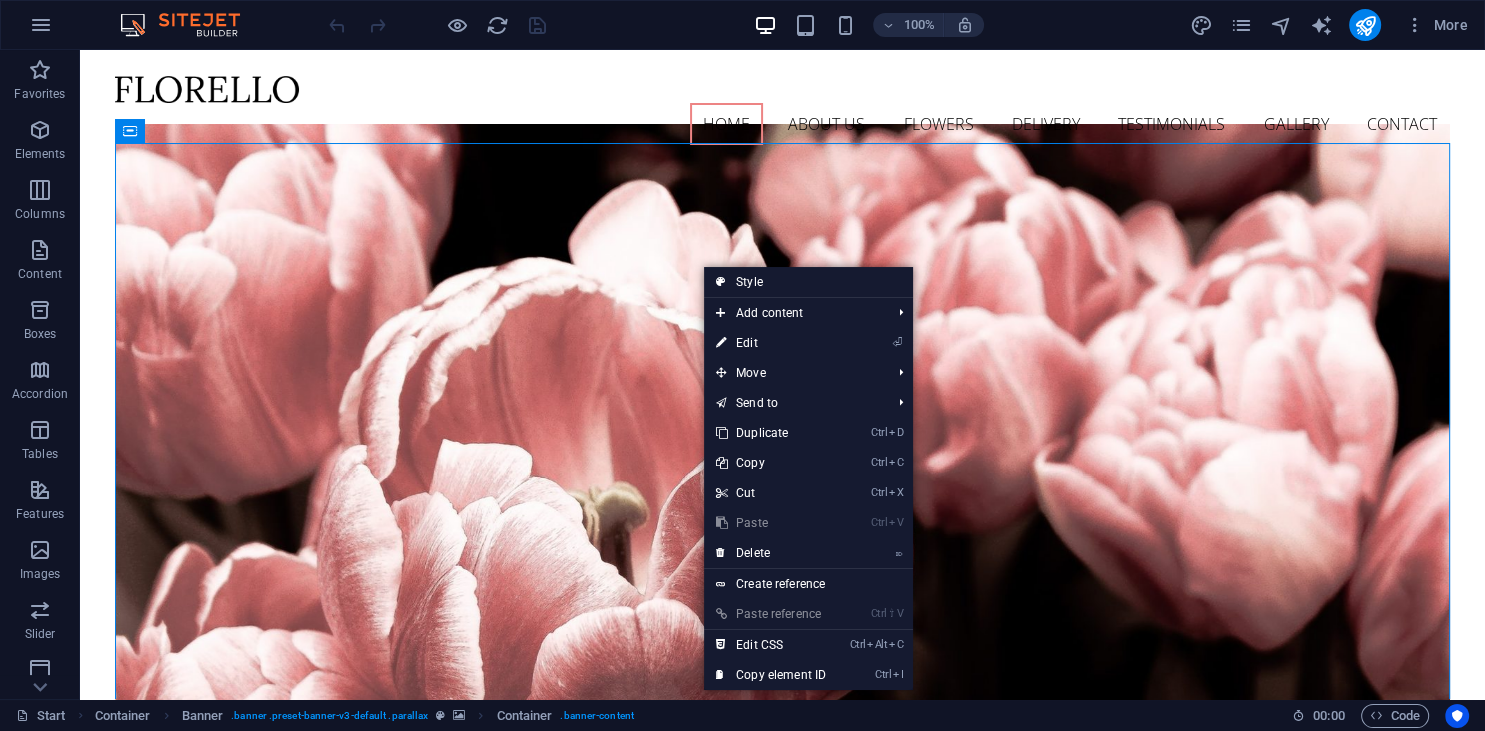 click on "Ctrl V  Paste" at bounding box center (771, 523) 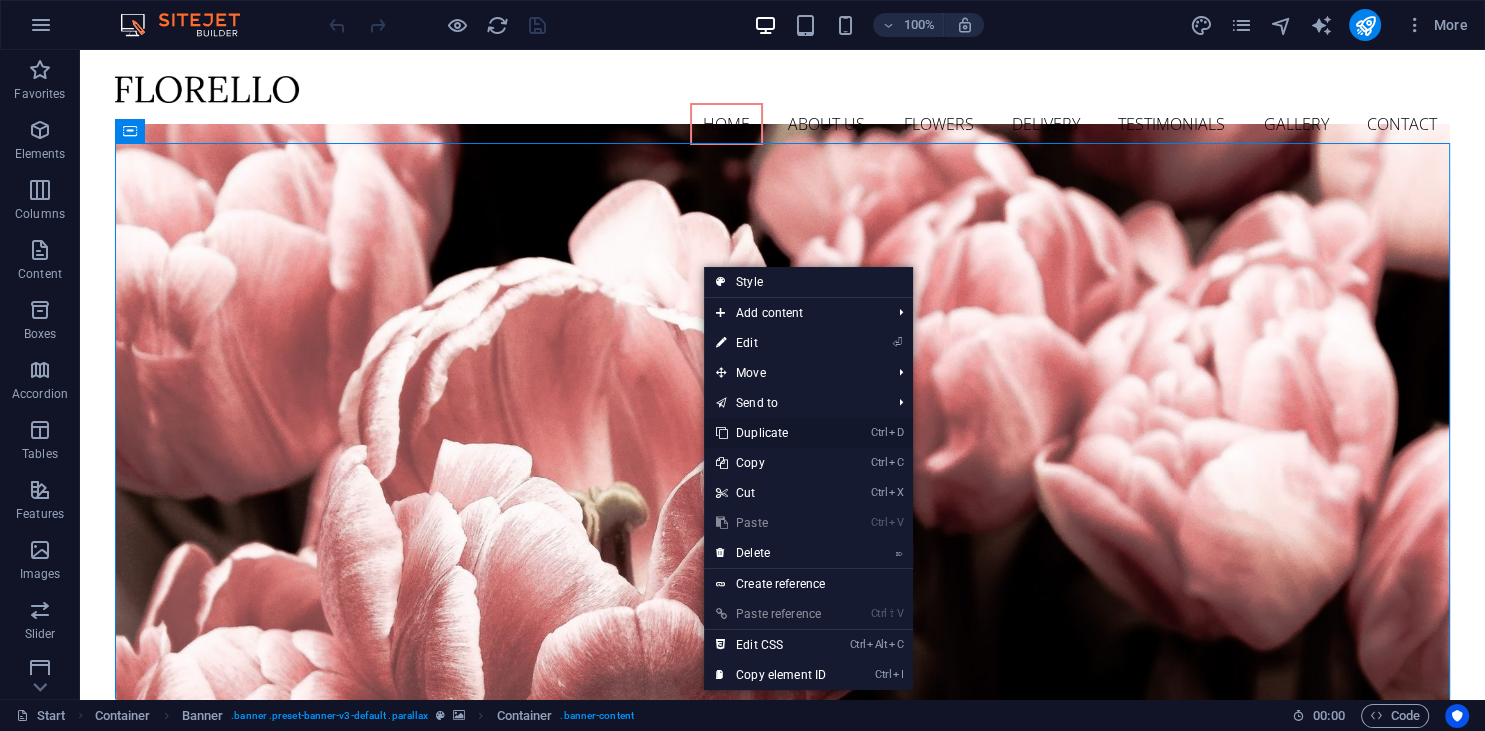 click on "Ctrl D  Duplicate" at bounding box center (771, 433) 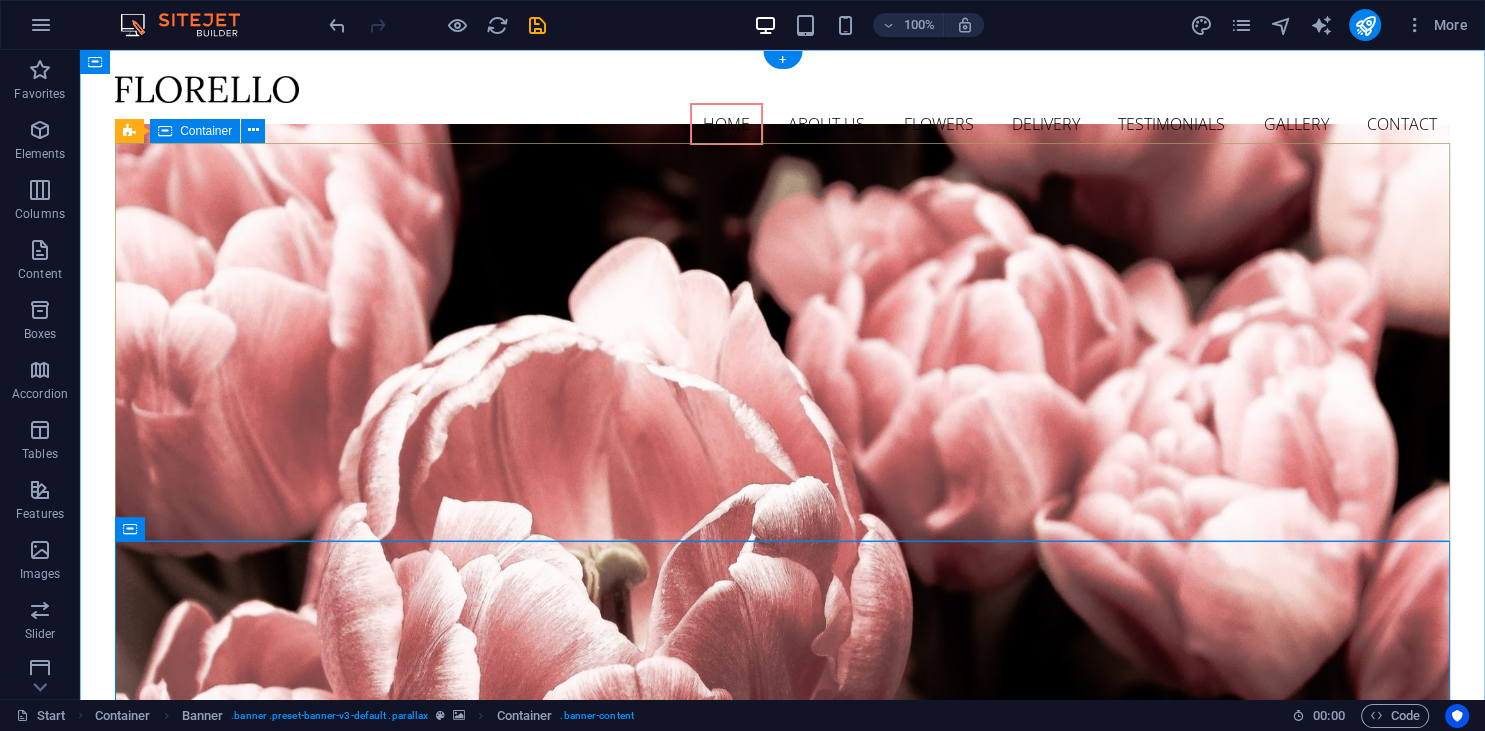 click on "Flower Store in [STATE] Come and visit our wonderful arrangements Learn more" at bounding box center [782, 1093] 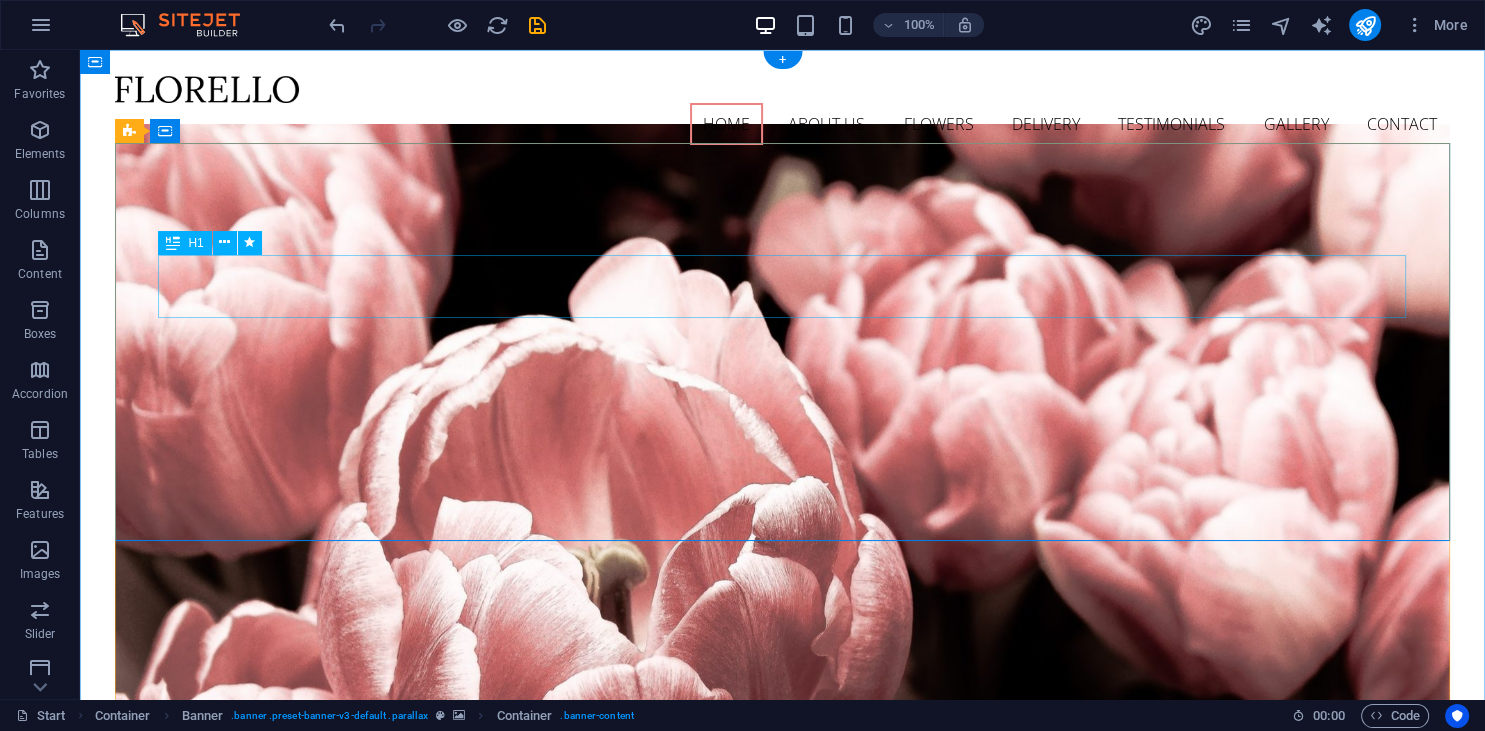 click on "Flower Store in Florida" at bounding box center [783, 1037] 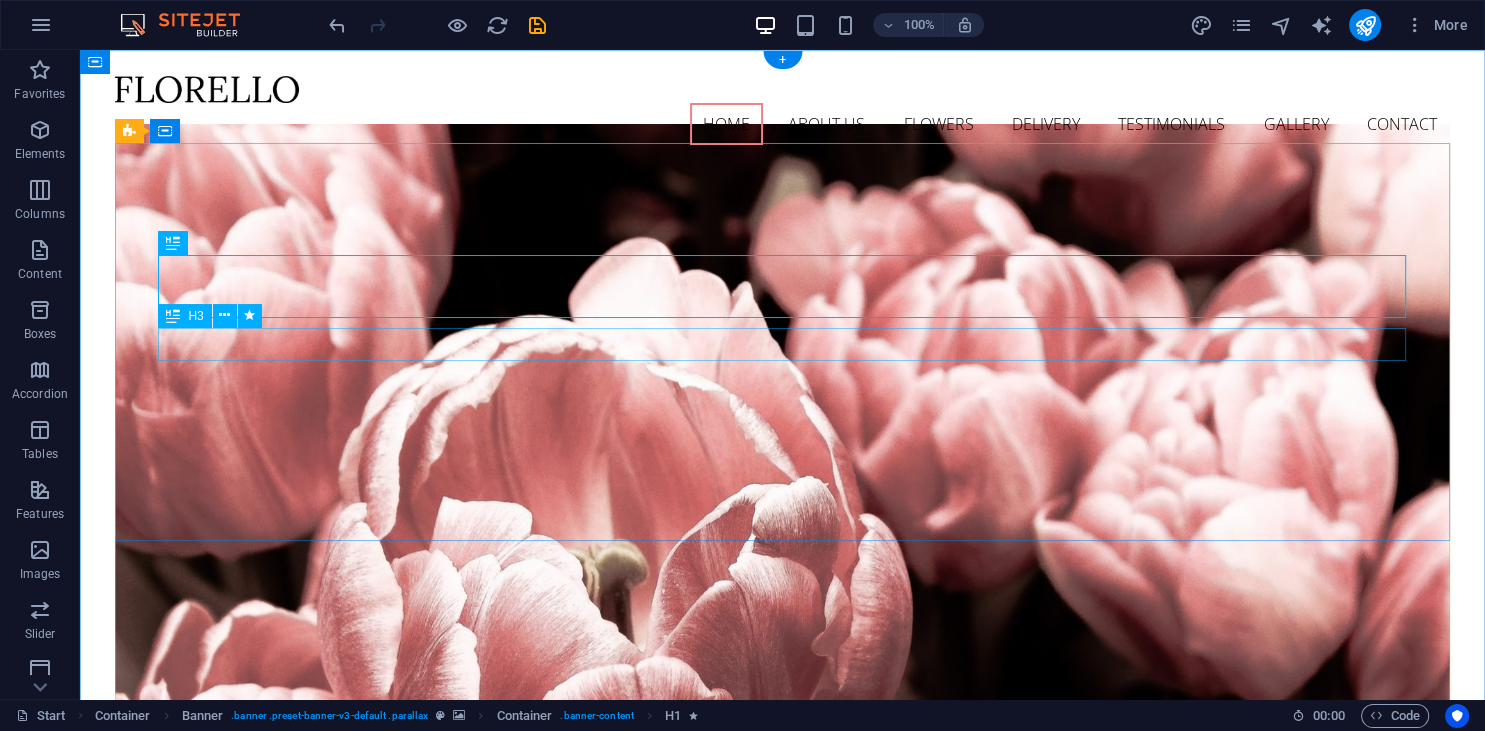 click on "Come and visit our wonderful arrangements" at bounding box center (783, 1096) 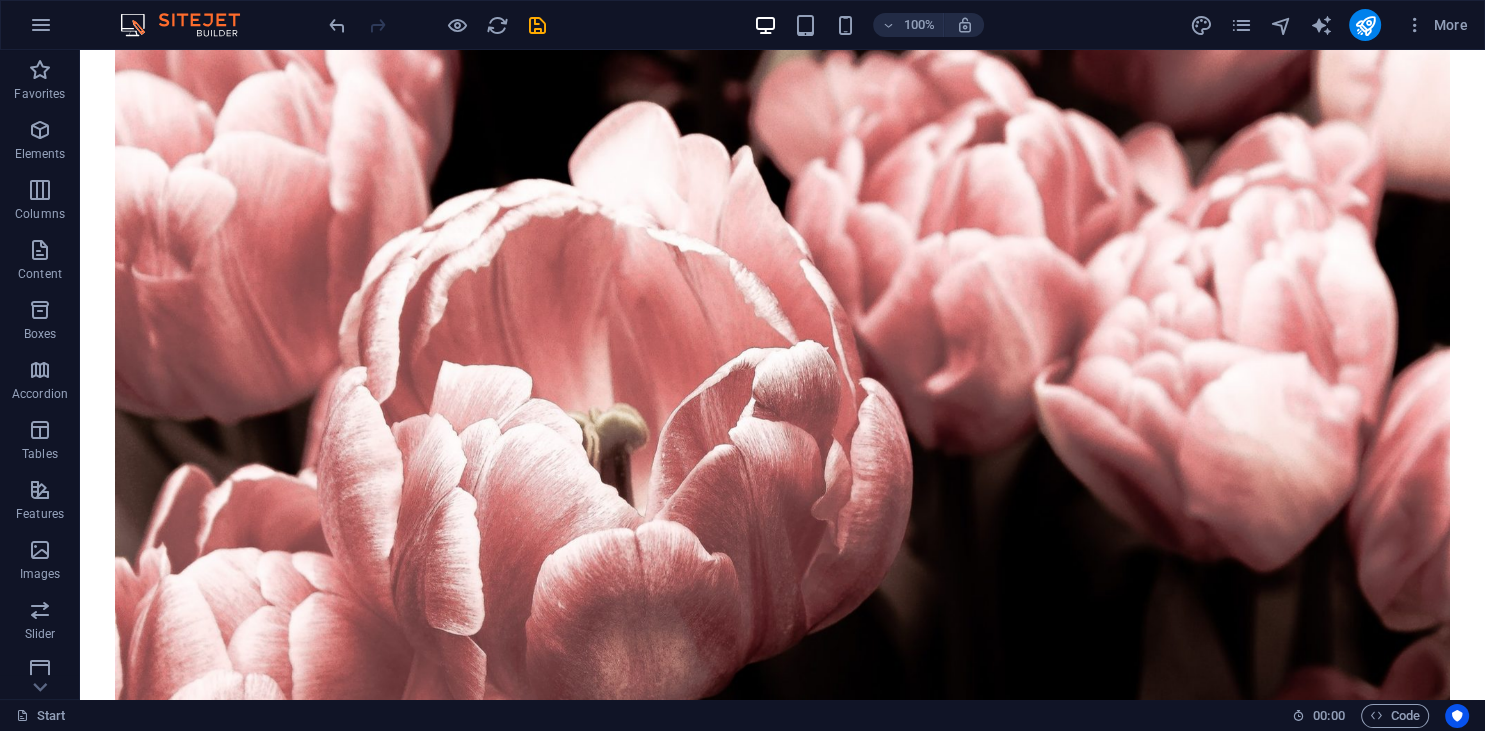 scroll, scrollTop: 0, scrollLeft: 0, axis: both 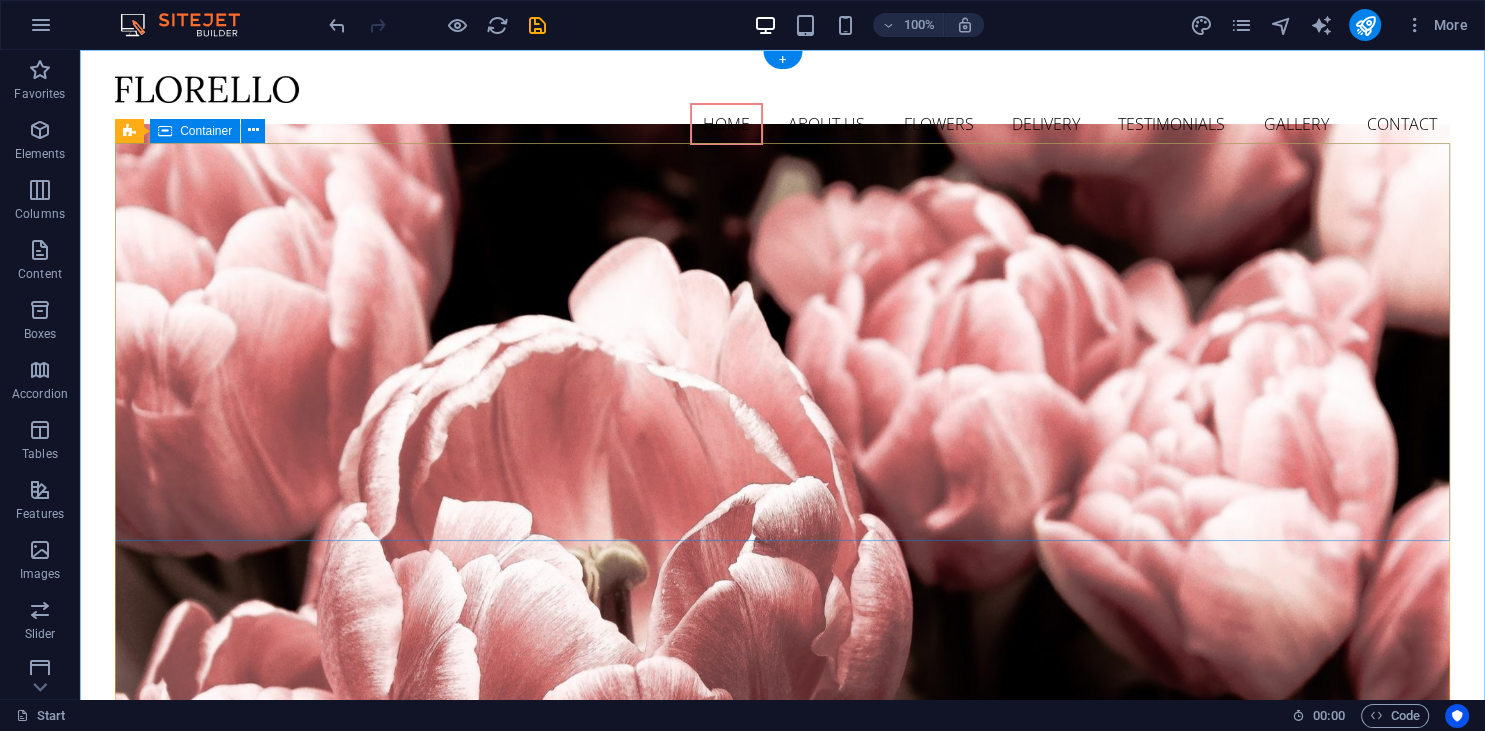 click on "Flower Store in [STATE] Come and visit our wonderful arrangements Learn more" at bounding box center (782, 1093) 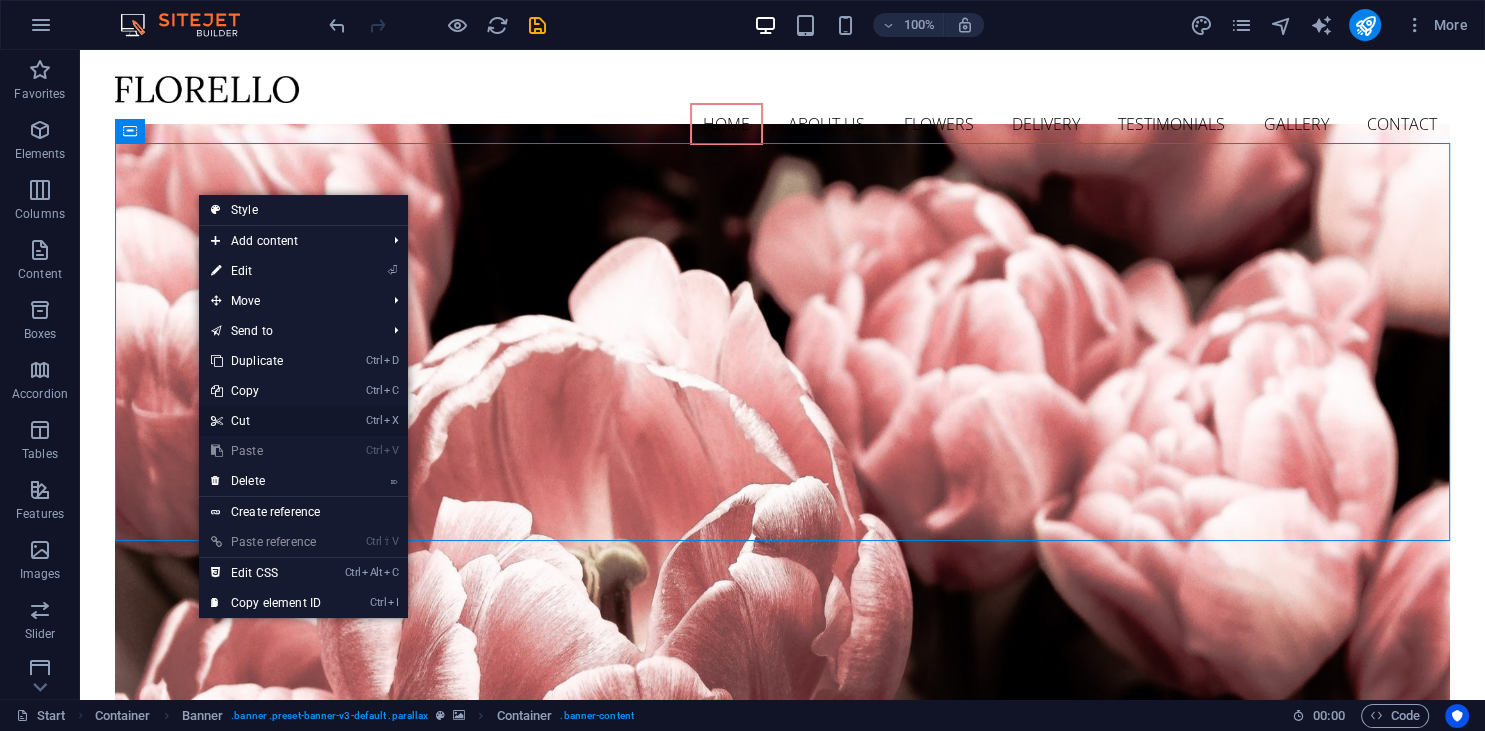 click on "Ctrl X  Cut" at bounding box center [266, 421] 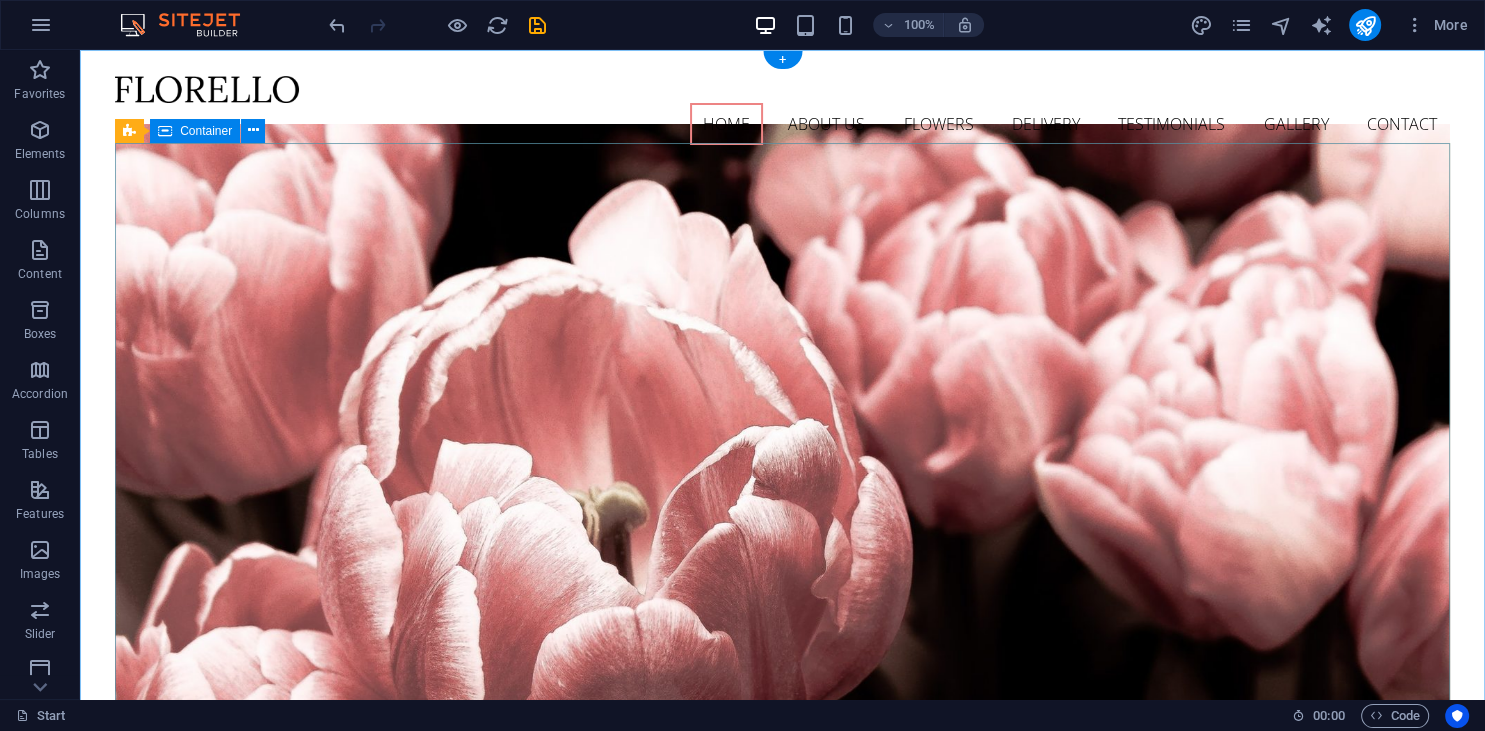 click on "Flower Store in [STATE] Come and visit our wonderful arrangements Learn more" at bounding box center [782, 978] 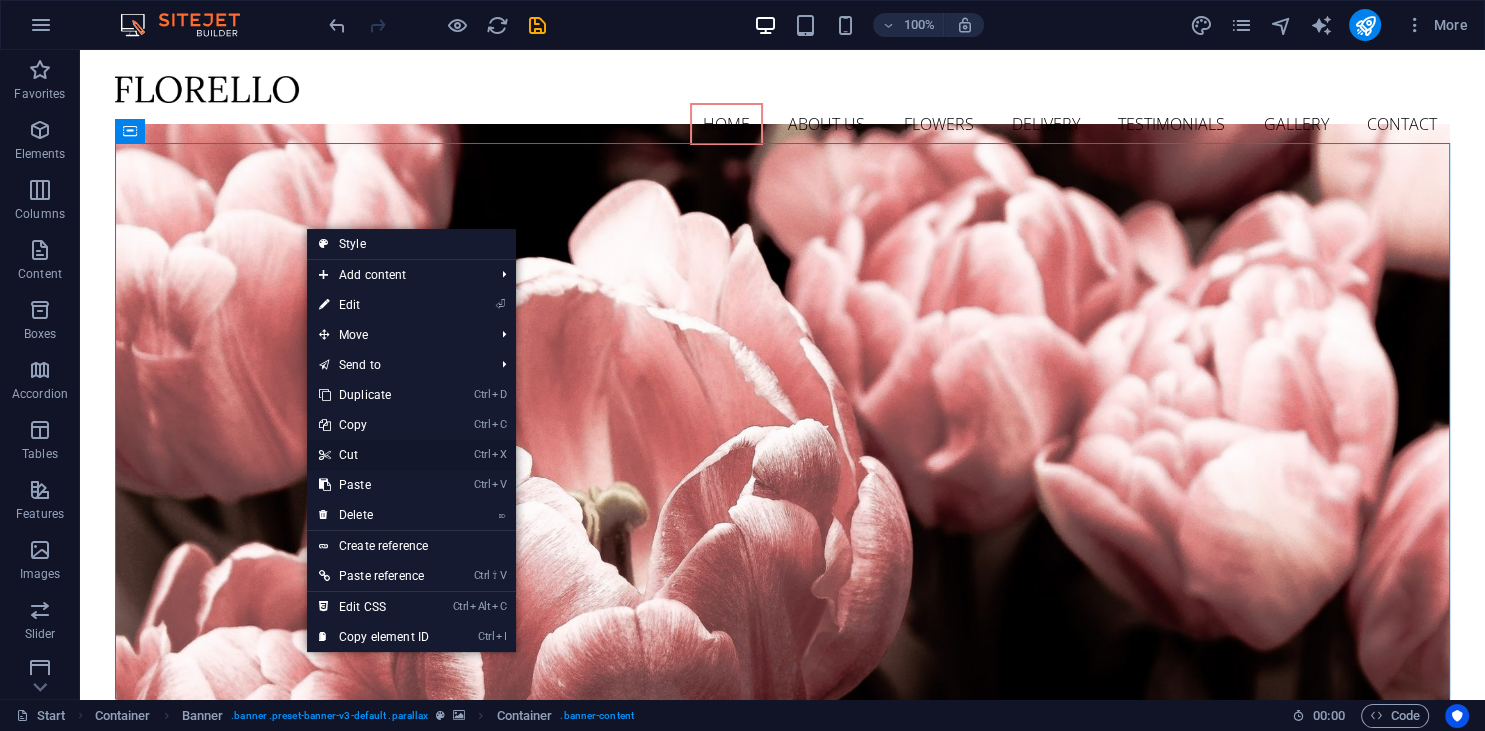 click on "Ctrl X  Cut" at bounding box center (374, 455) 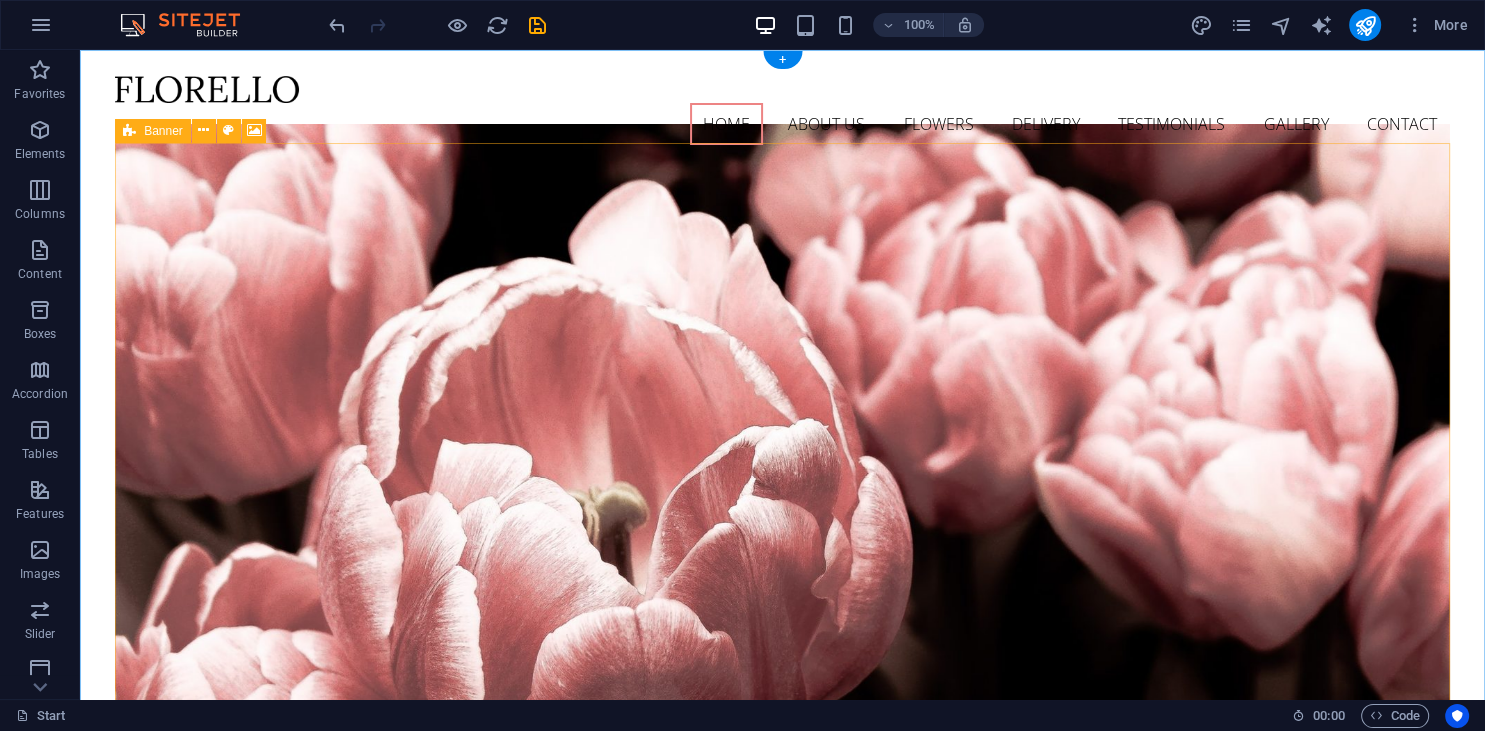 click on "Paste clipboard" at bounding box center [836, 880] 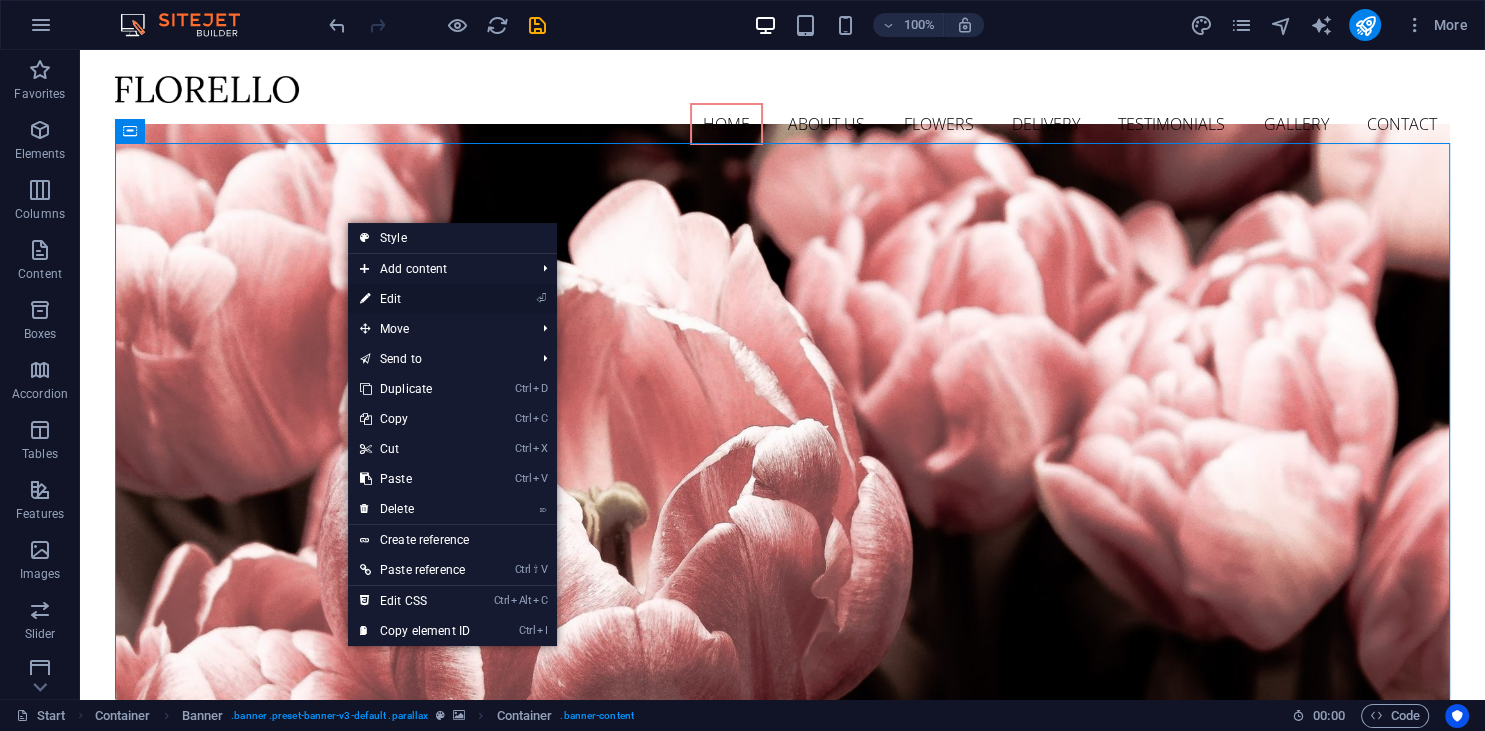 click on "⏎  Edit" at bounding box center [415, 299] 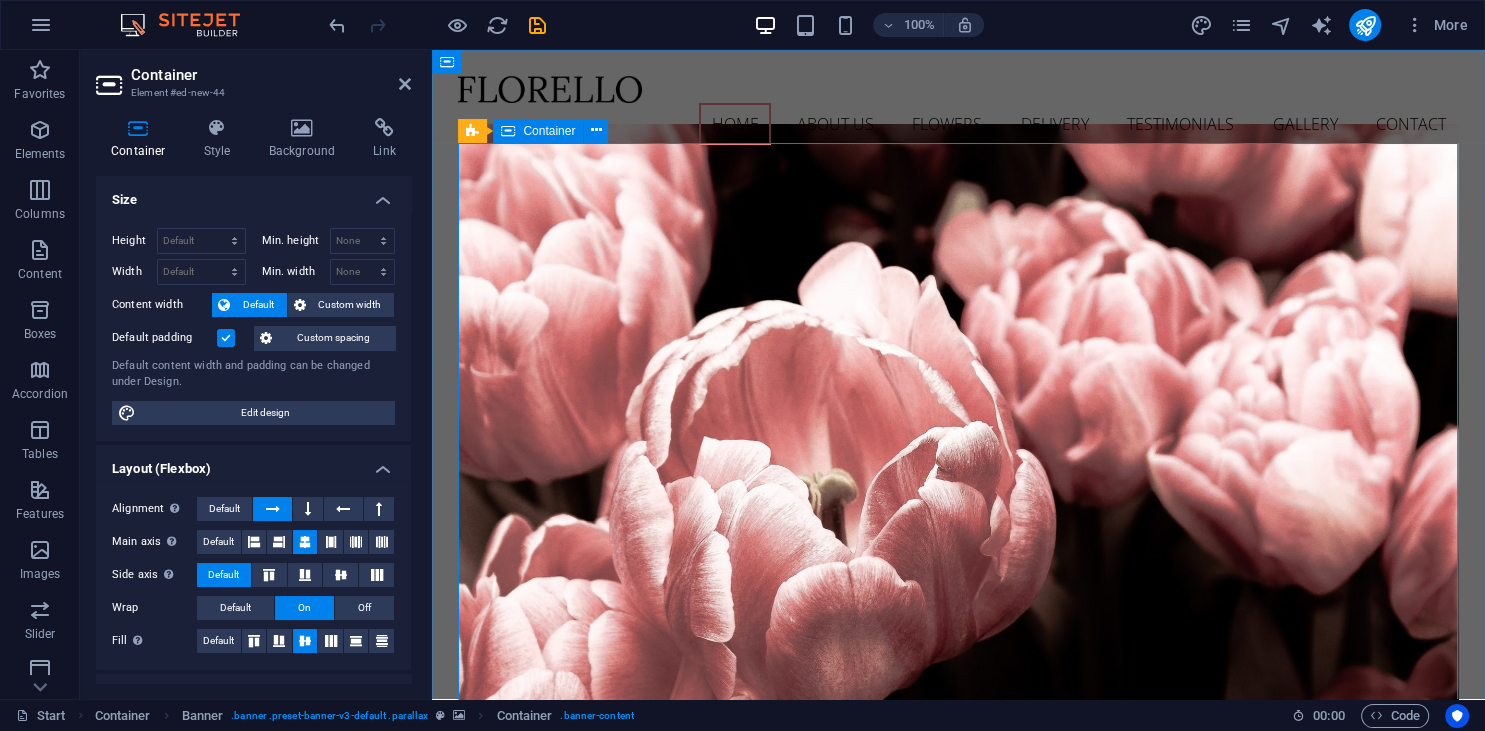 click on "Flower Store in [STATE] Come and visit our wonderful arrangements Learn more" at bounding box center [958, 978] 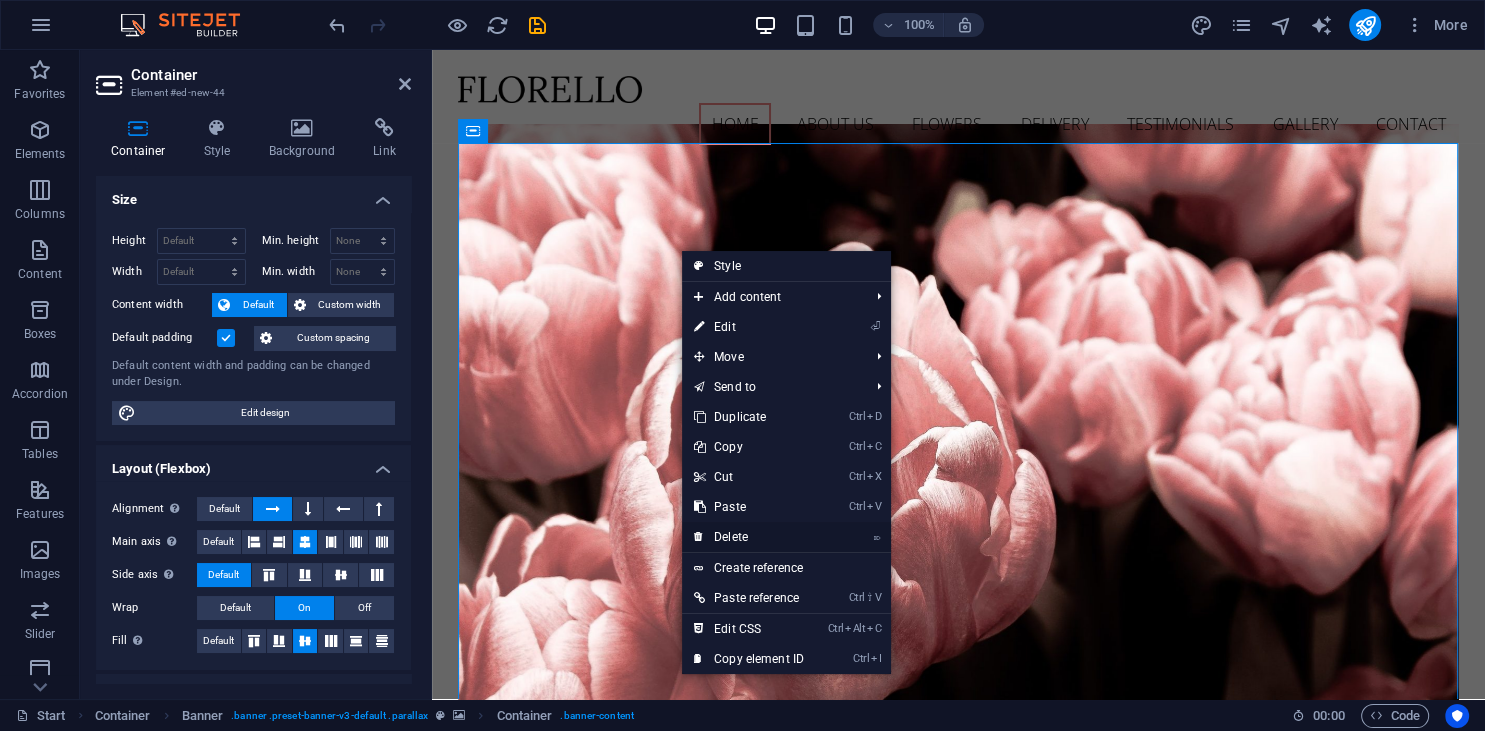click on "⌦  Delete" at bounding box center [749, 537] 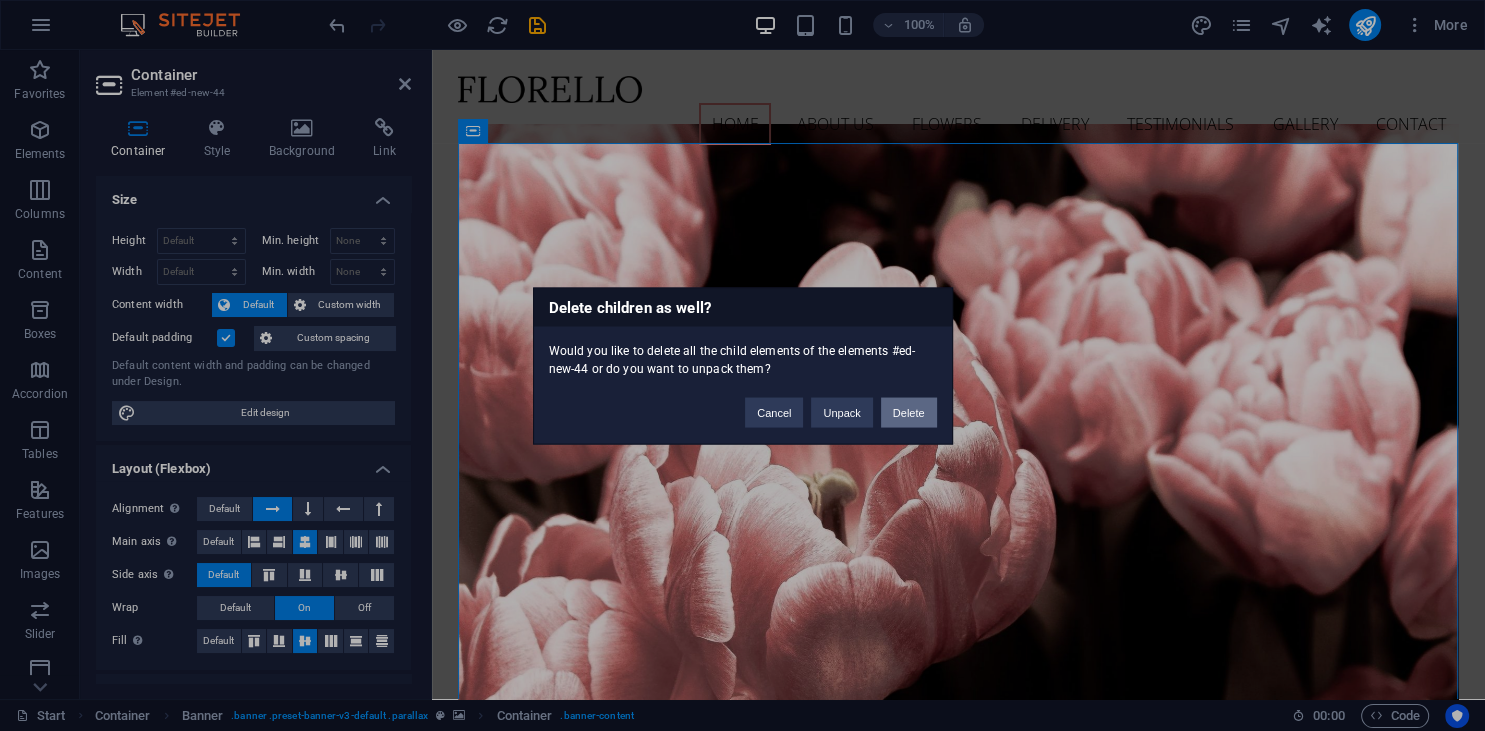 click on "Delete" at bounding box center (909, 412) 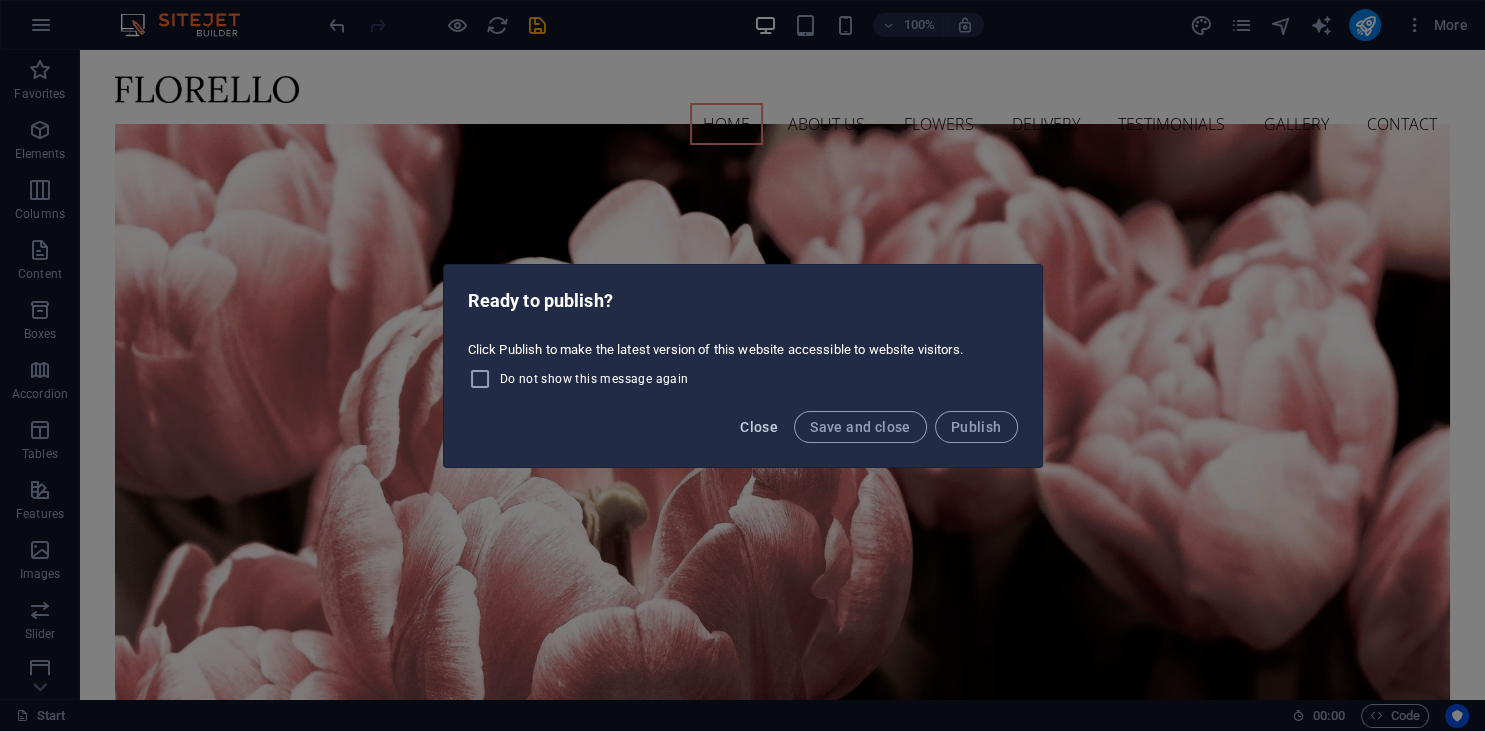 click on "Close" at bounding box center (759, 427) 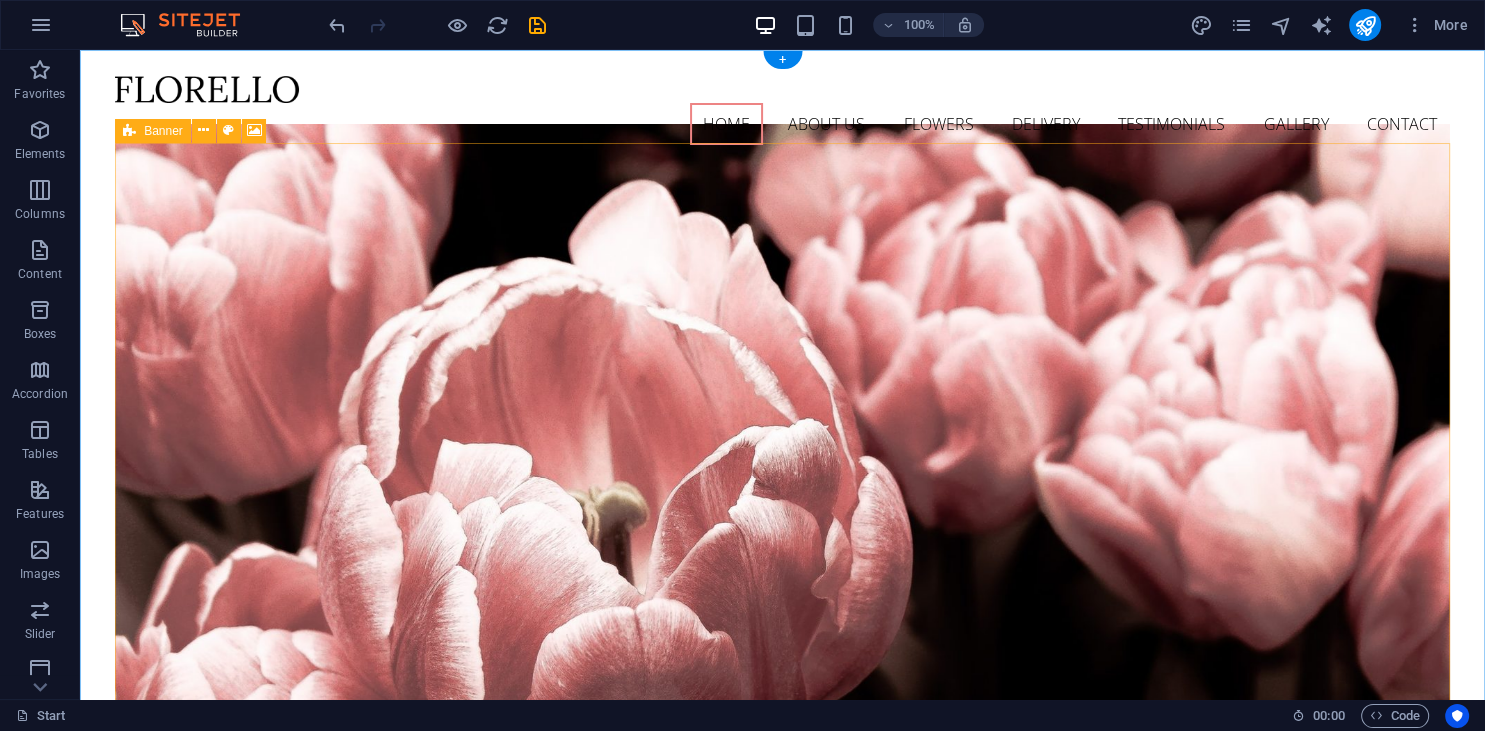 click on "Add elements" at bounding box center (723, 880) 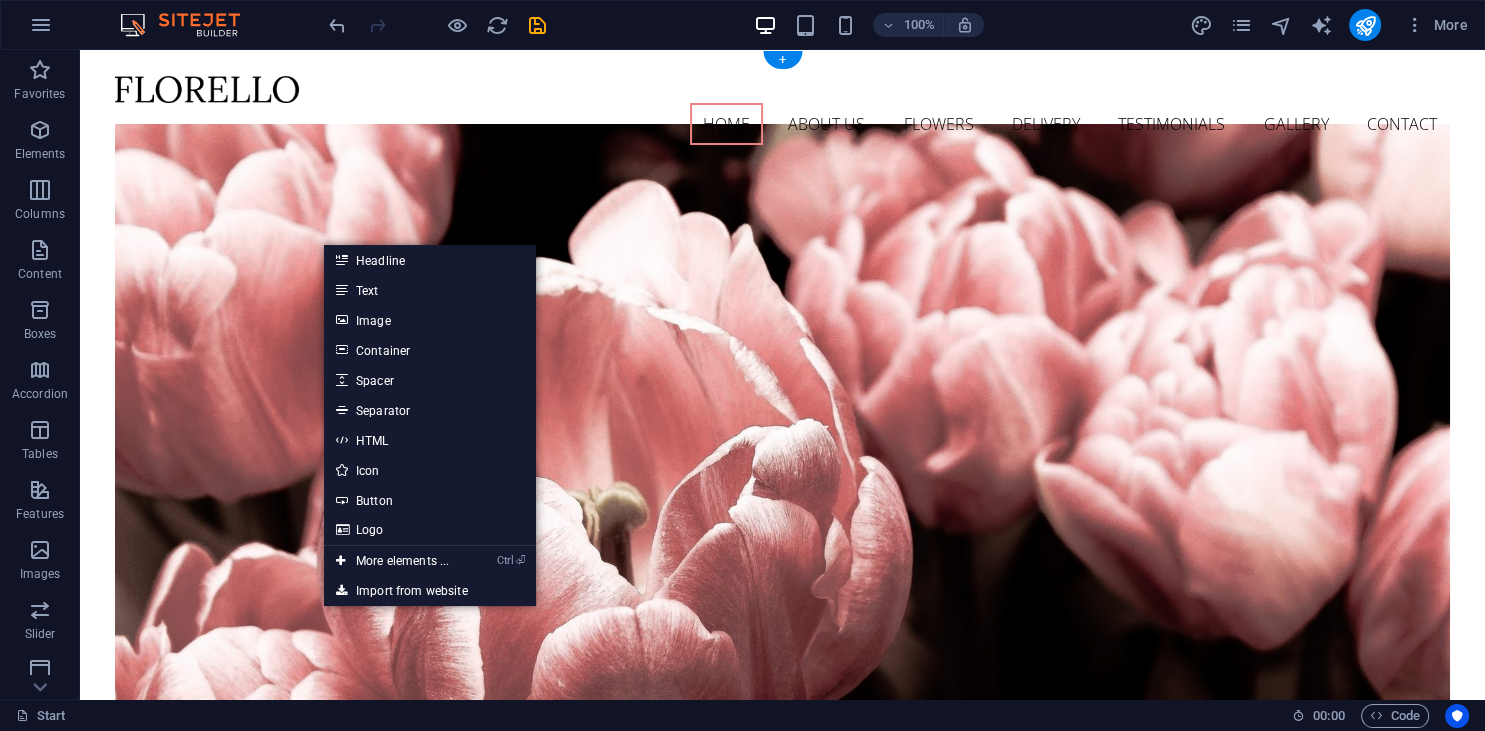 click at bounding box center [782, 428] 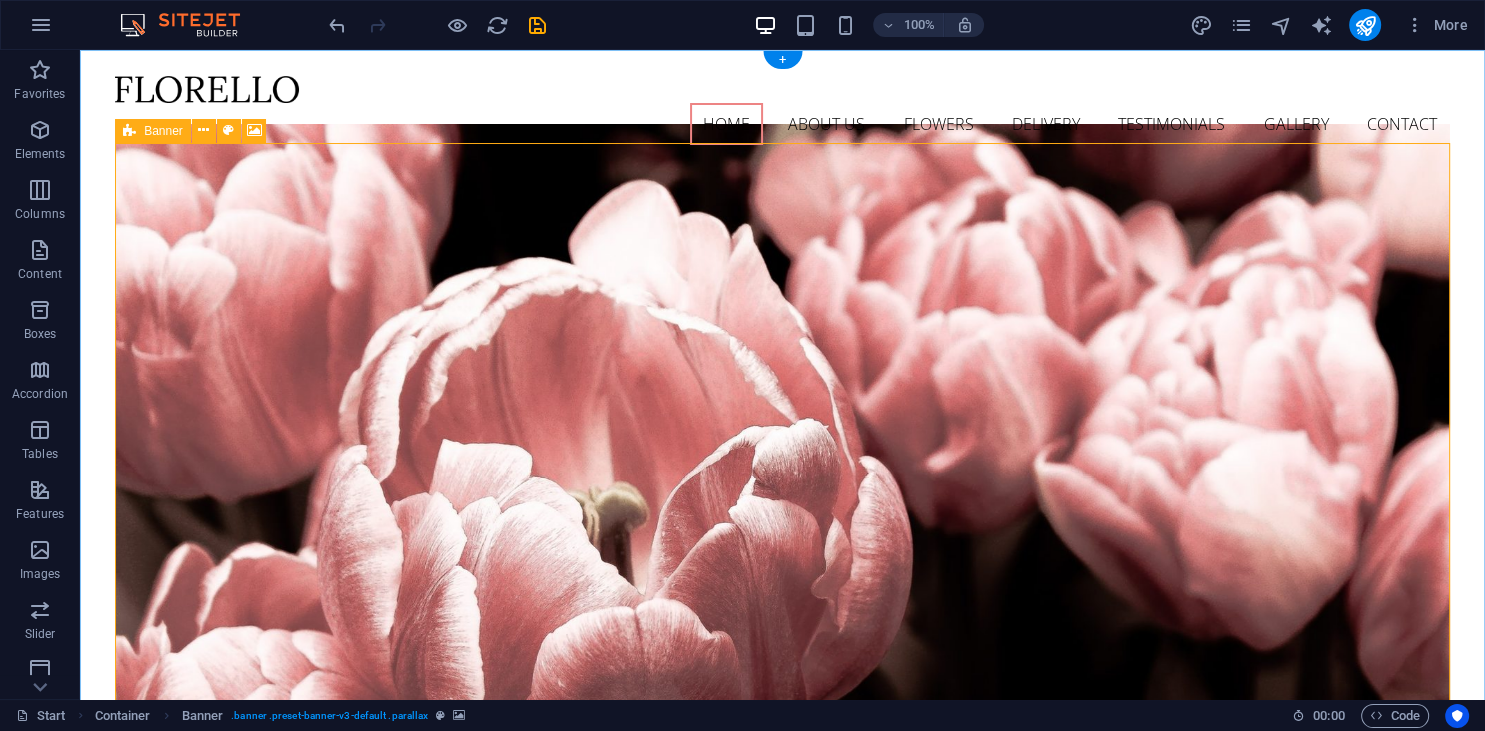 click on "Paste clipboard" at bounding box center (836, 880) 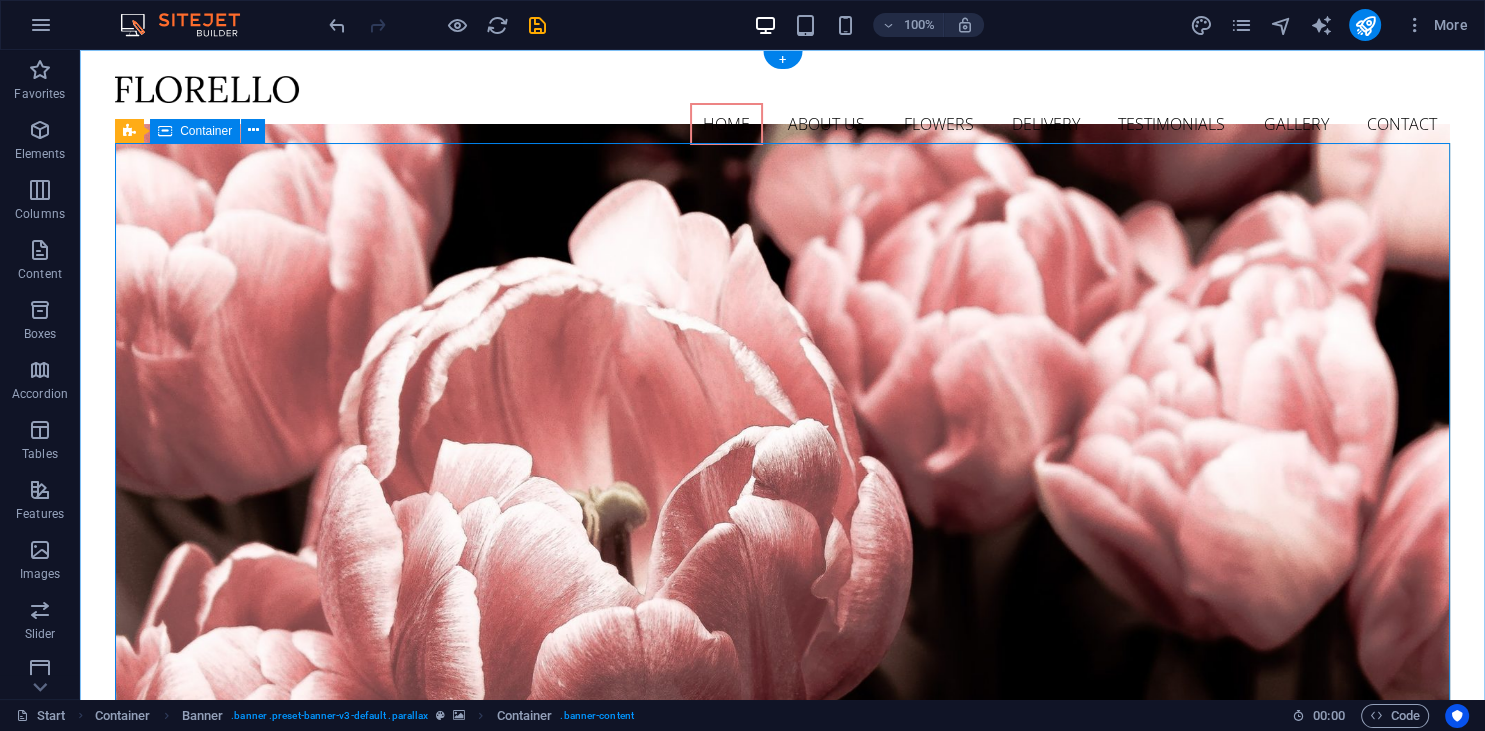 click on "Flower Store in [STATE] Come and visit our wonderful arrangements Learn more" at bounding box center [782, 978] 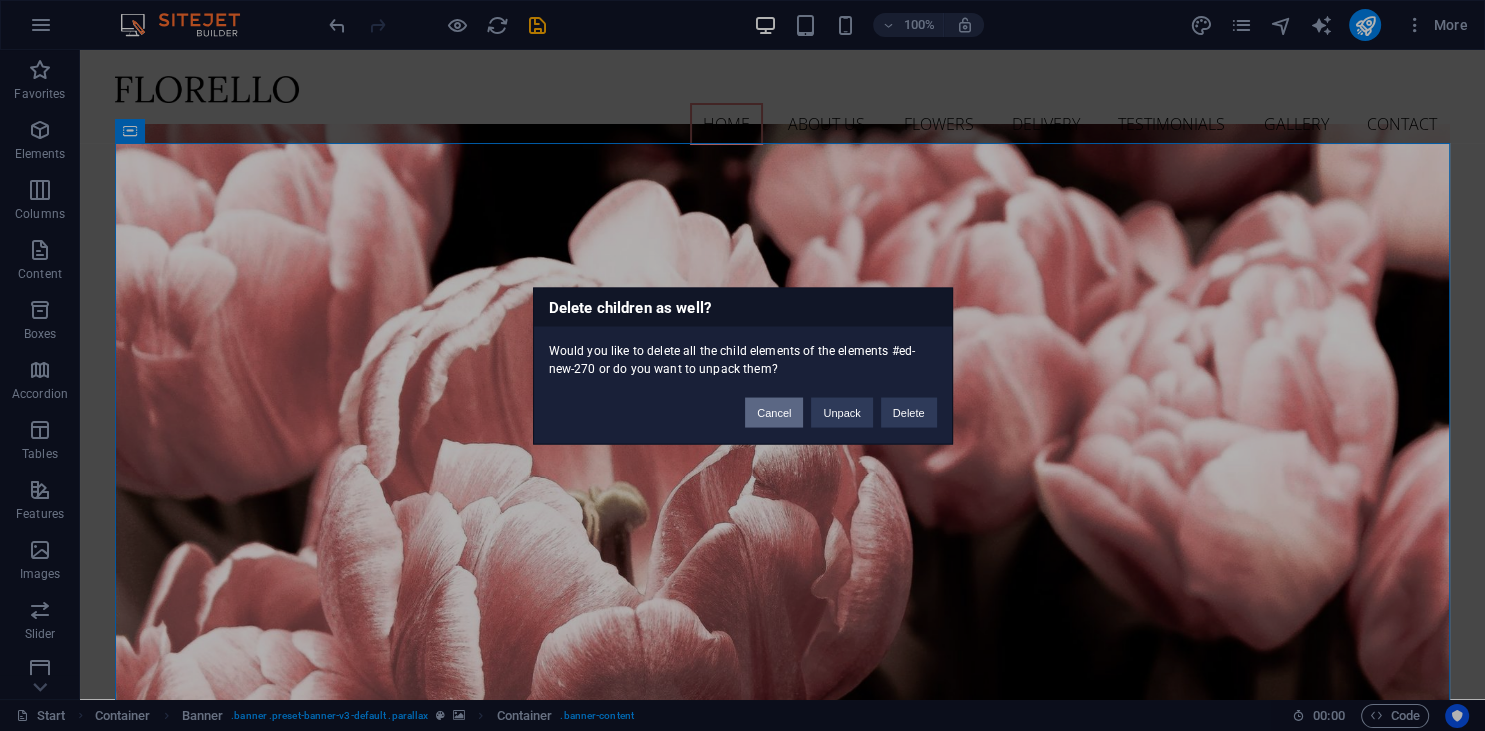 click on "Cancel" at bounding box center [774, 412] 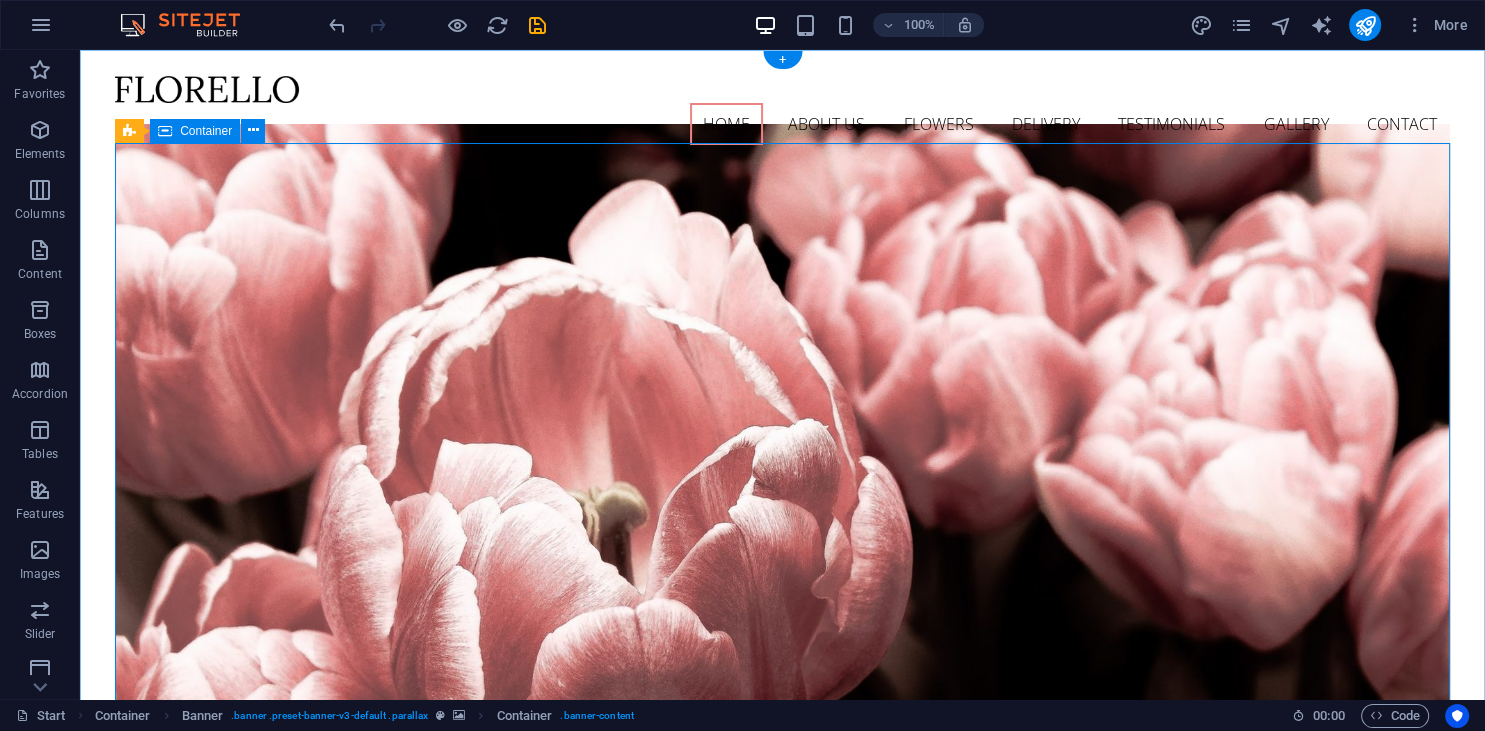 click on "Flower Store in [STATE] Come and visit our wonderful arrangements Learn more" at bounding box center [782, 978] 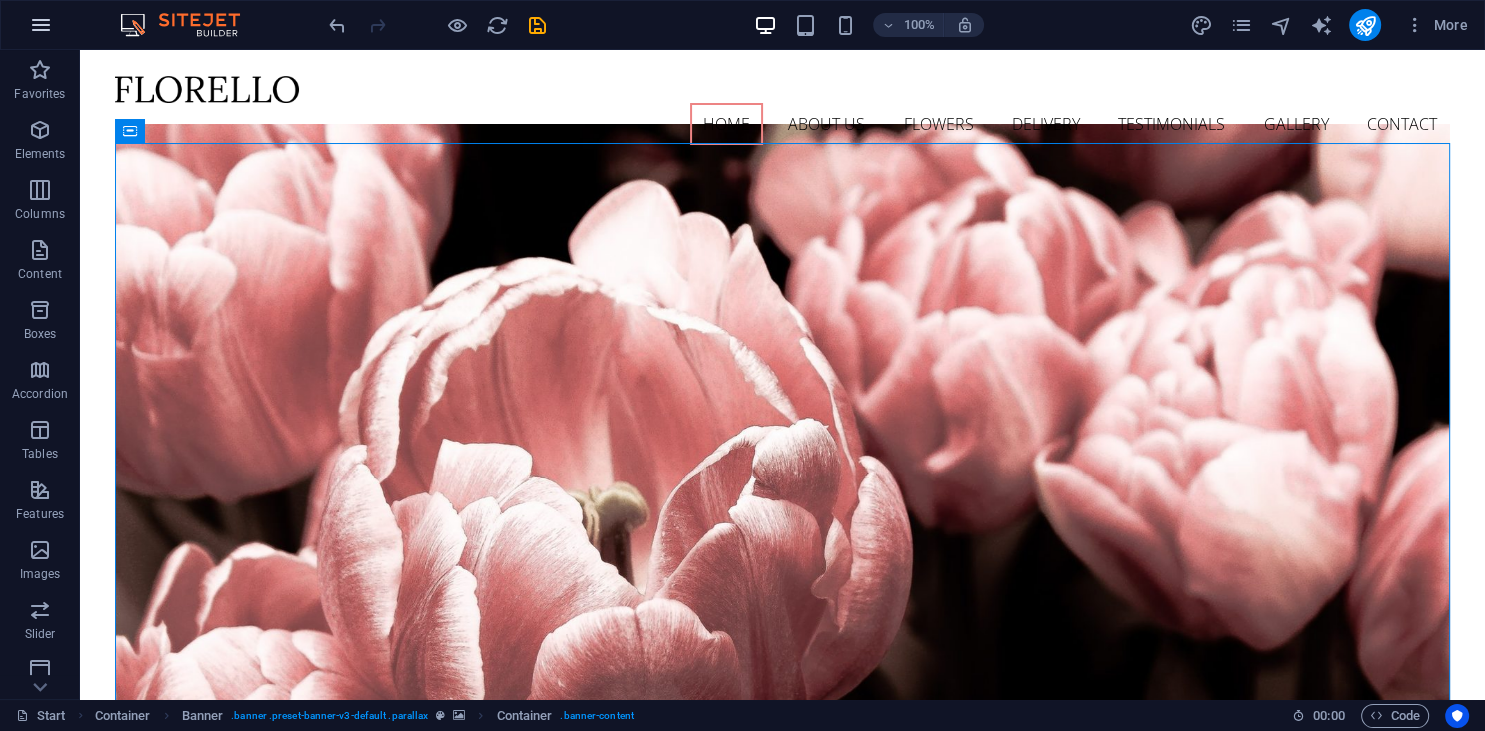 click at bounding box center (41, 25) 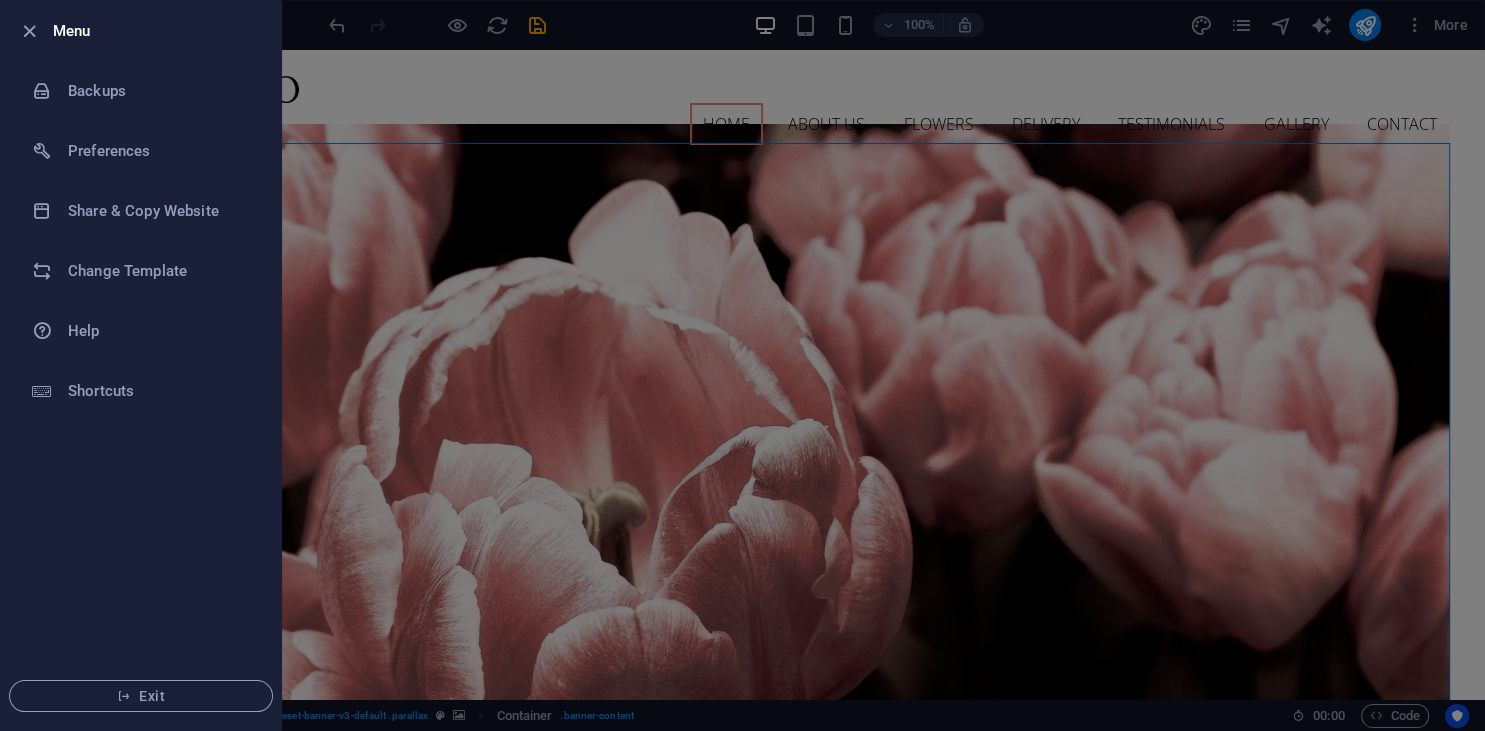 click at bounding box center [35, 31] 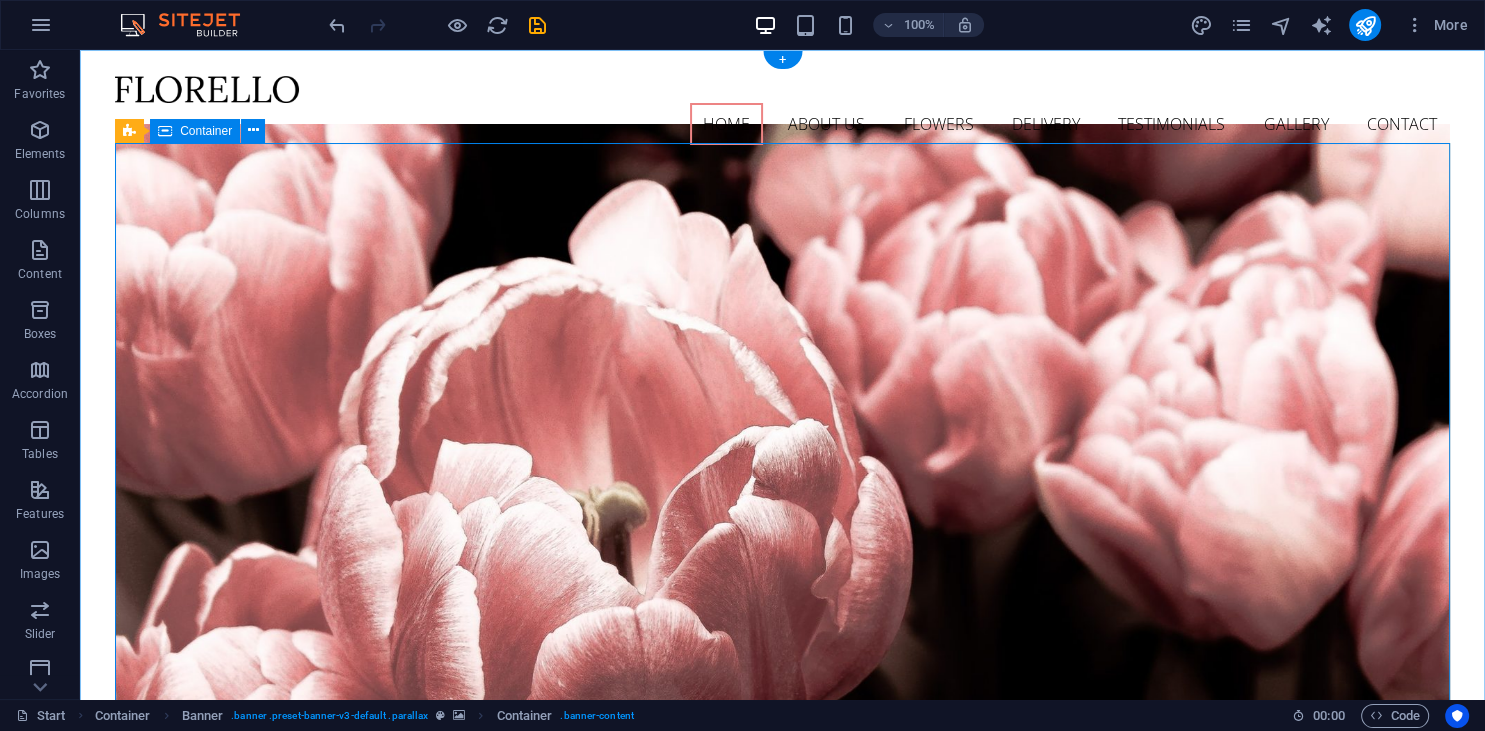 click on "Flower Store in [STATE] Come and visit our wonderful arrangements Learn more" at bounding box center (782, 978) 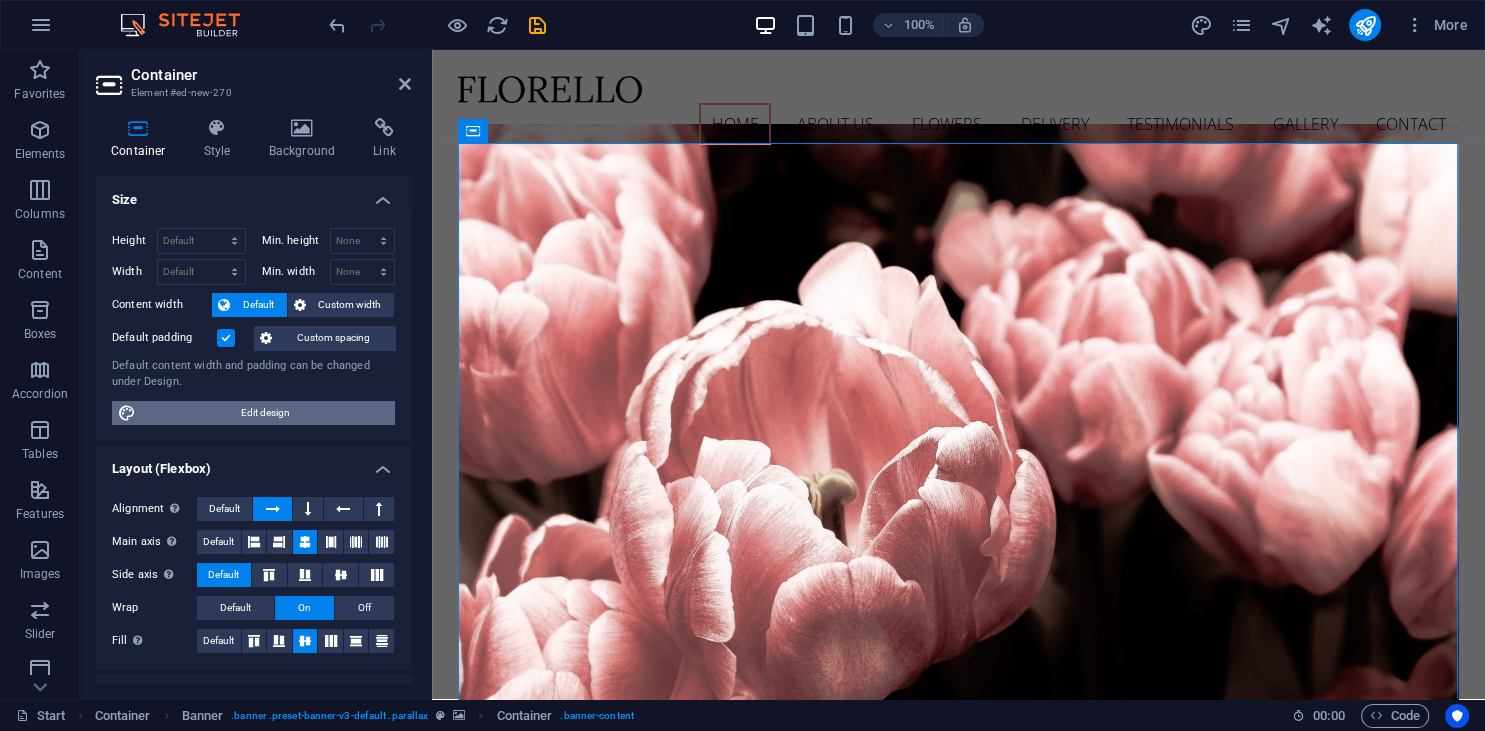 click on "Edit design" at bounding box center (265, 413) 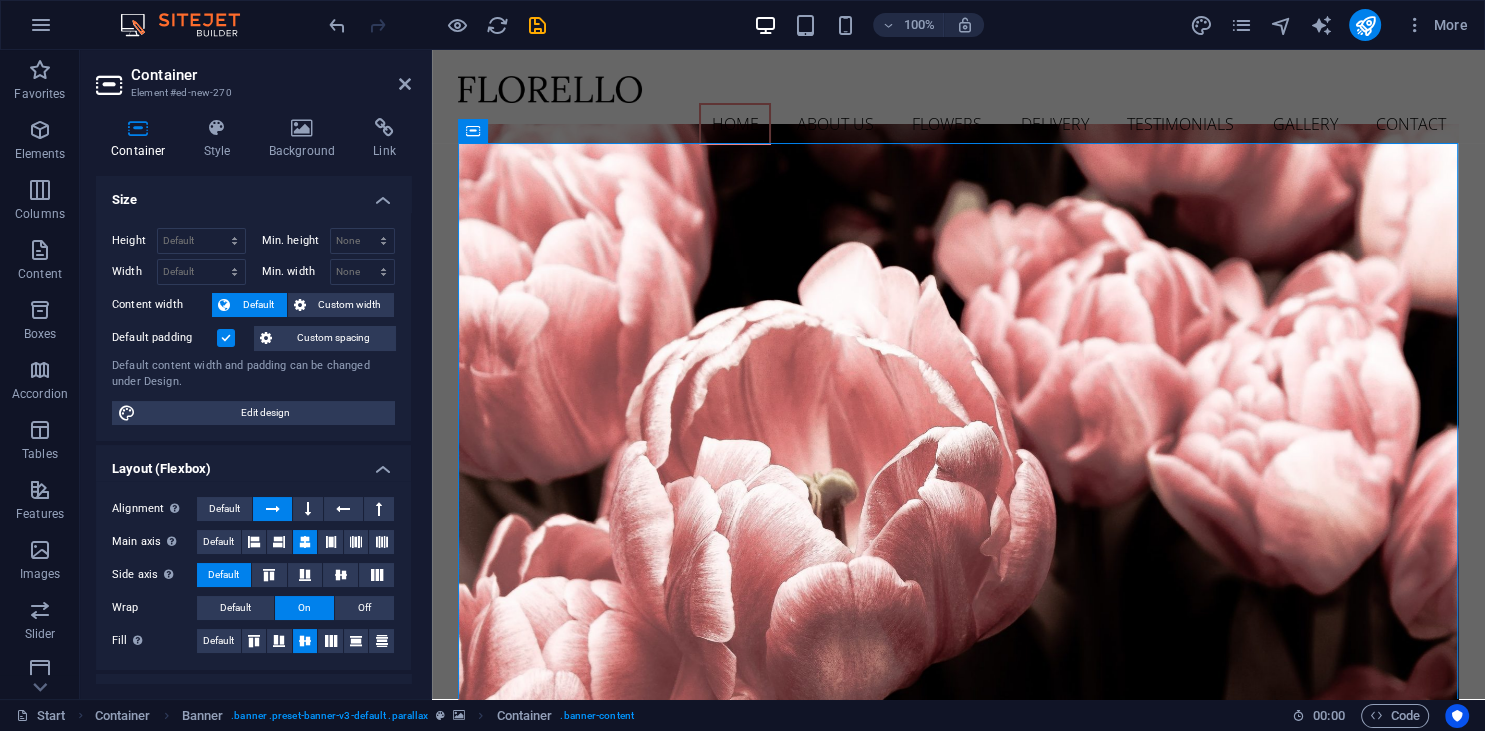 select on "px" 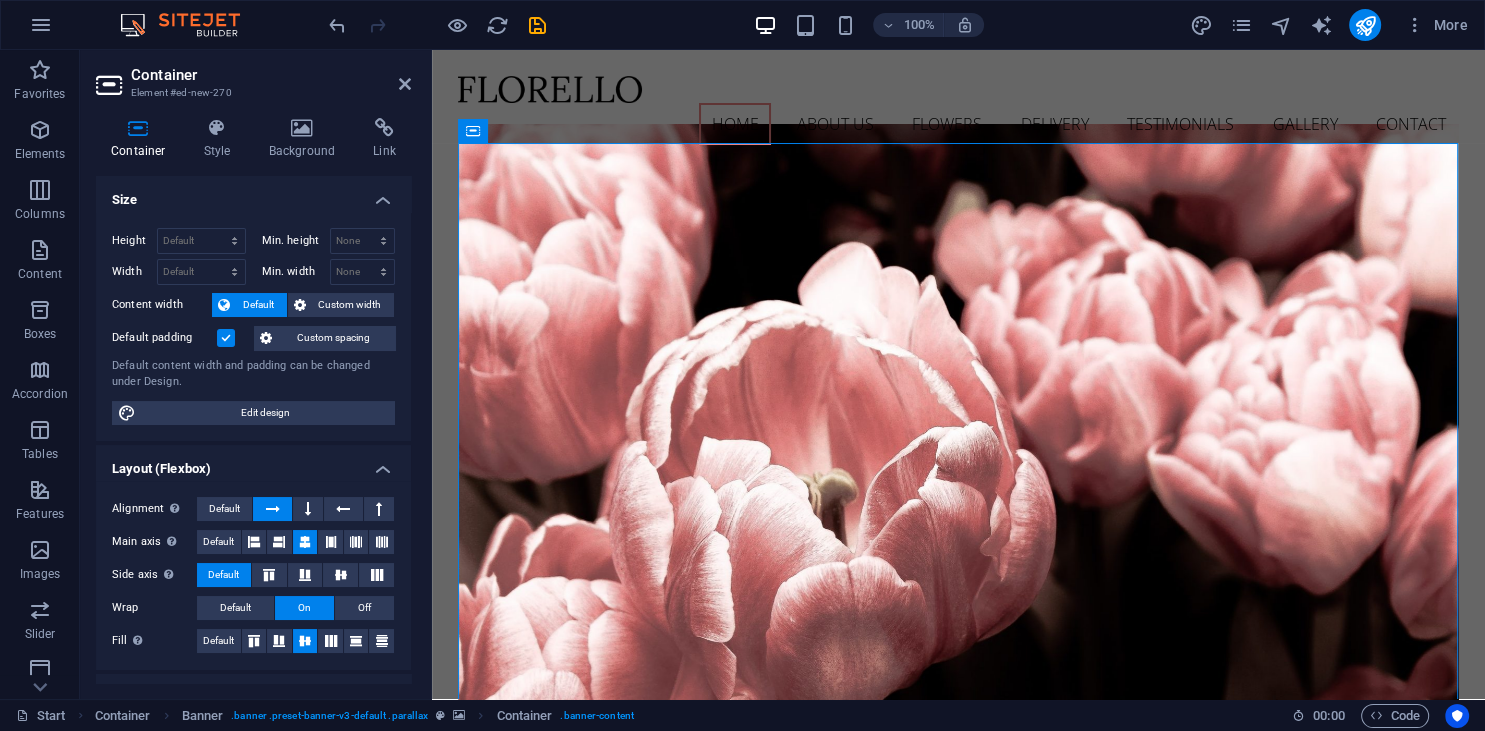 select on "300" 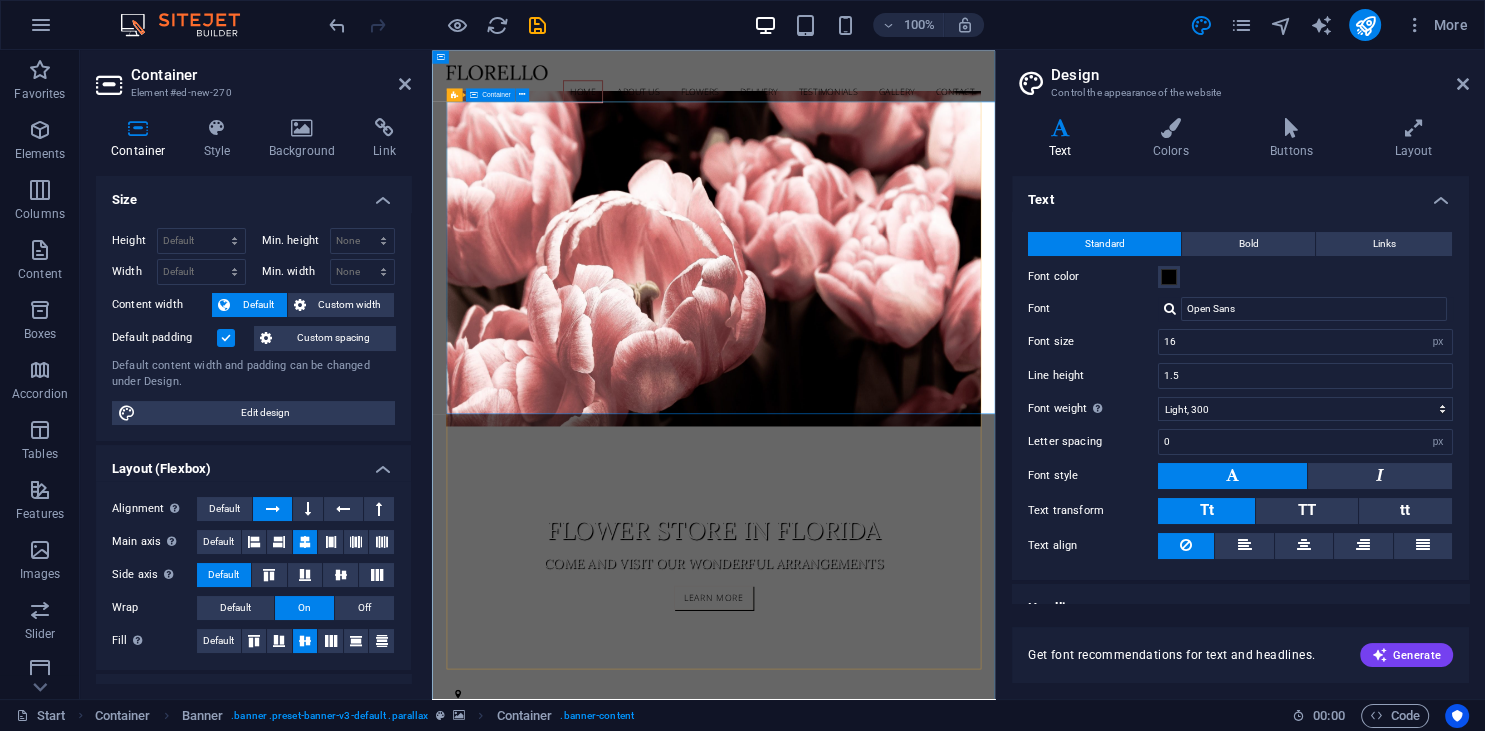 click on "Flower Store in [STATE] Come and visit our wonderful arrangements Learn more" at bounding box center (944, 978) 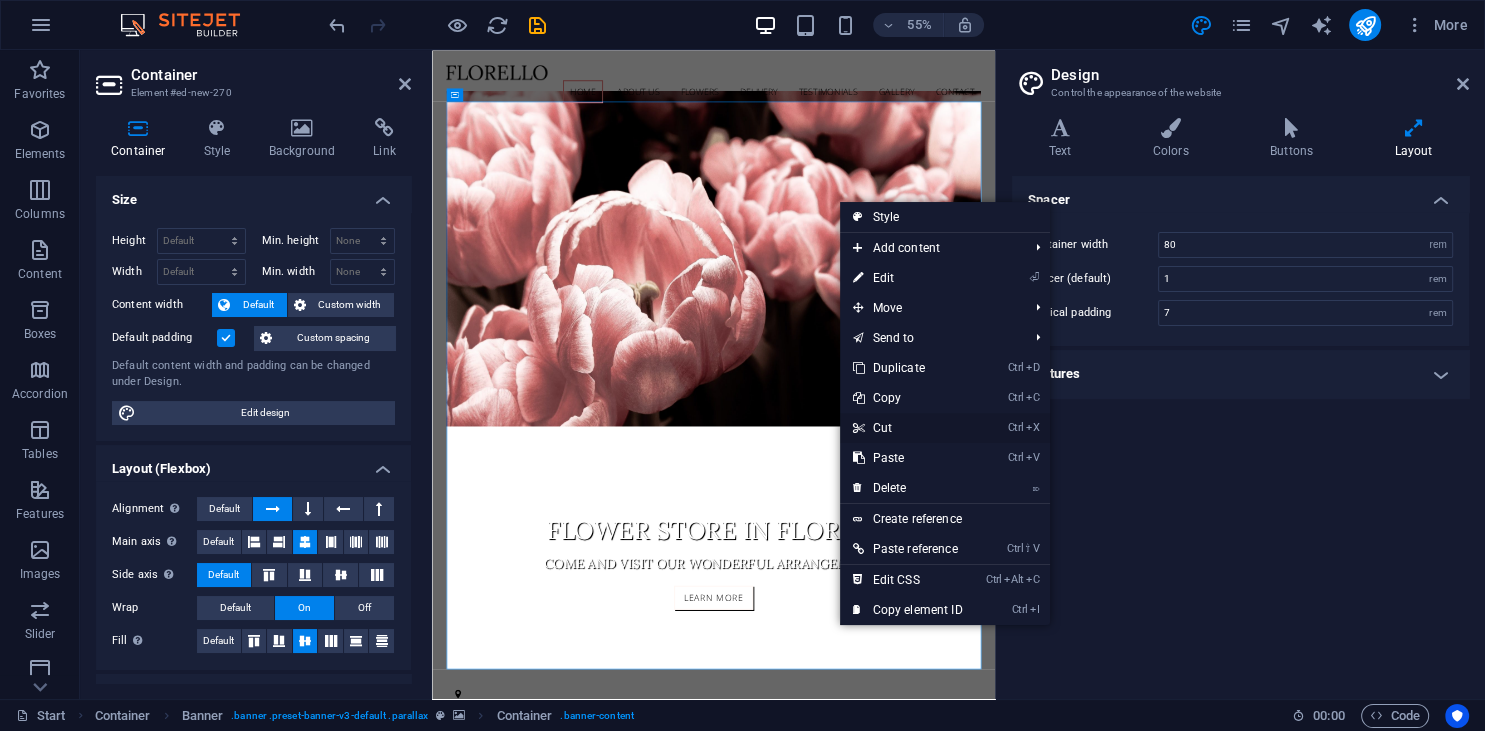 click on "Ctrl X  Cut" at bounding box center [907, 428] 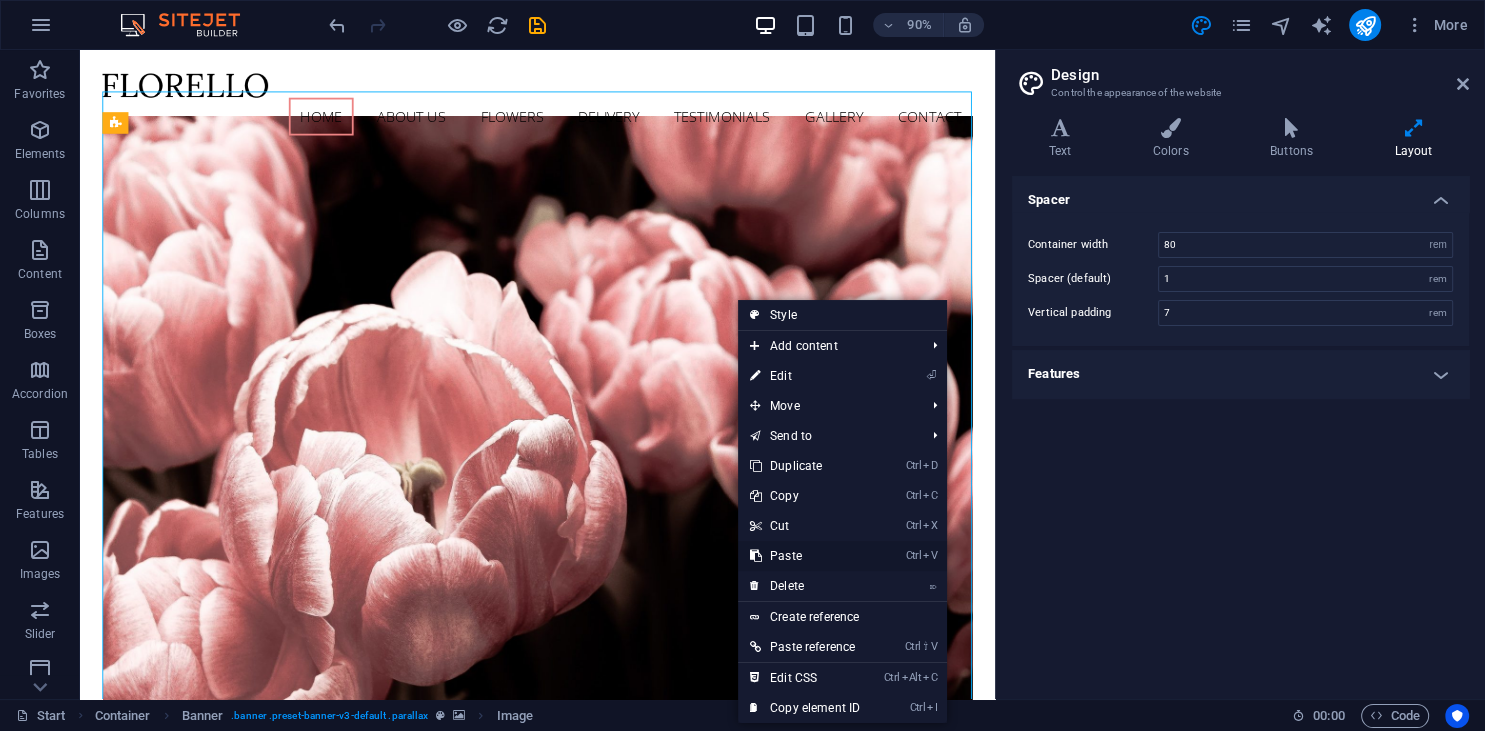 click on "Ctrl V  Paste" at bounding box center [805, 556] 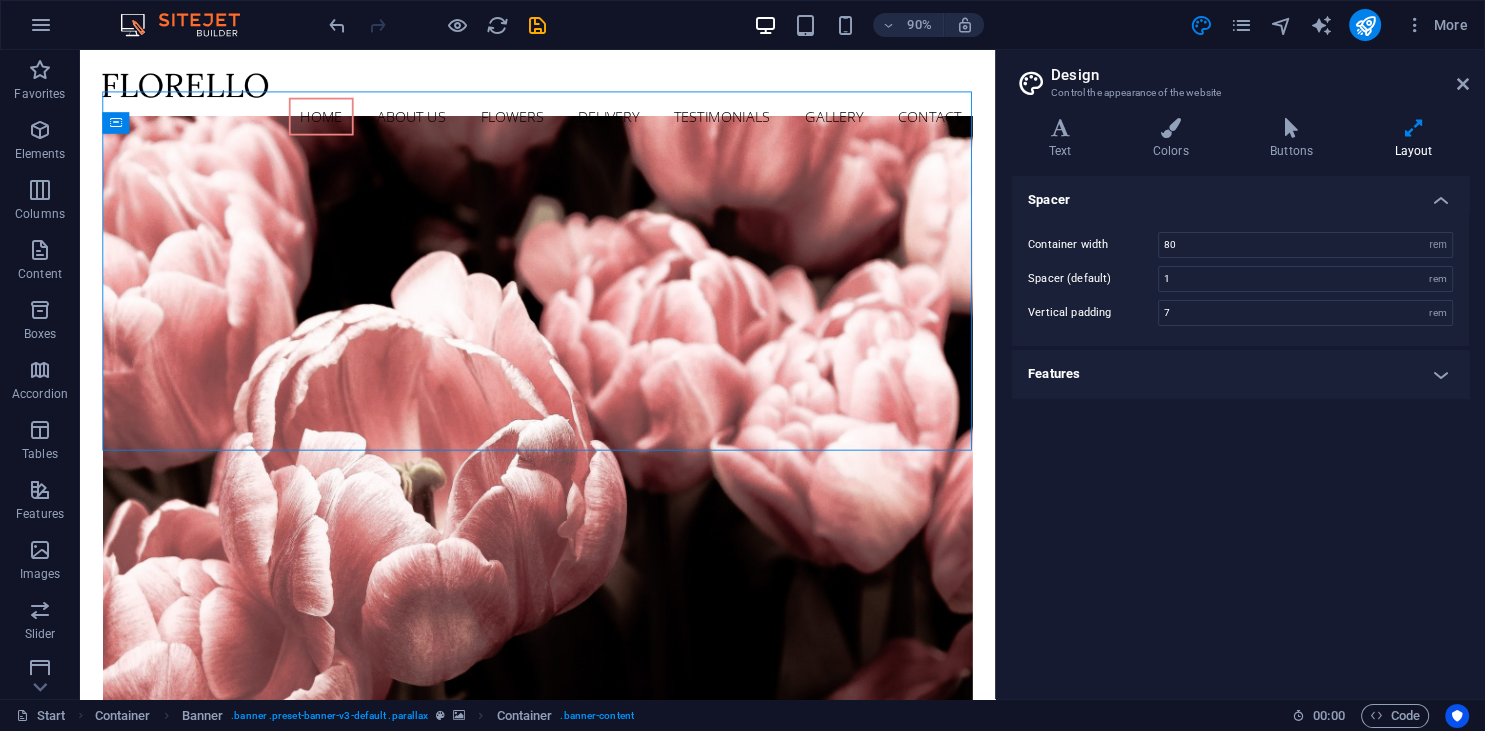 drag, startPoint x: 871, startPoint y: 614, endPoint x: 1081, endPoint y: 615, distance: 210.00238 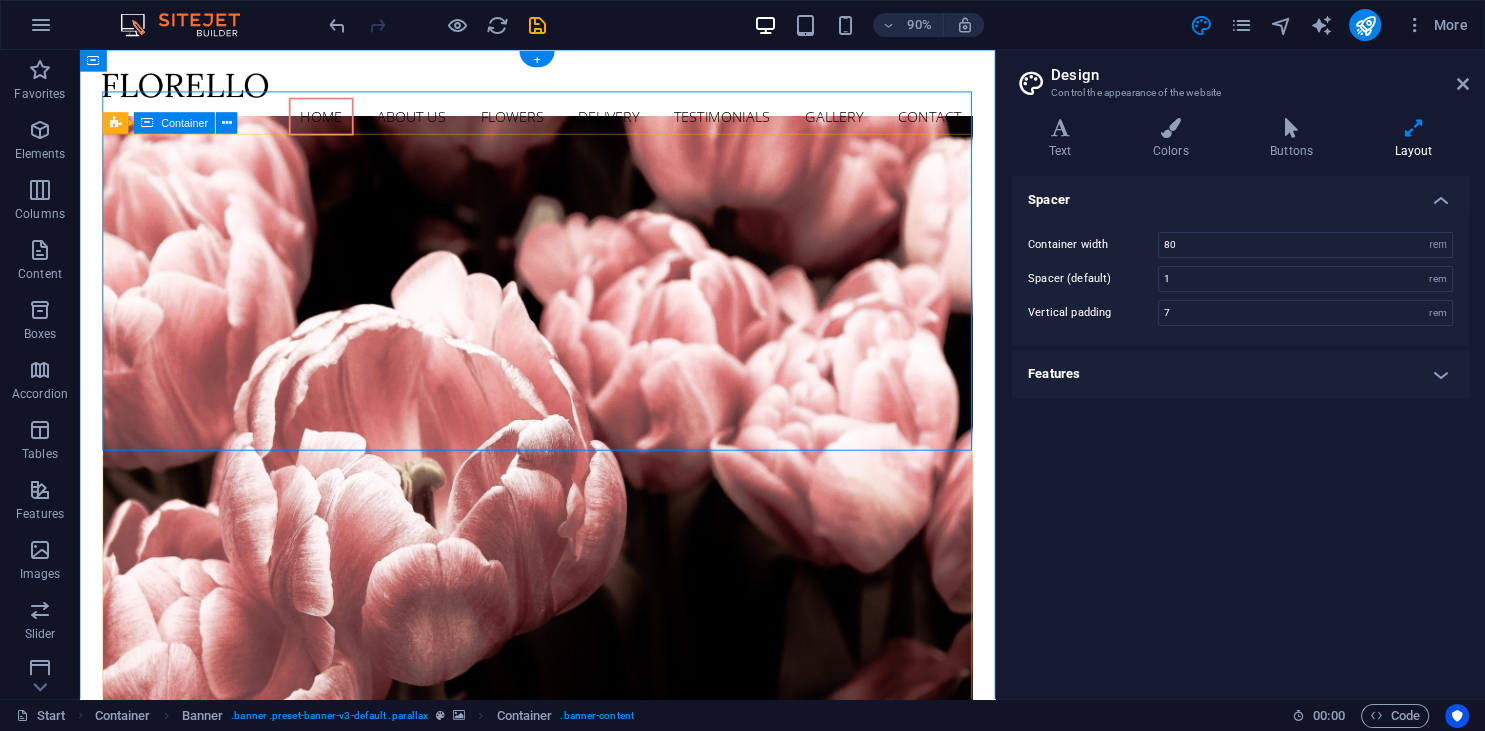 drag, startPoint x: 936, startPoint y: 316, endPoint x: 989, endPoint y: 315, distance: 53.009434 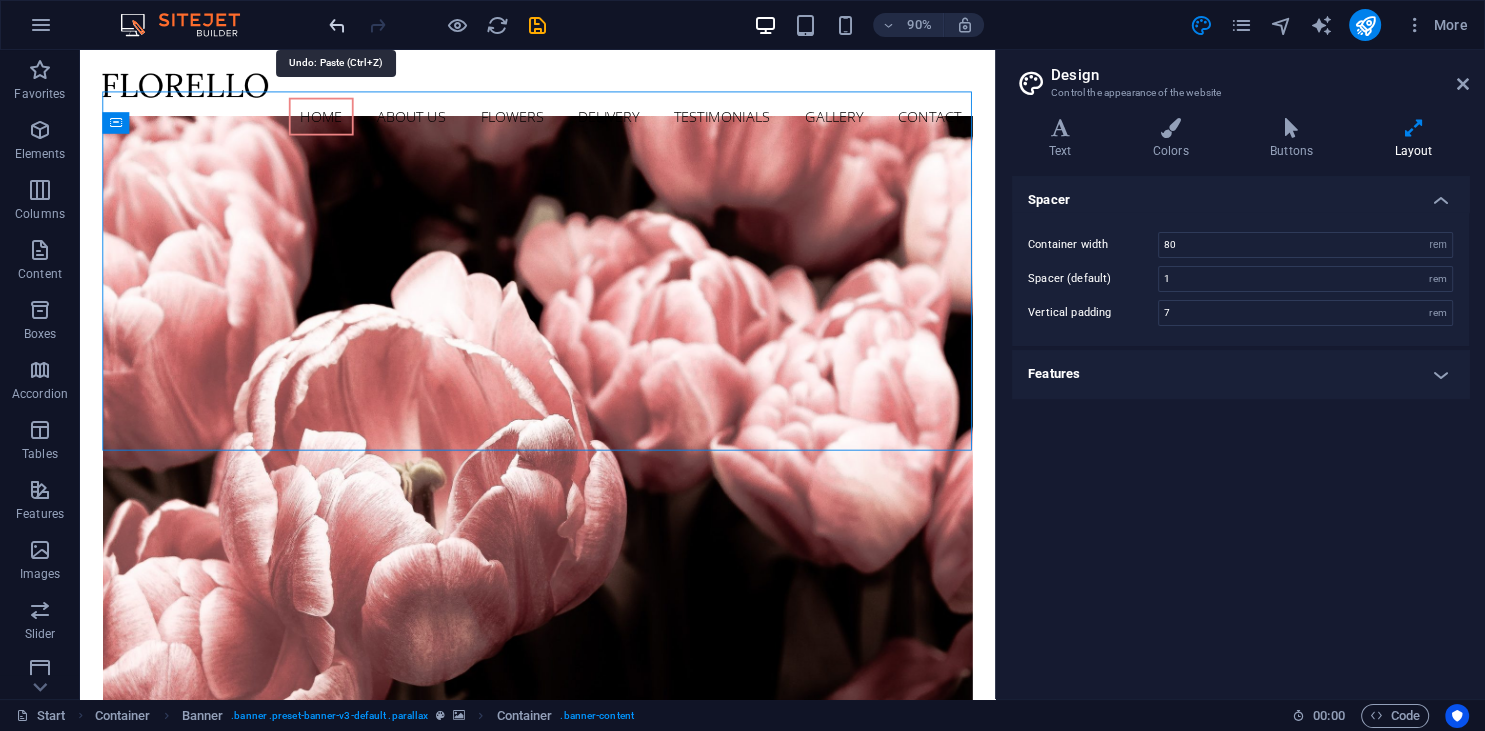 click at bounding box center (337, 25) 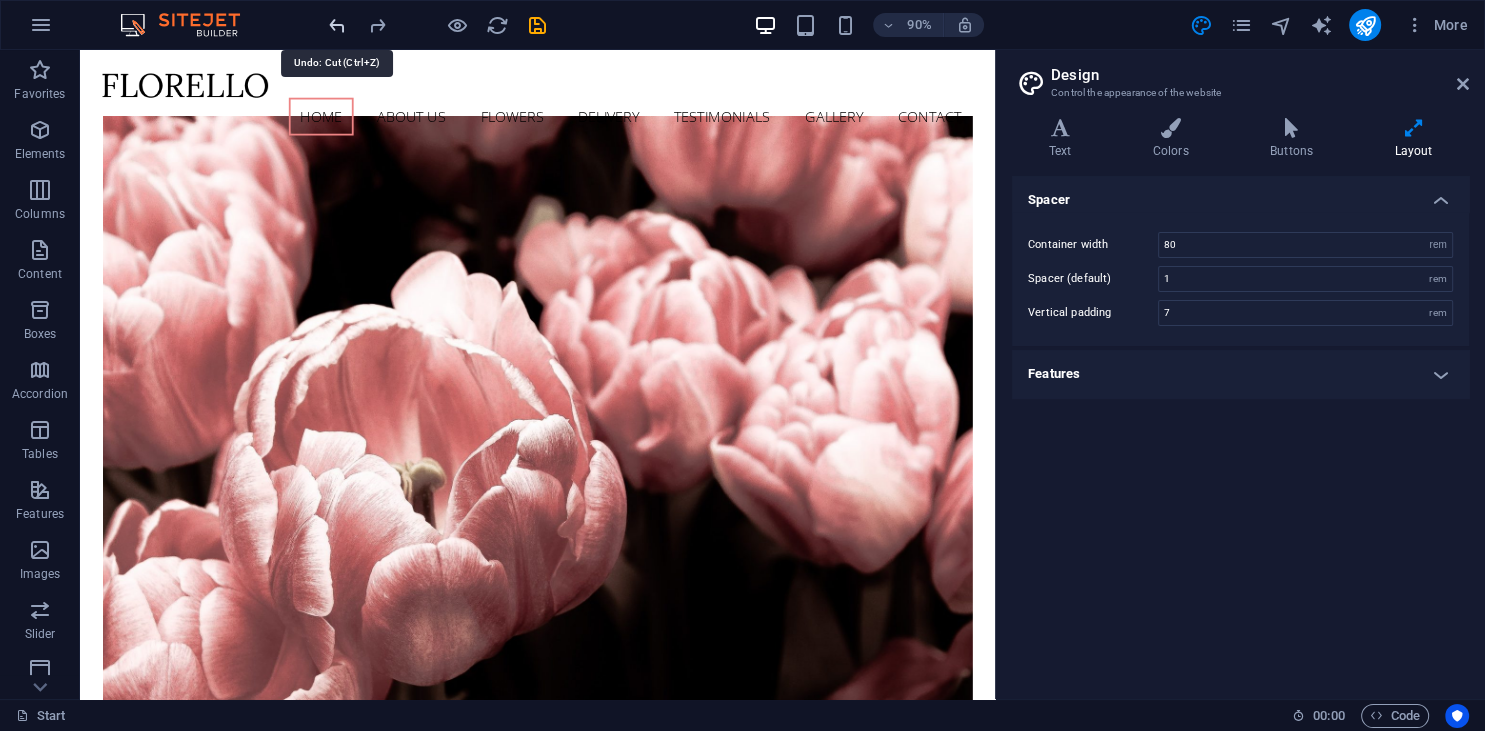 click at bounding box center (337, 25) 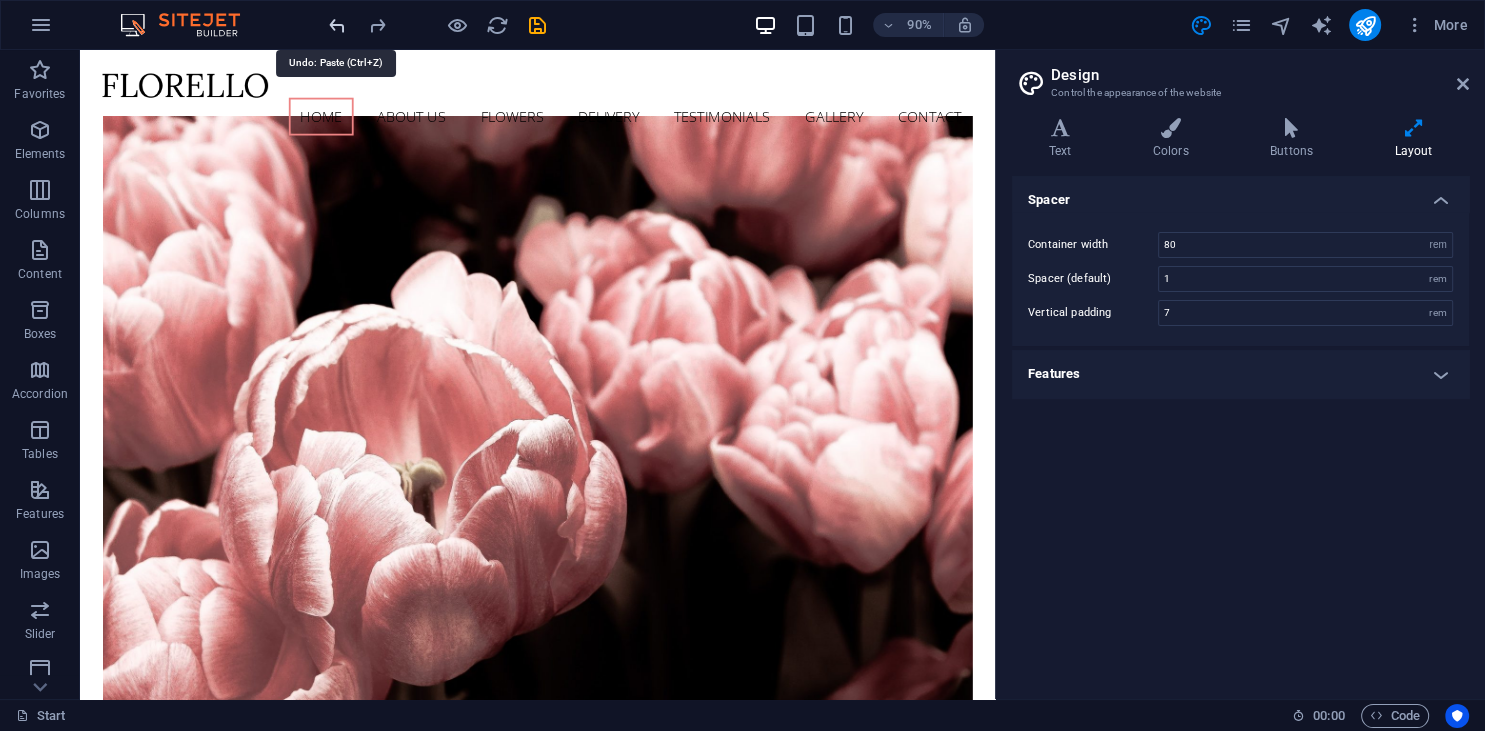 click at bounding box center (337, 25) 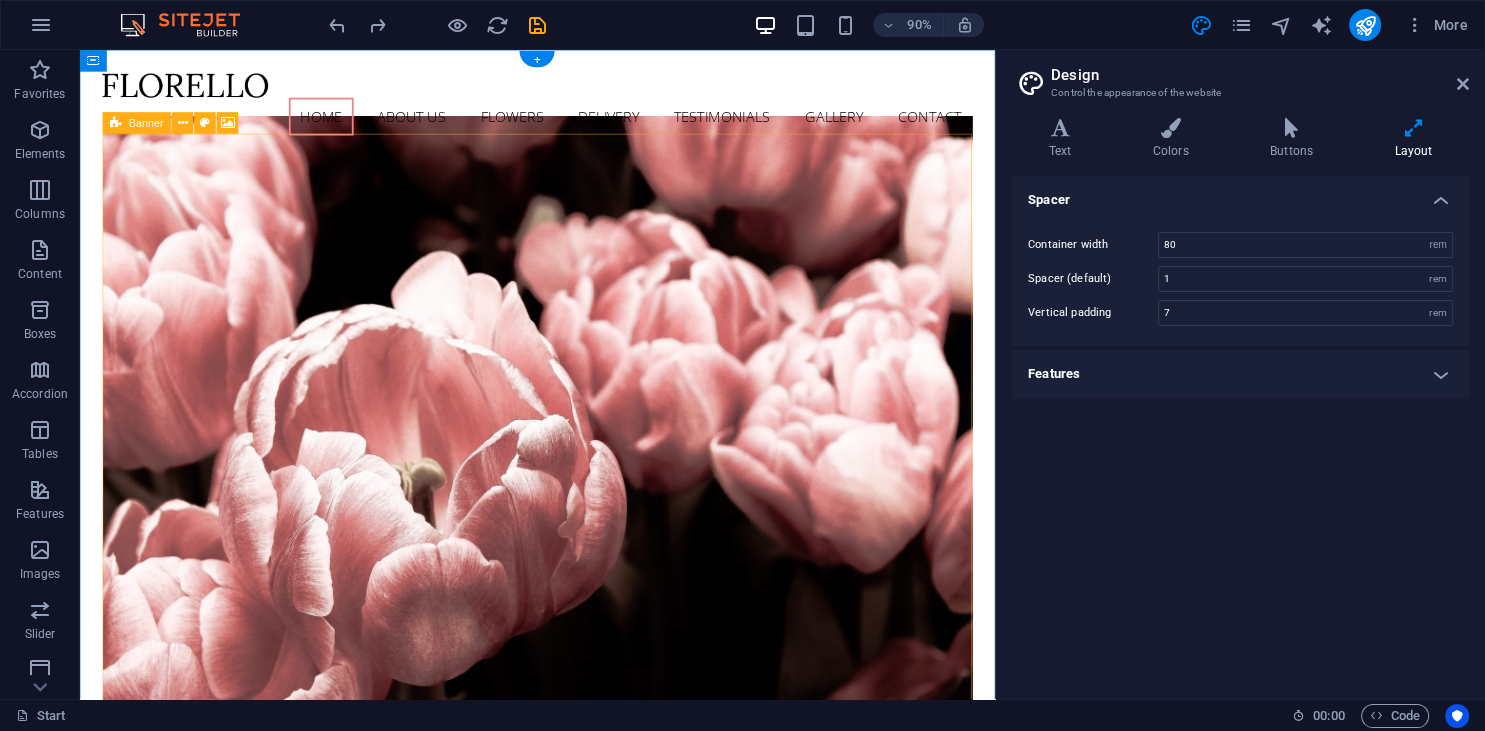 click at bounding box center (588, 462) 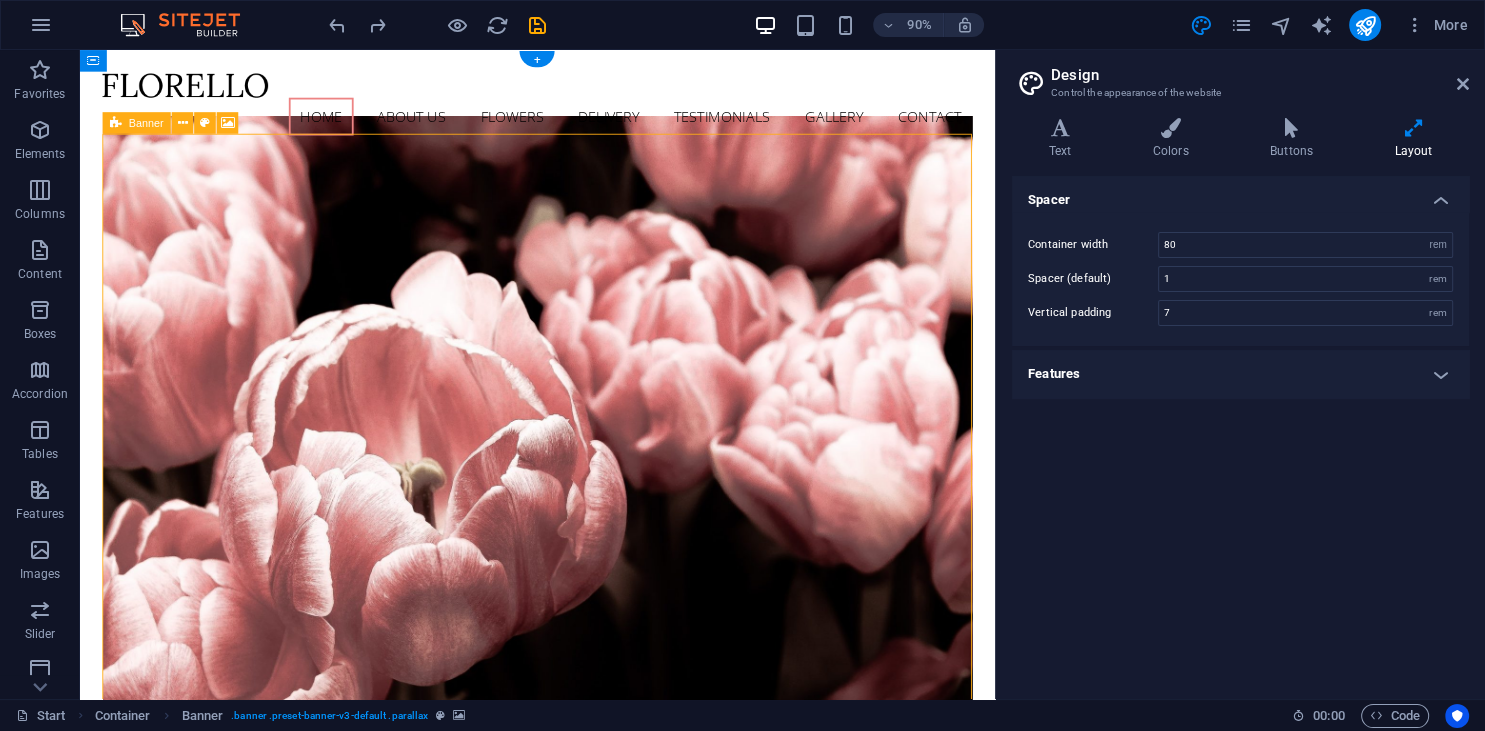 click at bounding box center (588, 462) 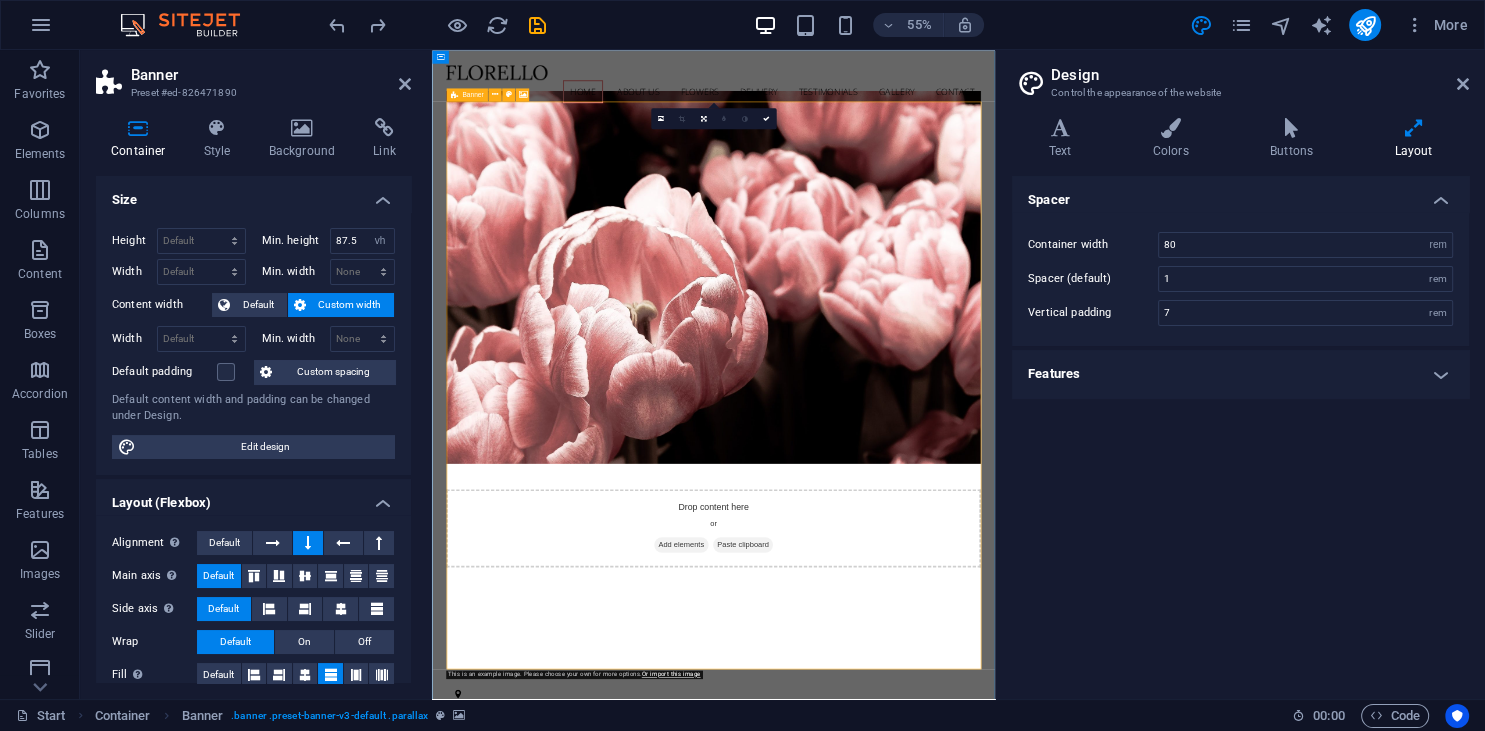 click at bounding box center (944, 462) 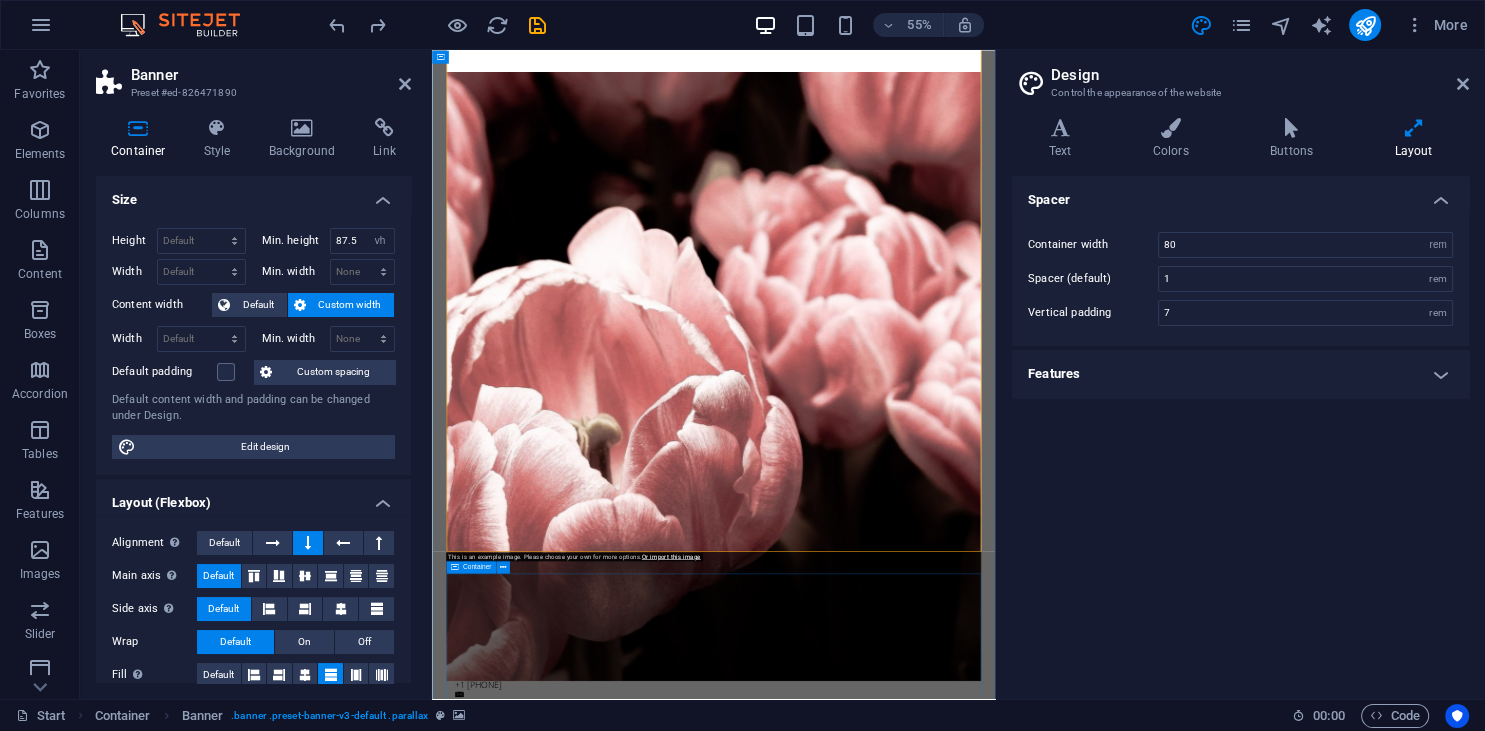 scroll, scrollTop: 421, scrollLeft: 0, axis: vertical 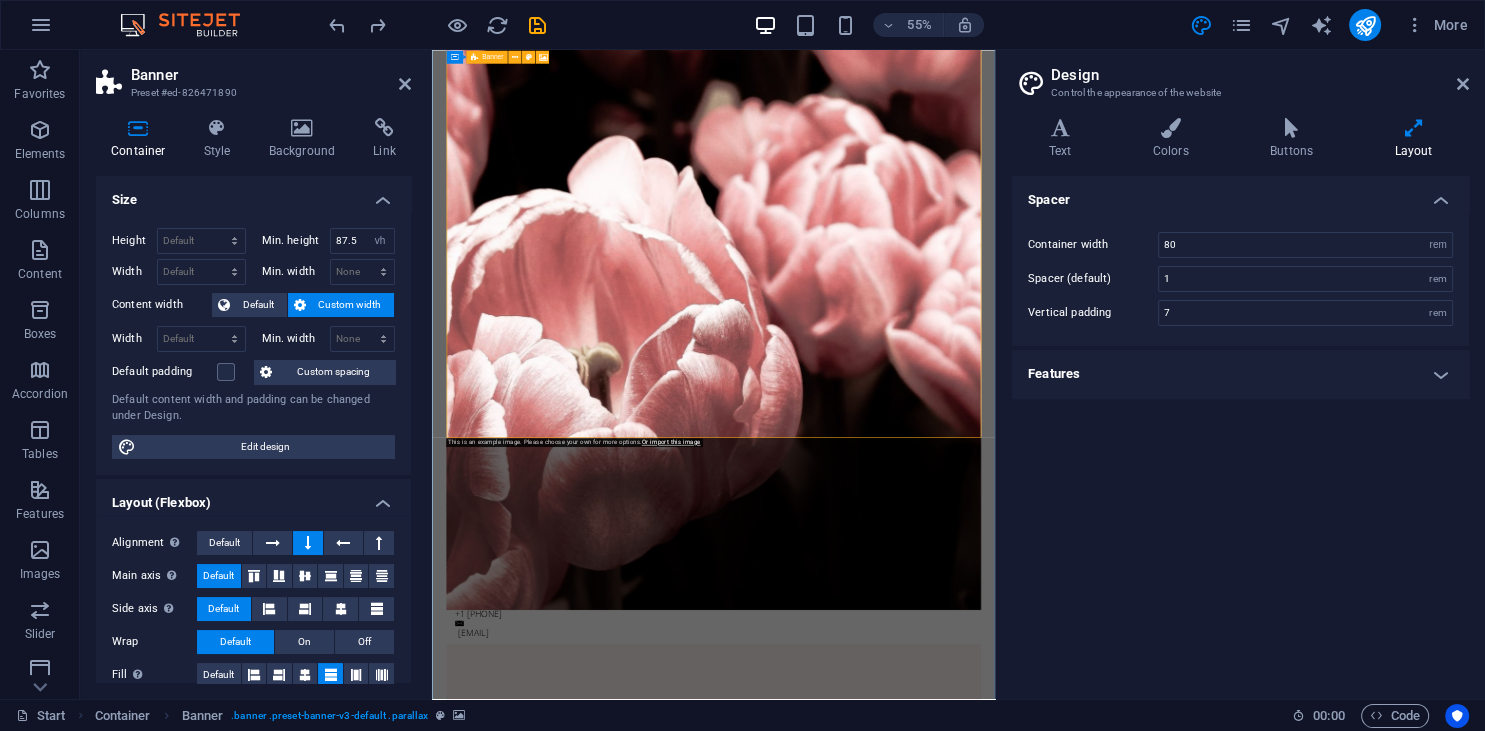click at bounding box center (944, 513) 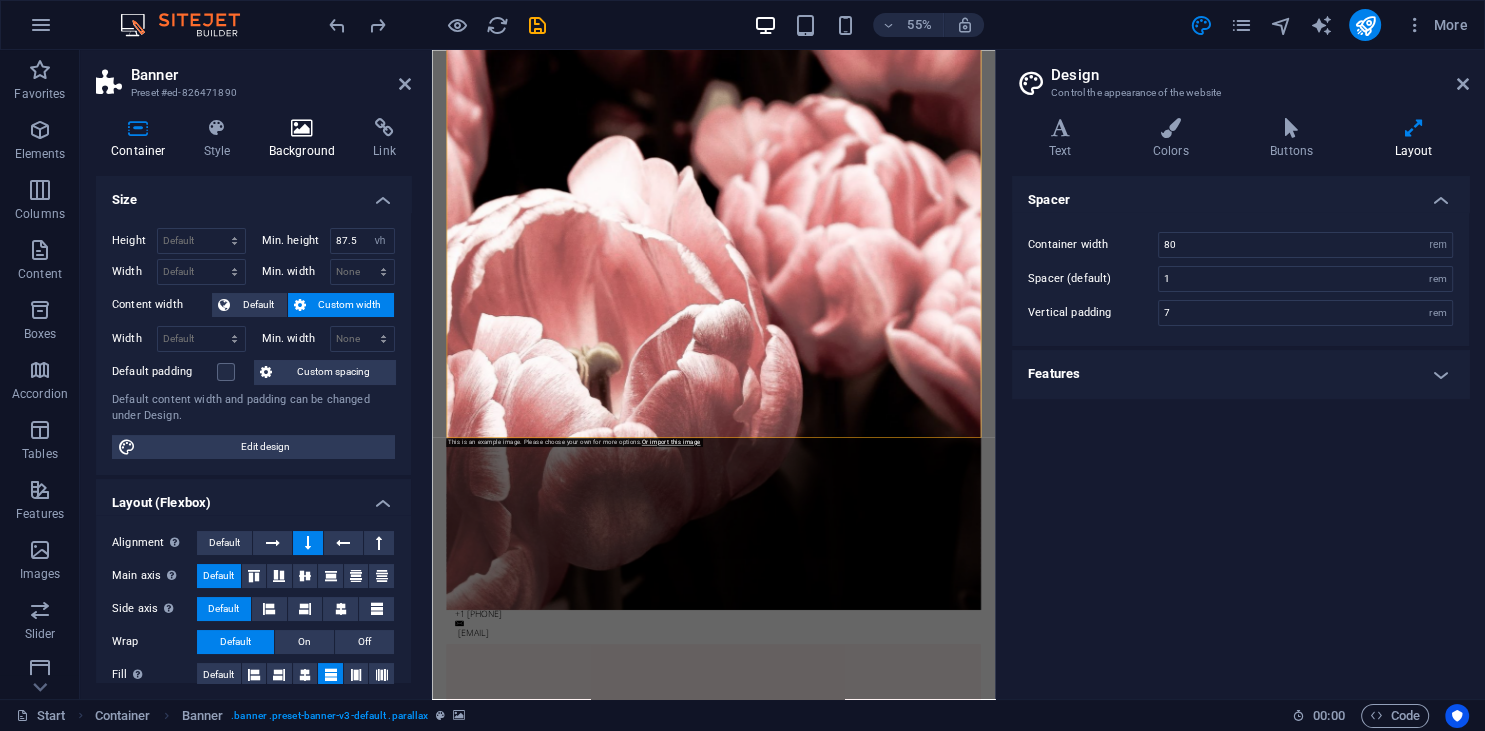 click at bounding box center [302, 128] 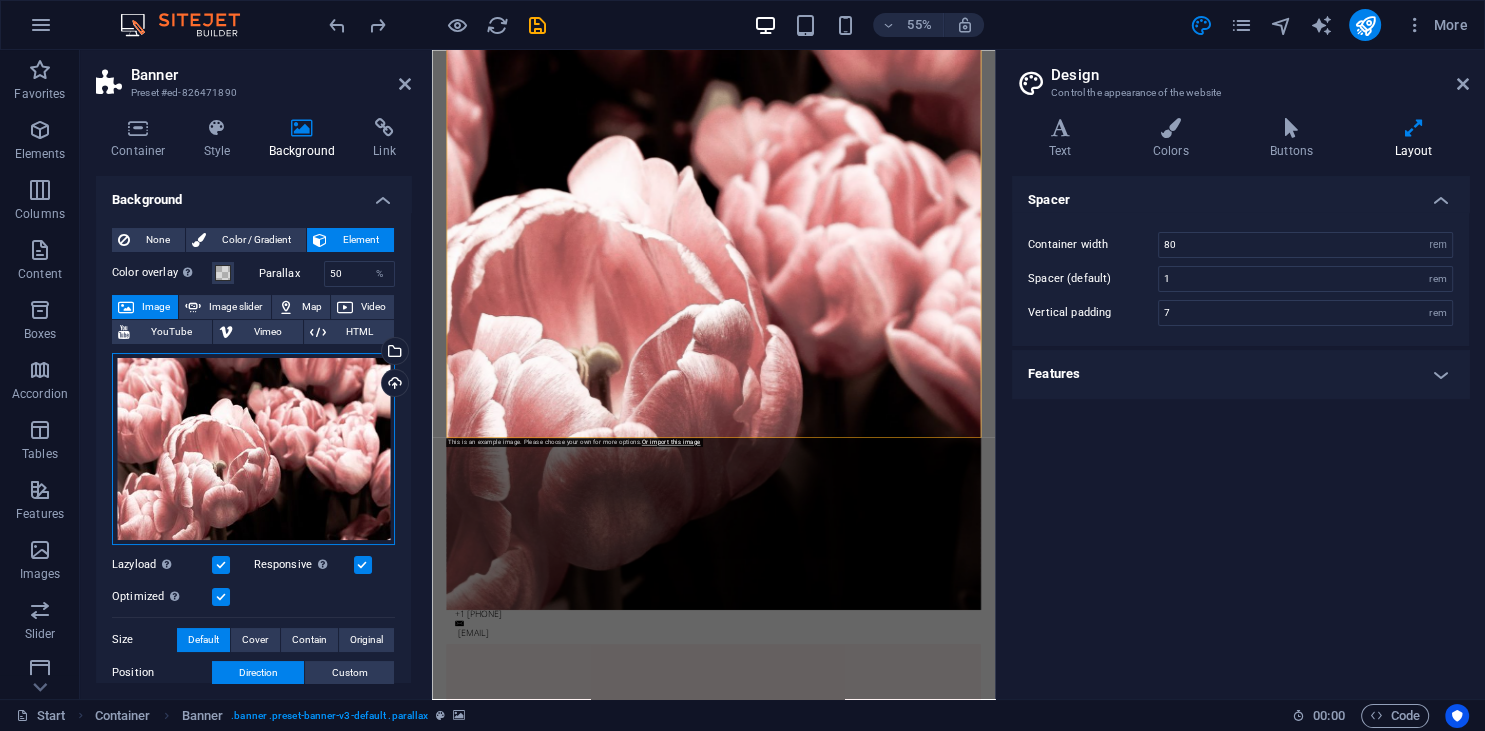 click on "Drag files here, click to choose files or select files from Files or our free stock photos & videos" at bounding box center [253, 449] 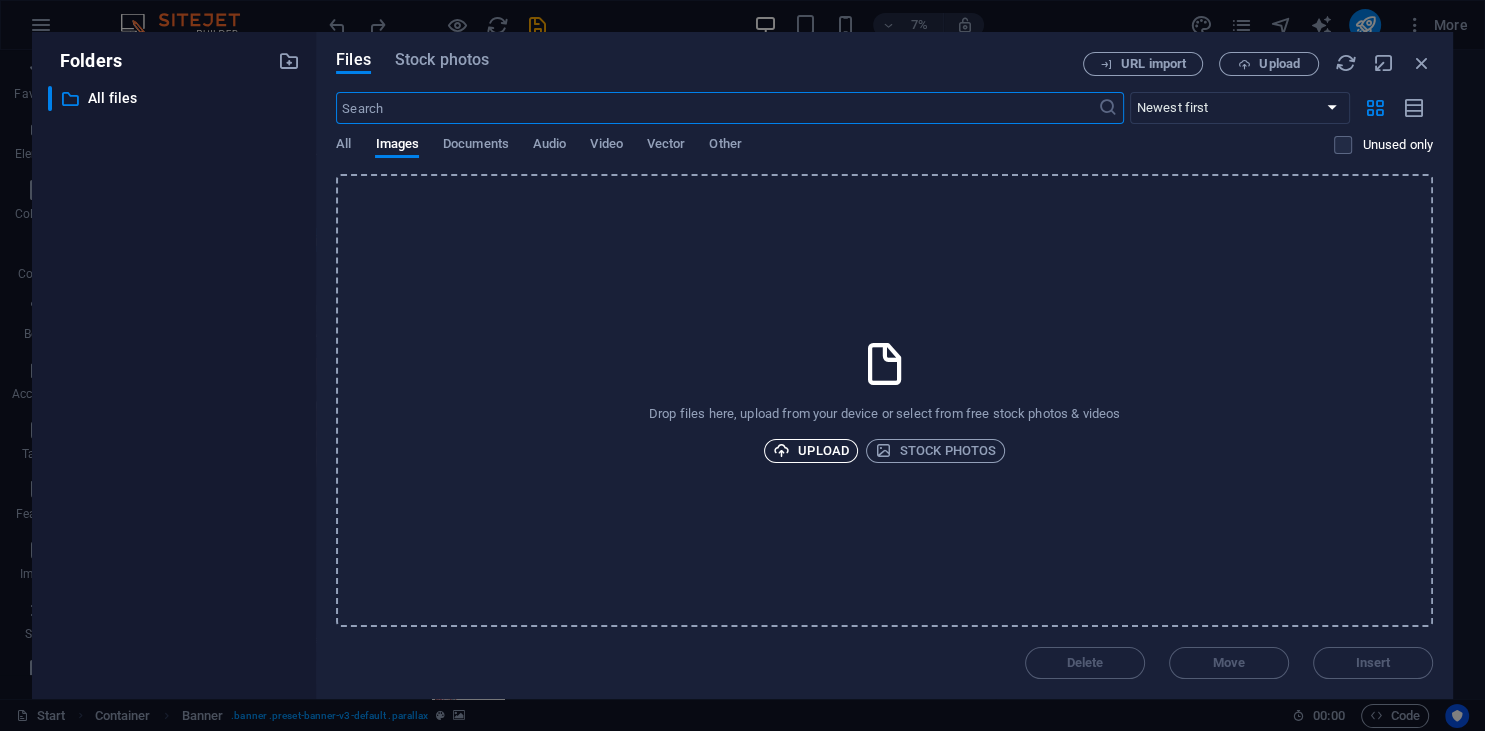 click on "Upload" at bounding box center (811, 451) 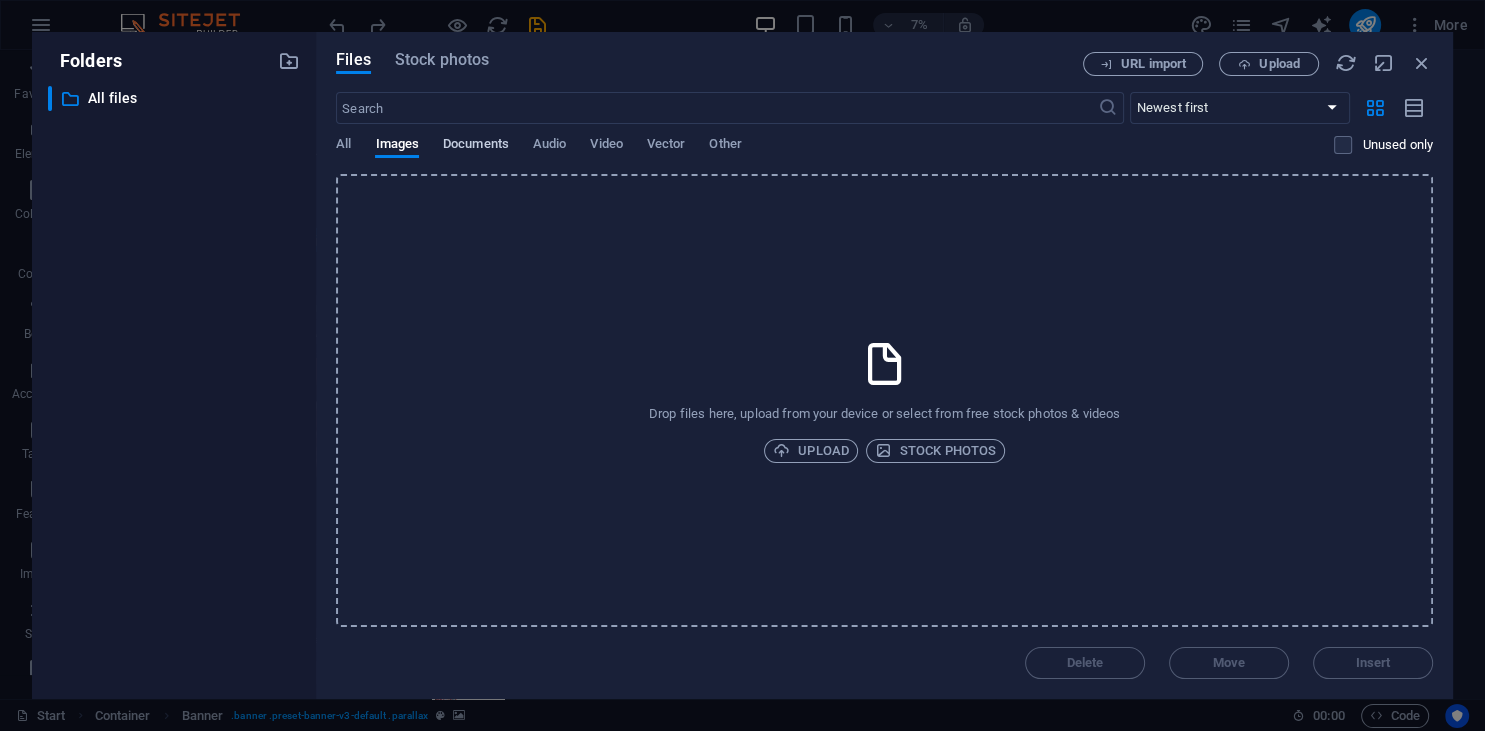 click on "Documents" at bounding box center (476, 146) 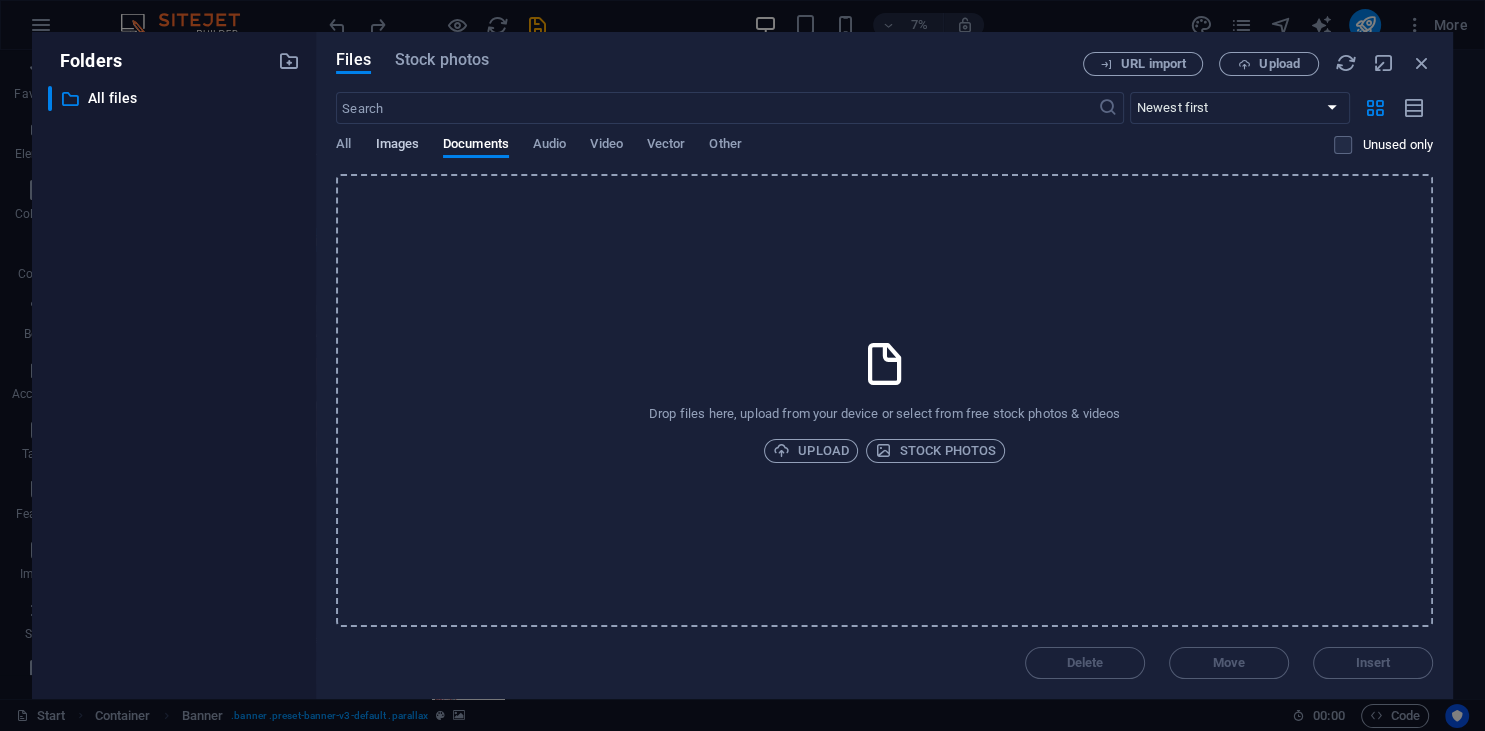 click on "Images" at bounding box center (397, 146) 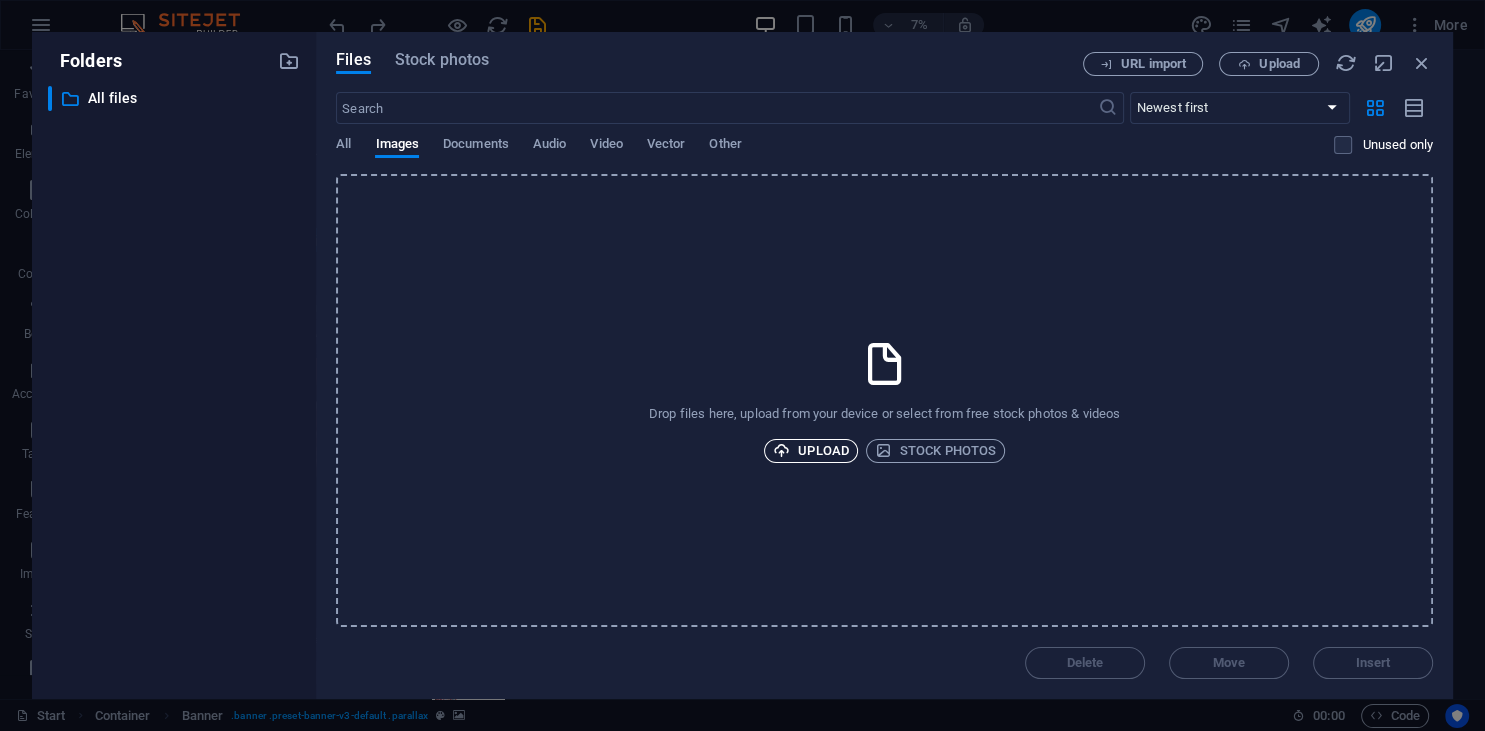 click on "Upload" at bounding box center (811, 451) 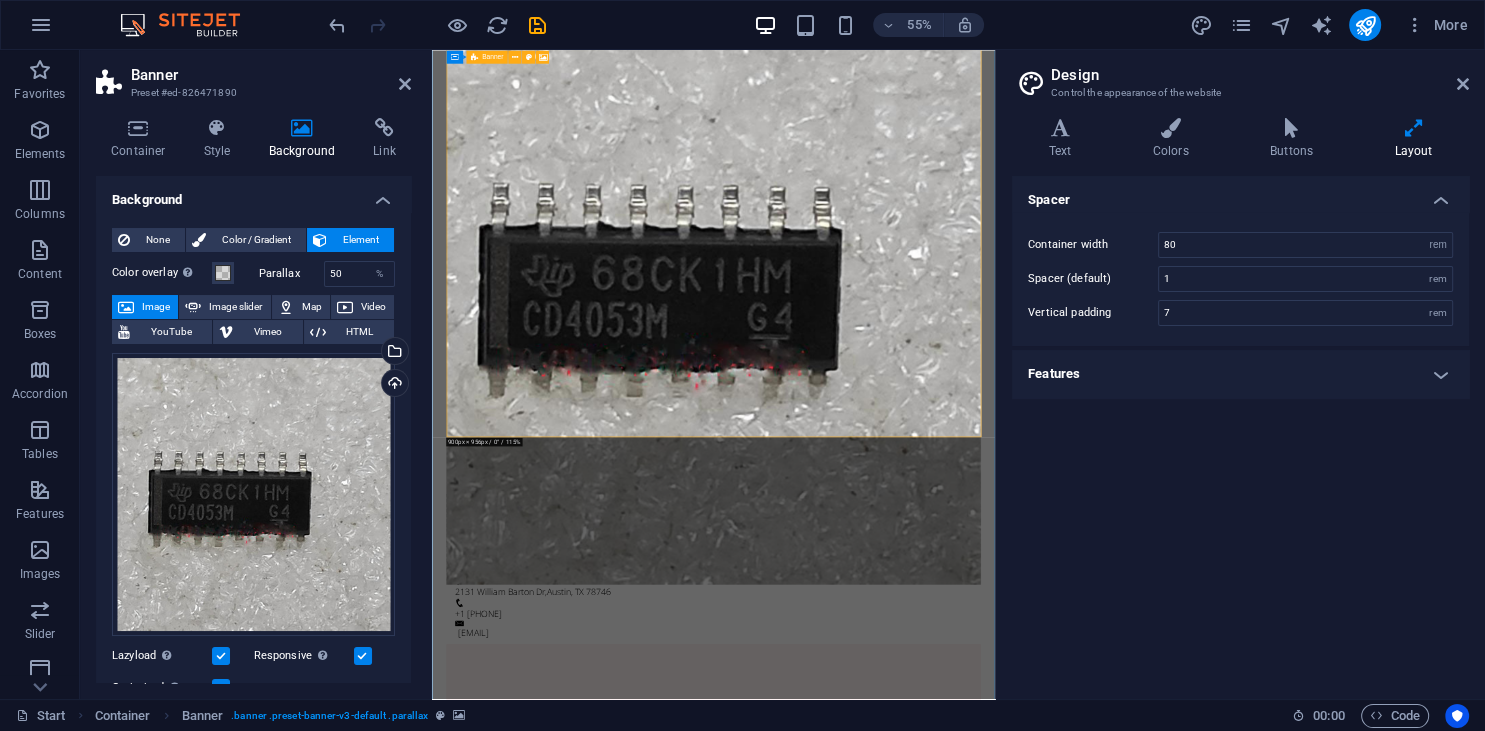 click at bounding box center (944, 467) 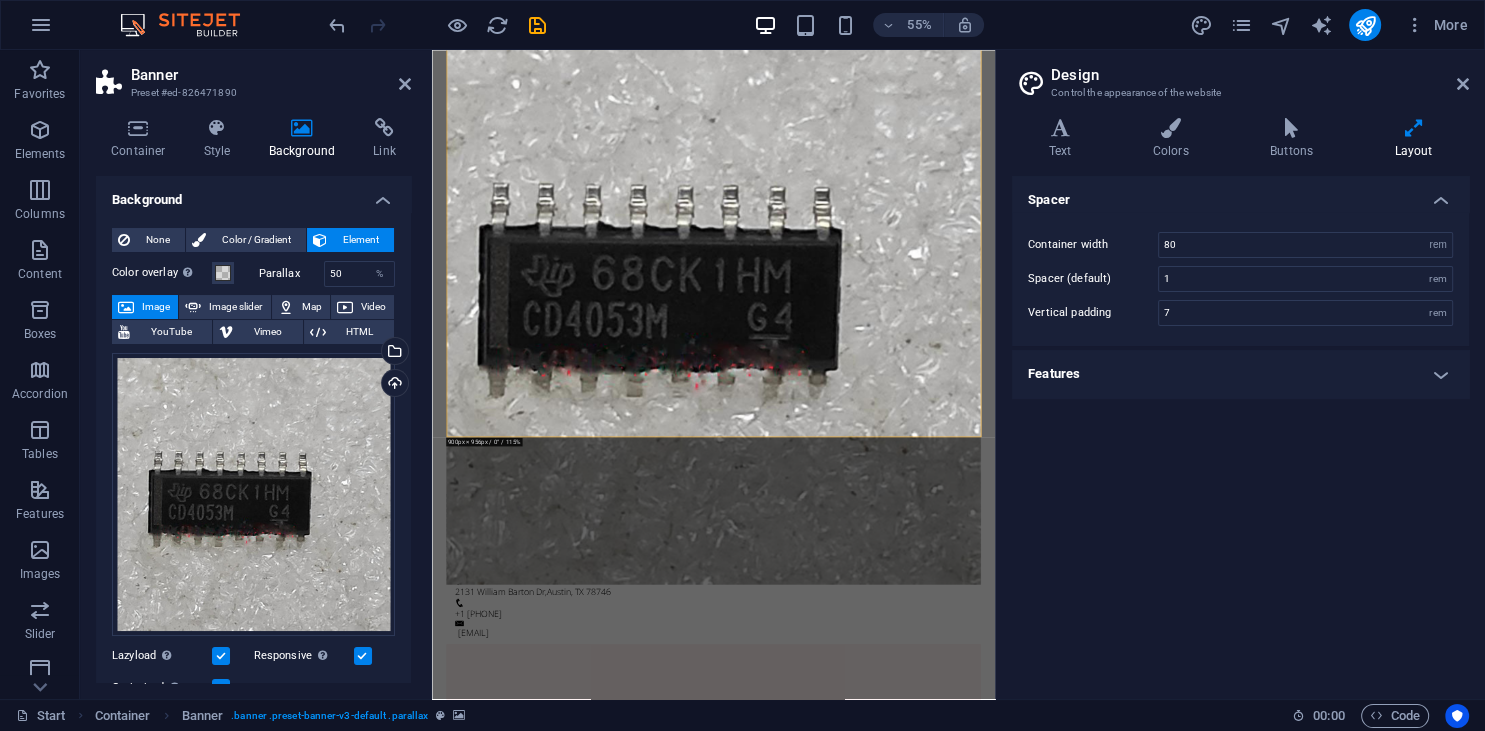 click on "Spacer Container width 80 rem px Spacer (default) 1 rem Vertical padding 7 rem Features Transition duration 0.3 s Transition function Ease Ease In Ease Out Ease In/Ease Out Linear" at bounding box center (1240, 429) 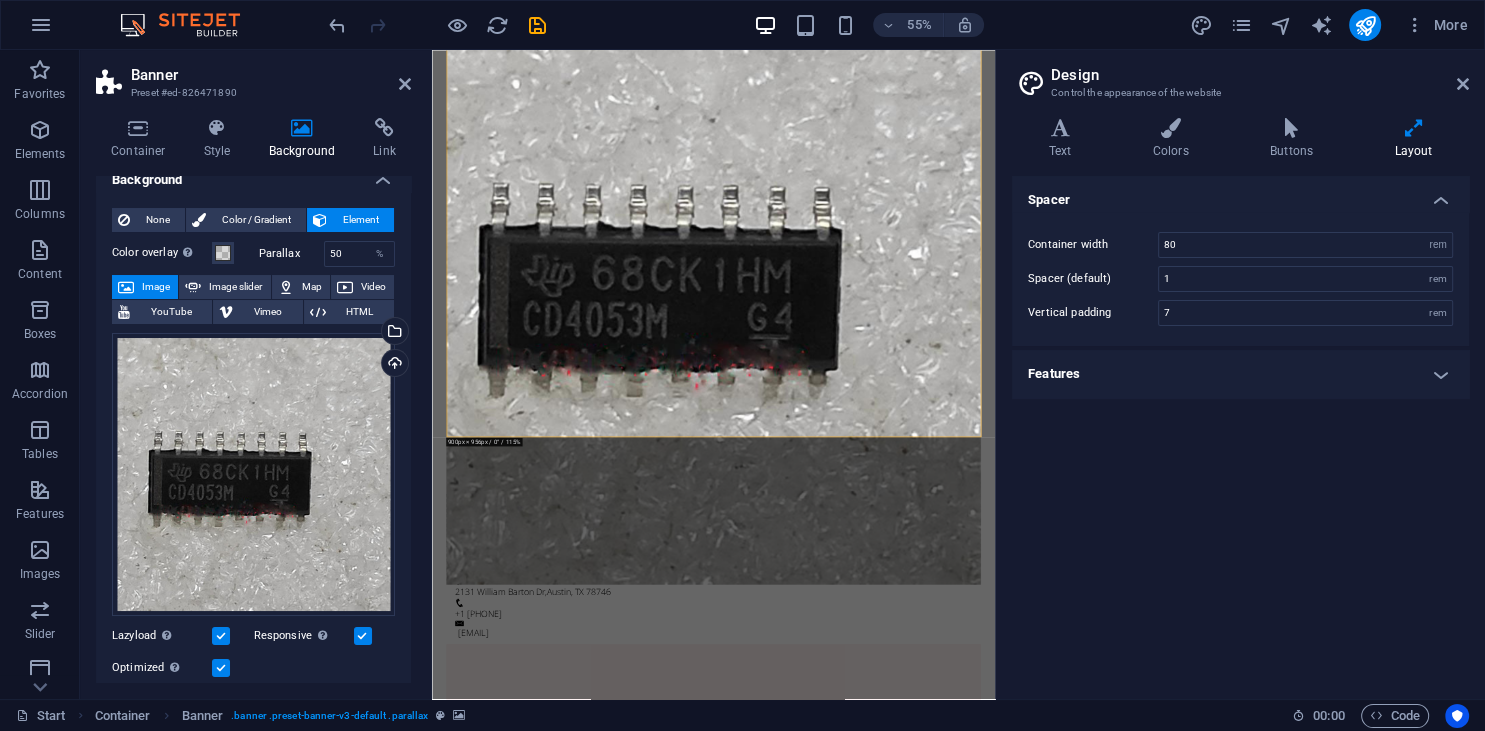 scroll, scrollTop: 6, scrollLeft: 0, axis: vertical 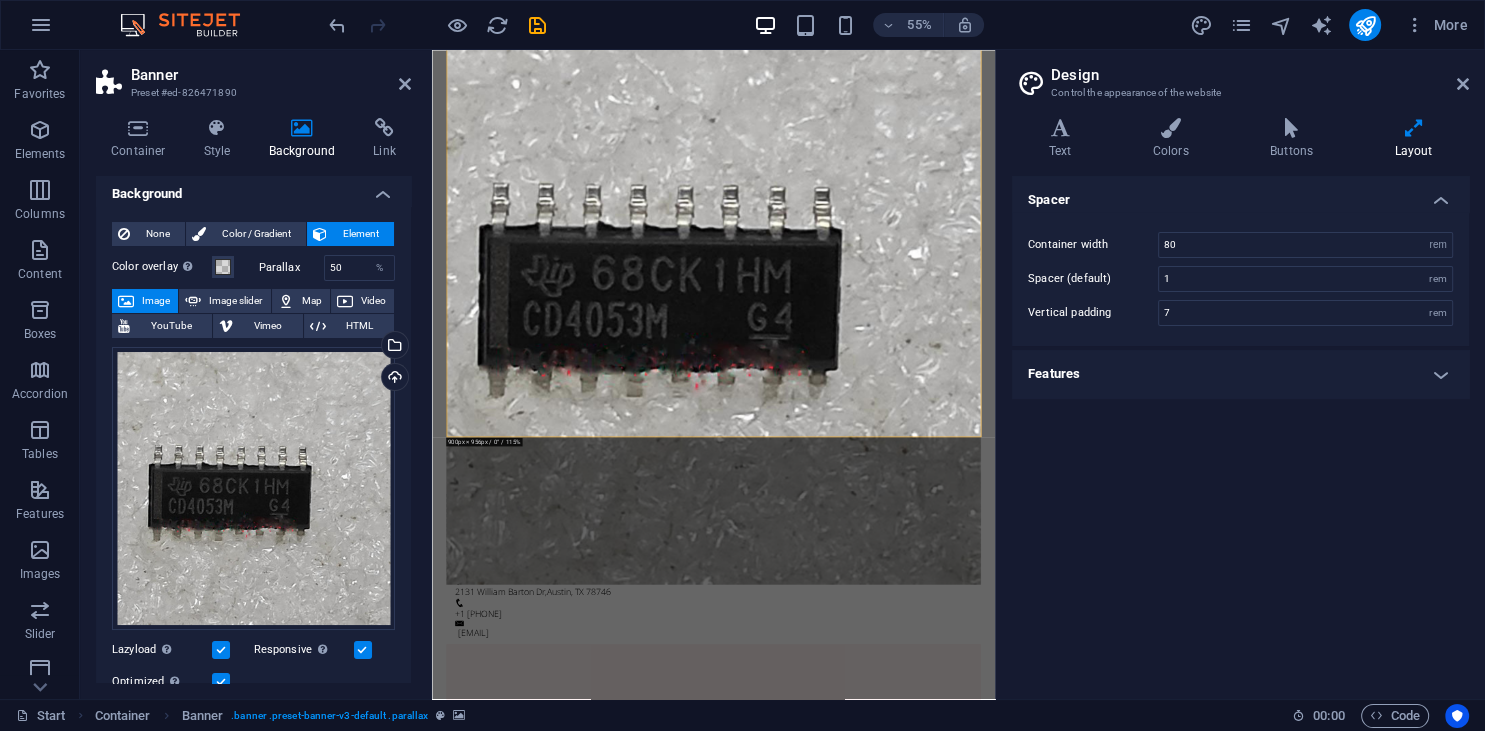 click on "Spacer Container width 80 rem px Spacer (default) 1 rem Vertical padding 7 rem Features Transition duration 0.3 s Transition function Ease Ease In Ease Out Ease In/Ease Out Linear" at bounding box center [1240, 429] 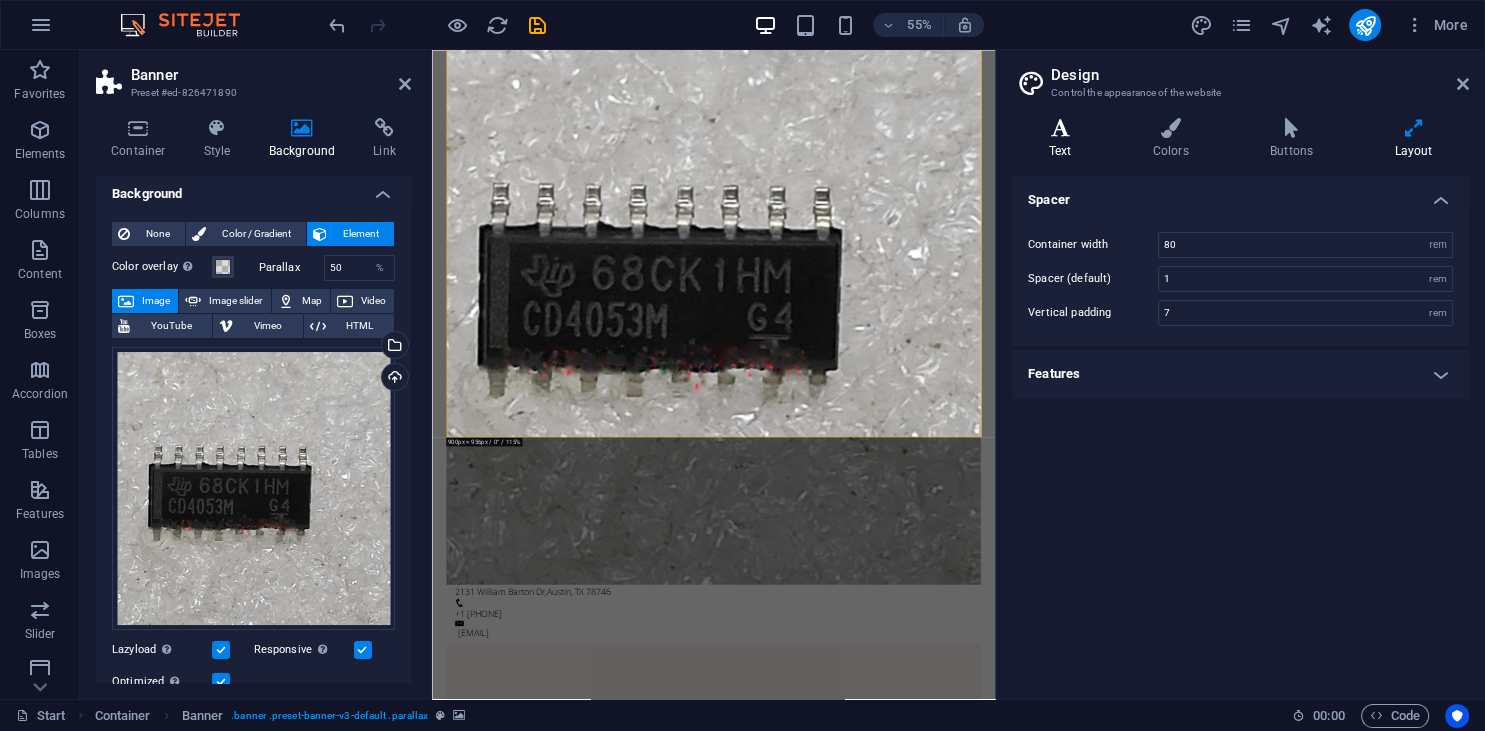 click at bounding box center [1060, 128] 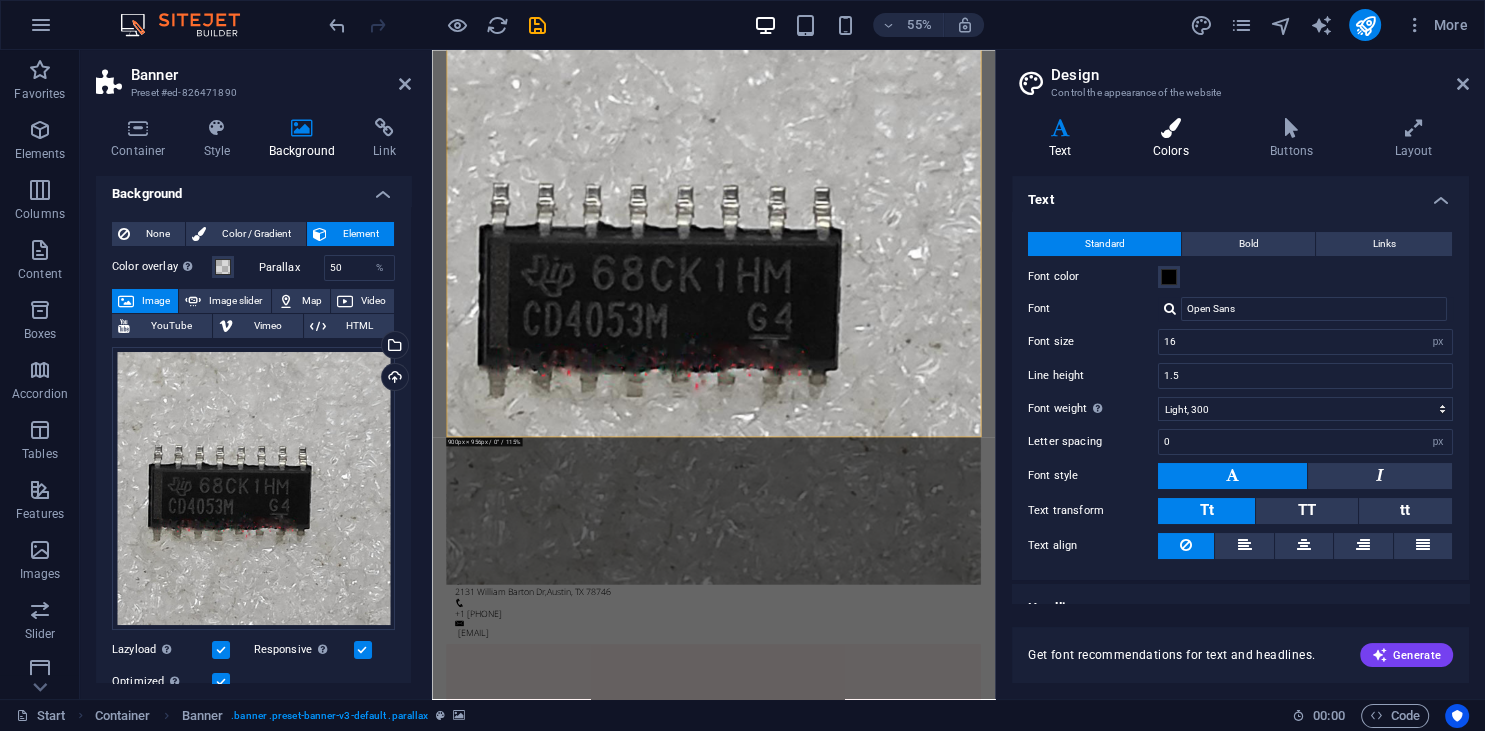 click on "Colors" at bounding box center (1174, 139) 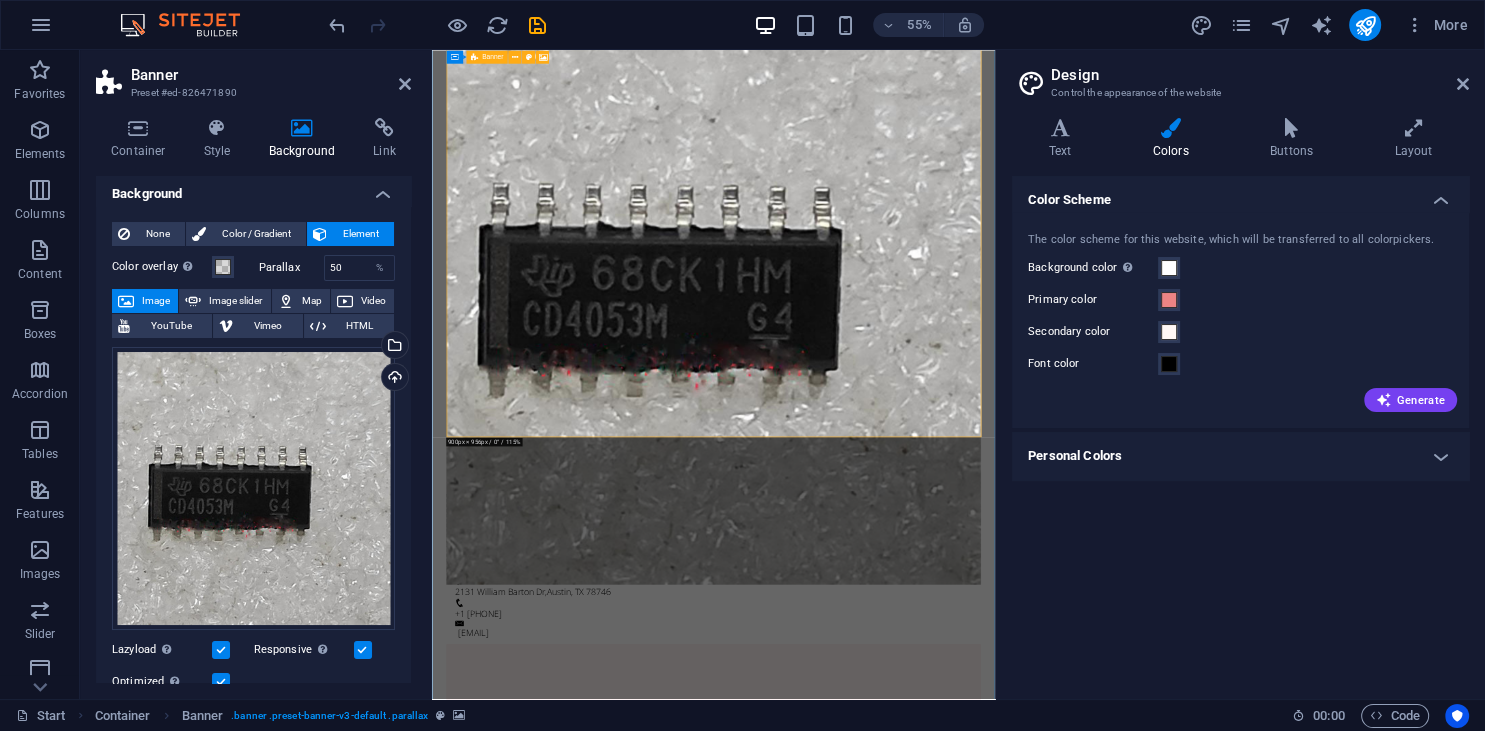 click at bounding box center [944, 467] 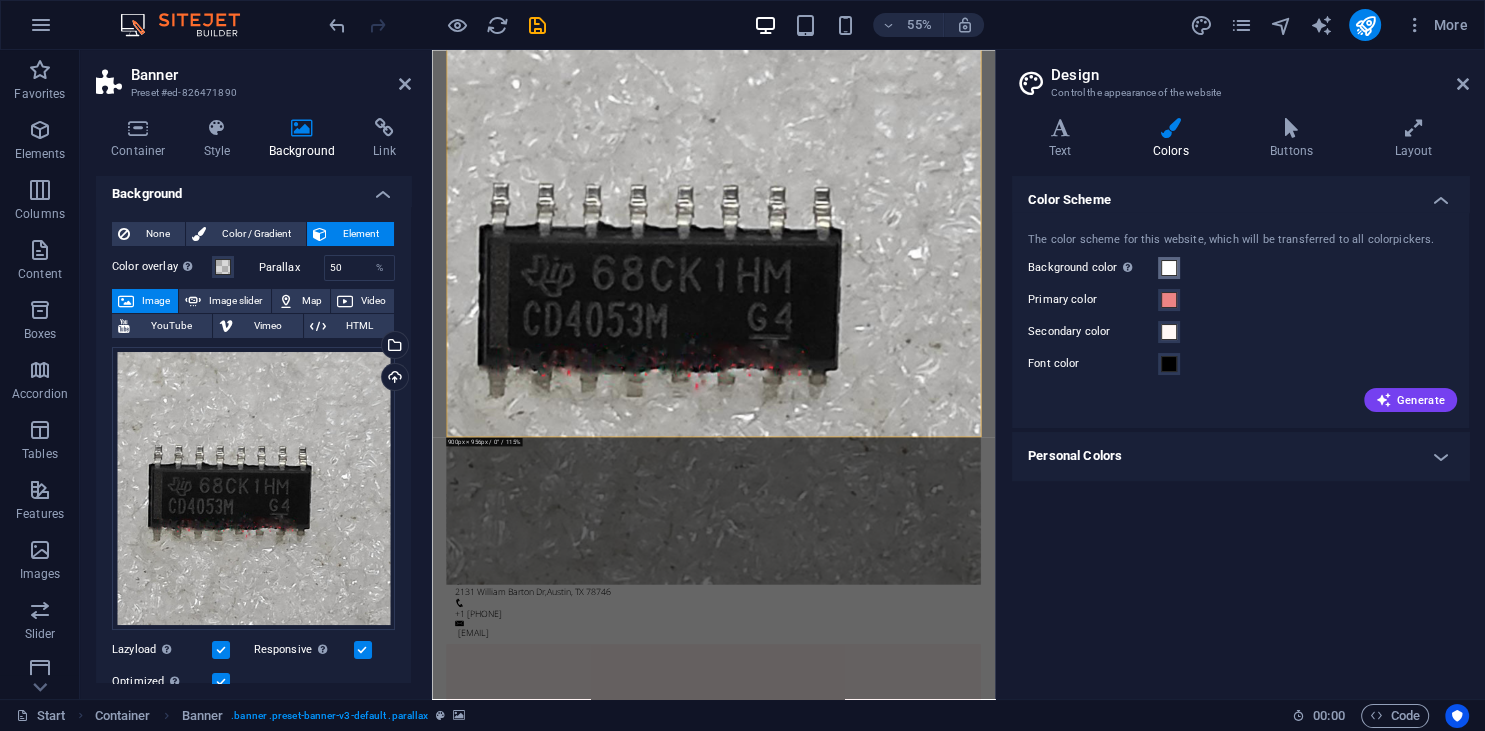 click at bounding box center [1169, 268] 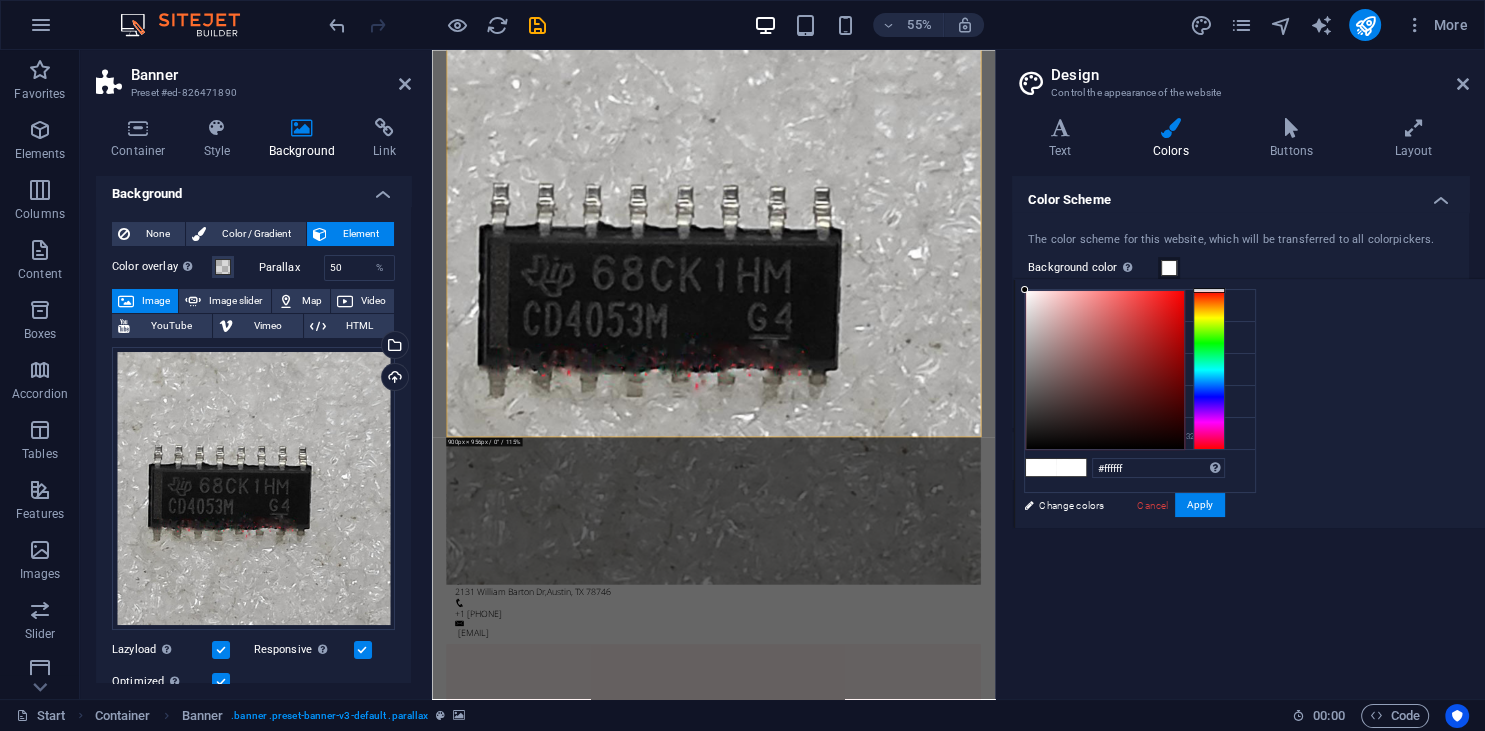 click at bounding box center (1169, 268) 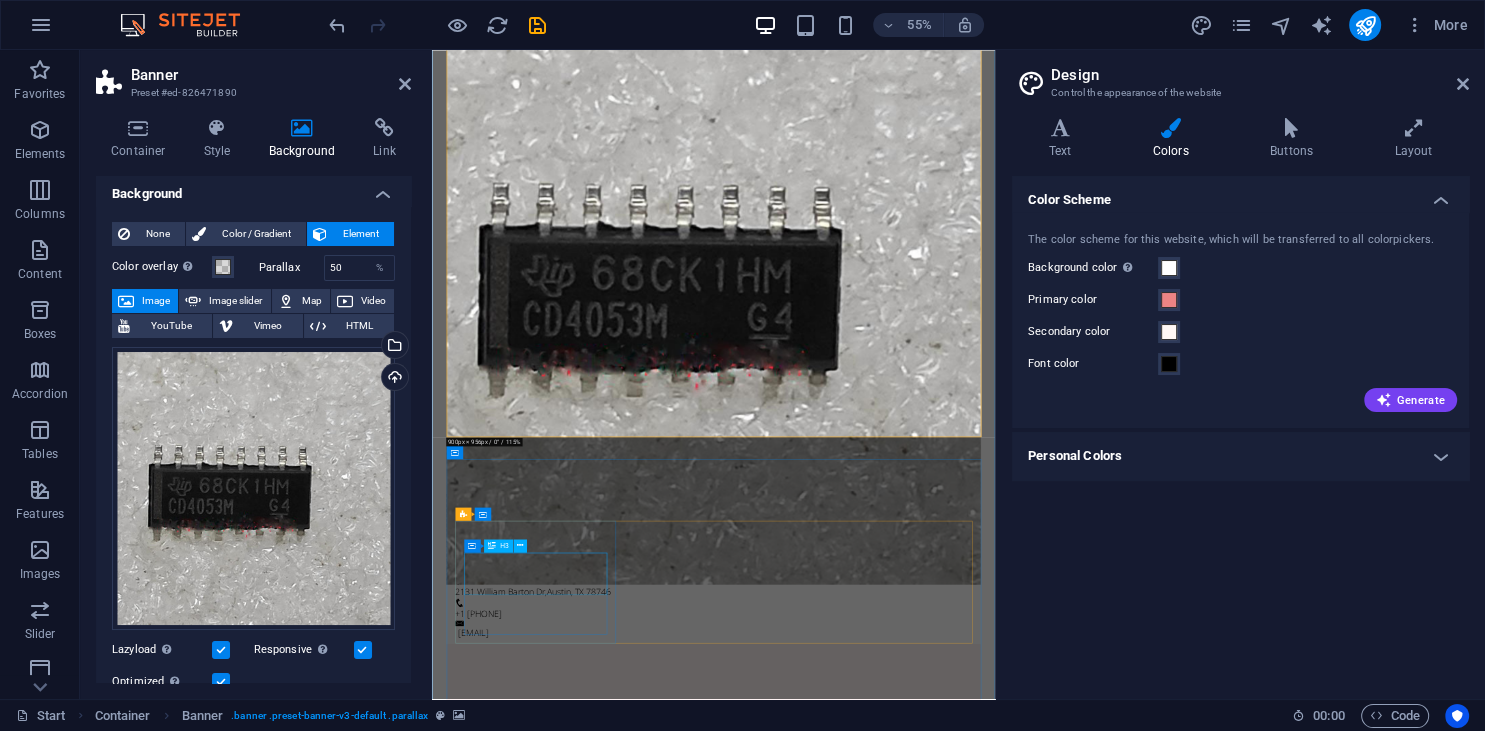 click on "Fresh Flowers" at bounding box center (944, 1337) 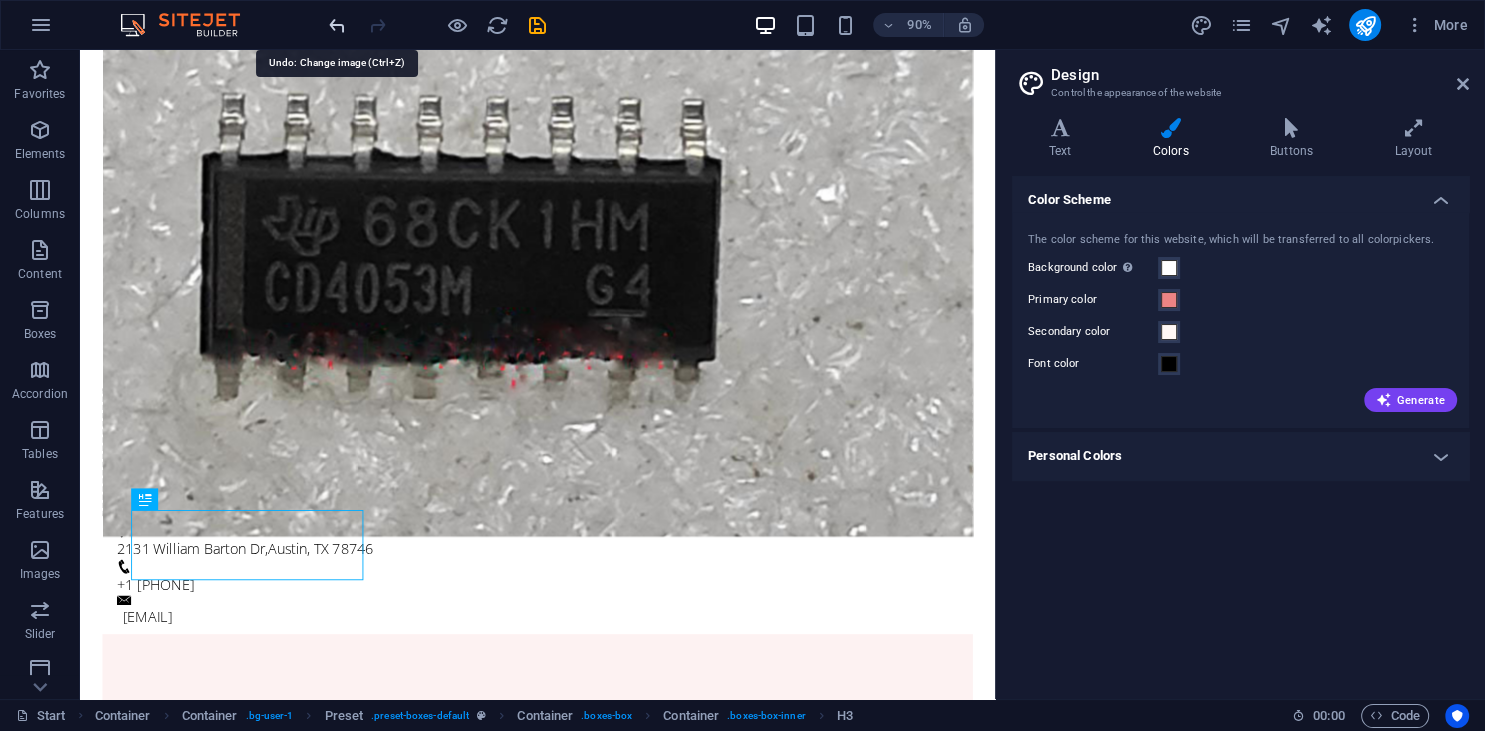 click at bounding box center [337, 25] 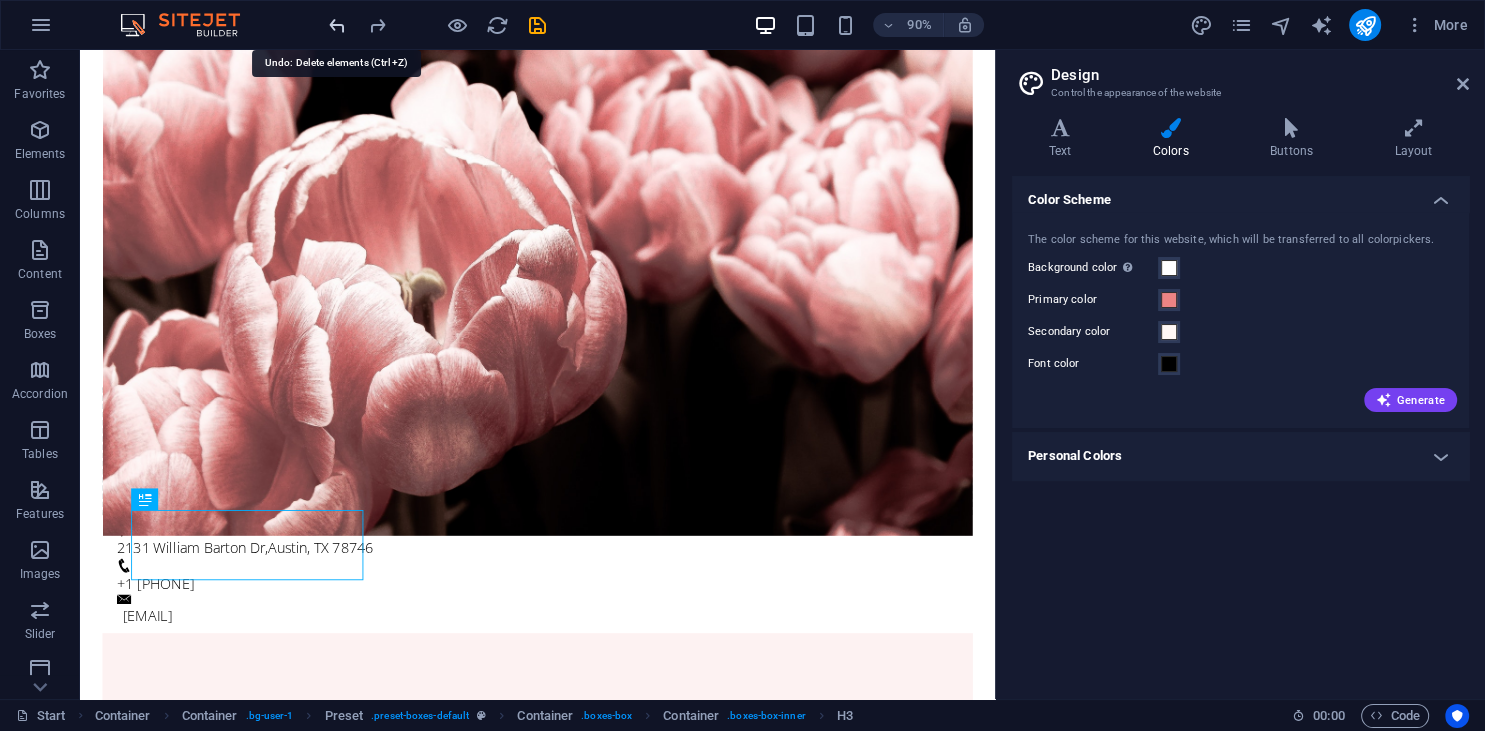 click at bounding box center (337, 25) 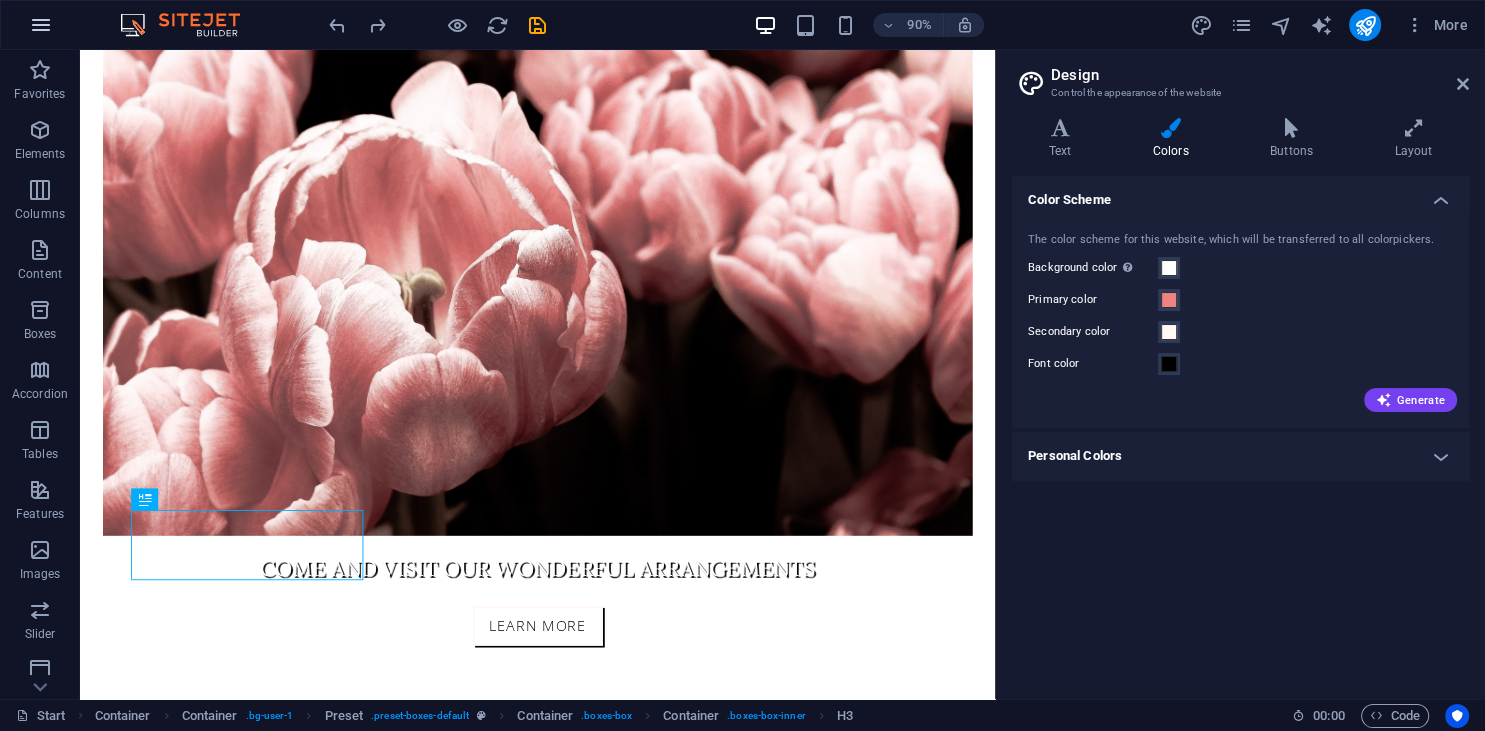 click at bounding box center (41, 25) 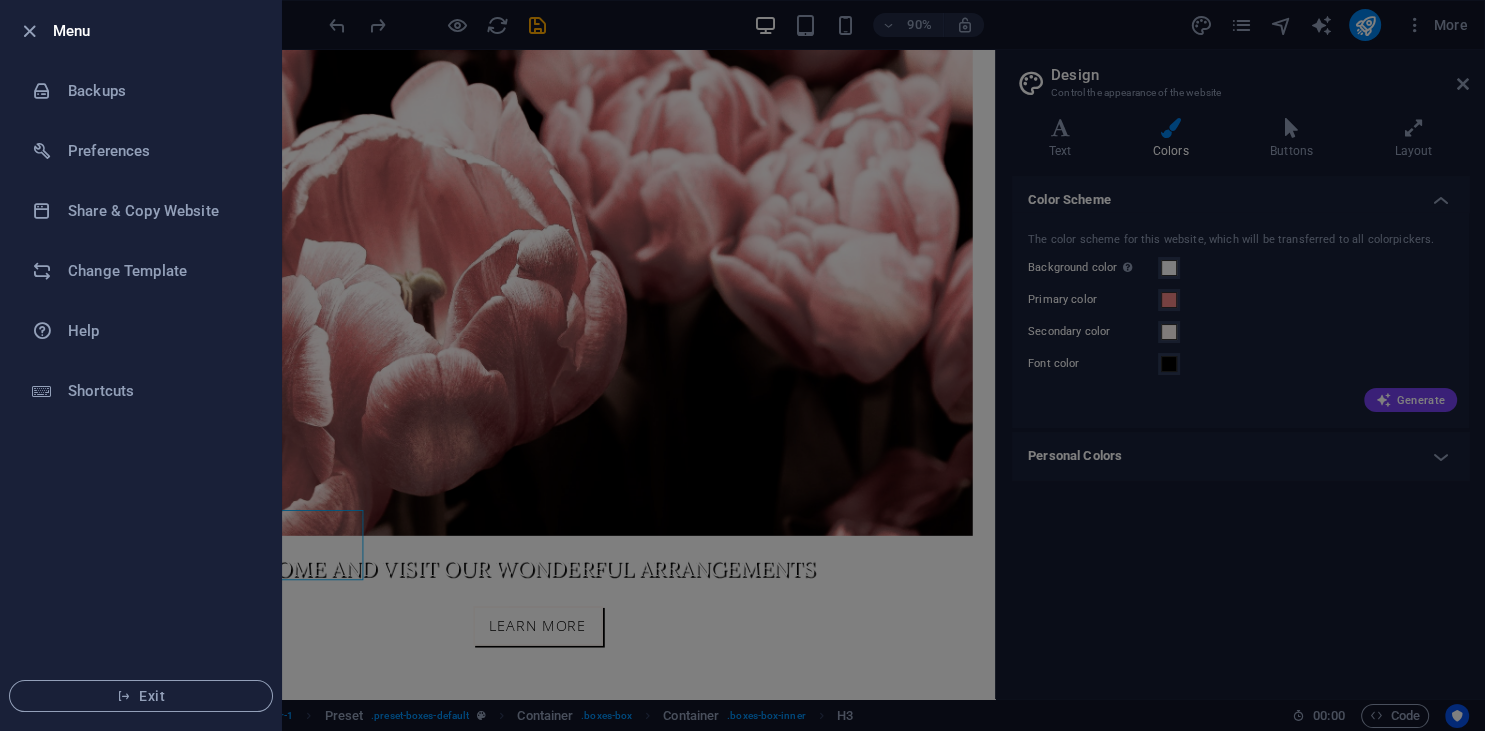 click at bounding box center (742, 365) 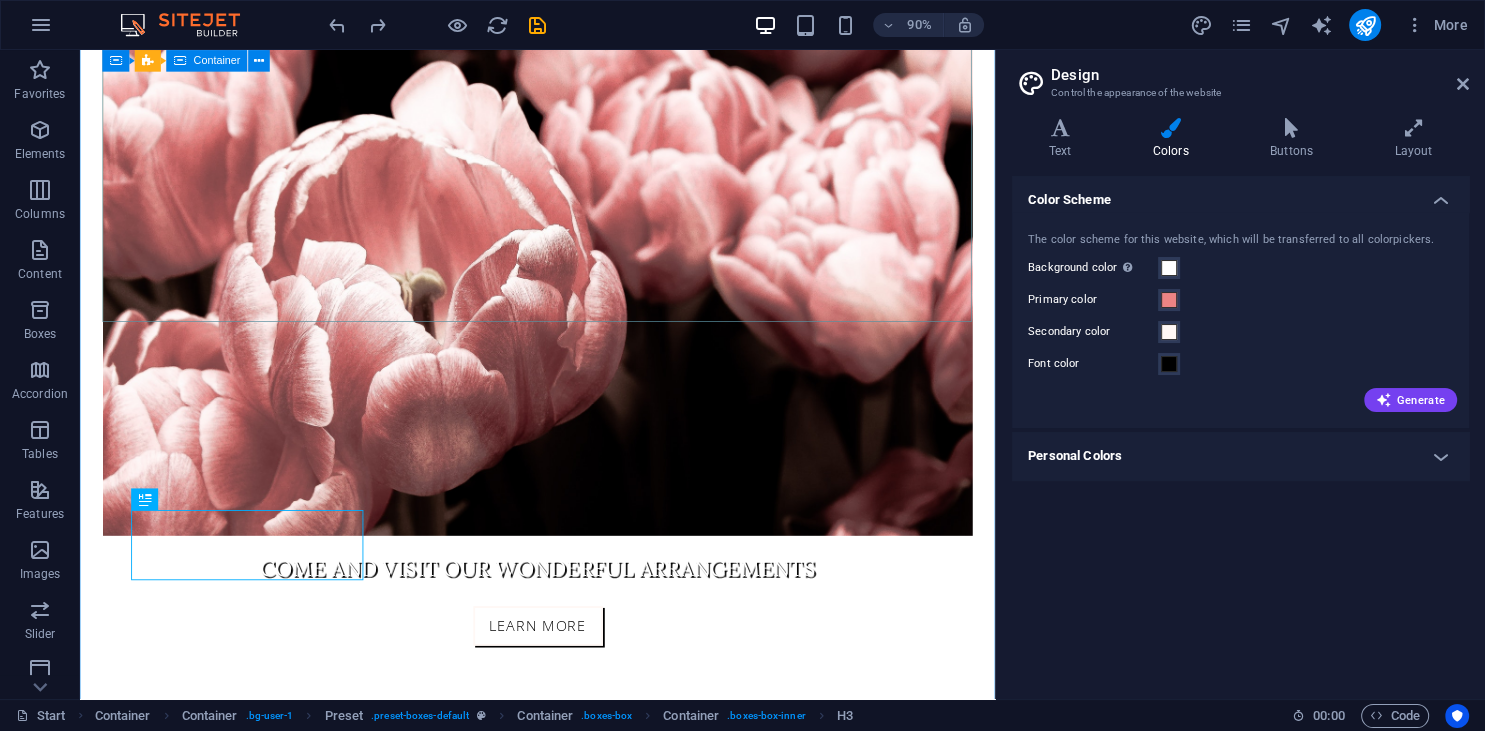 click on "Flower Store in [STATE] Come and visit our wonderful arrangements Learn more" at bounding box center (588, 624) 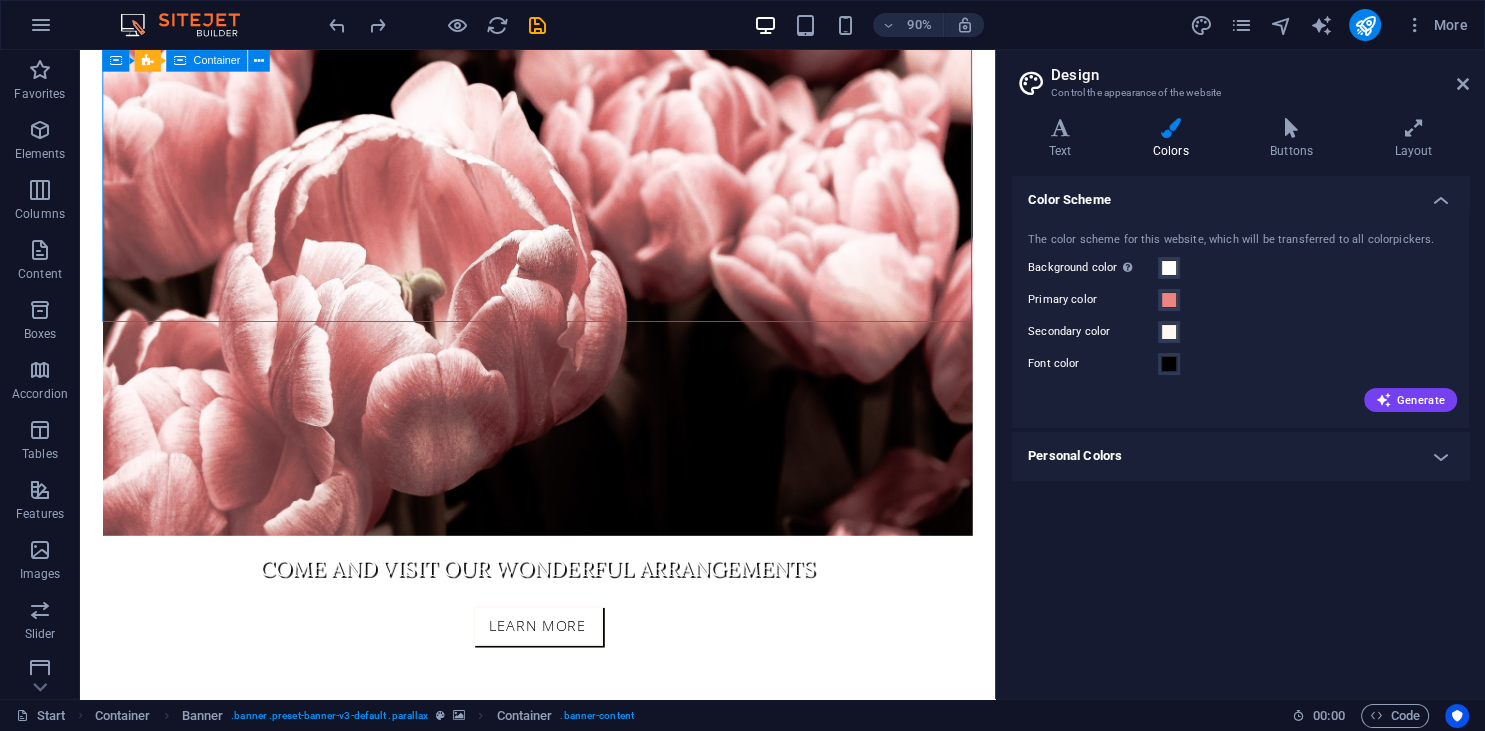click on "Flower Store in [STATE] Come and visit our wonderful arrangements Learn more" at bounding box center (588, 624) 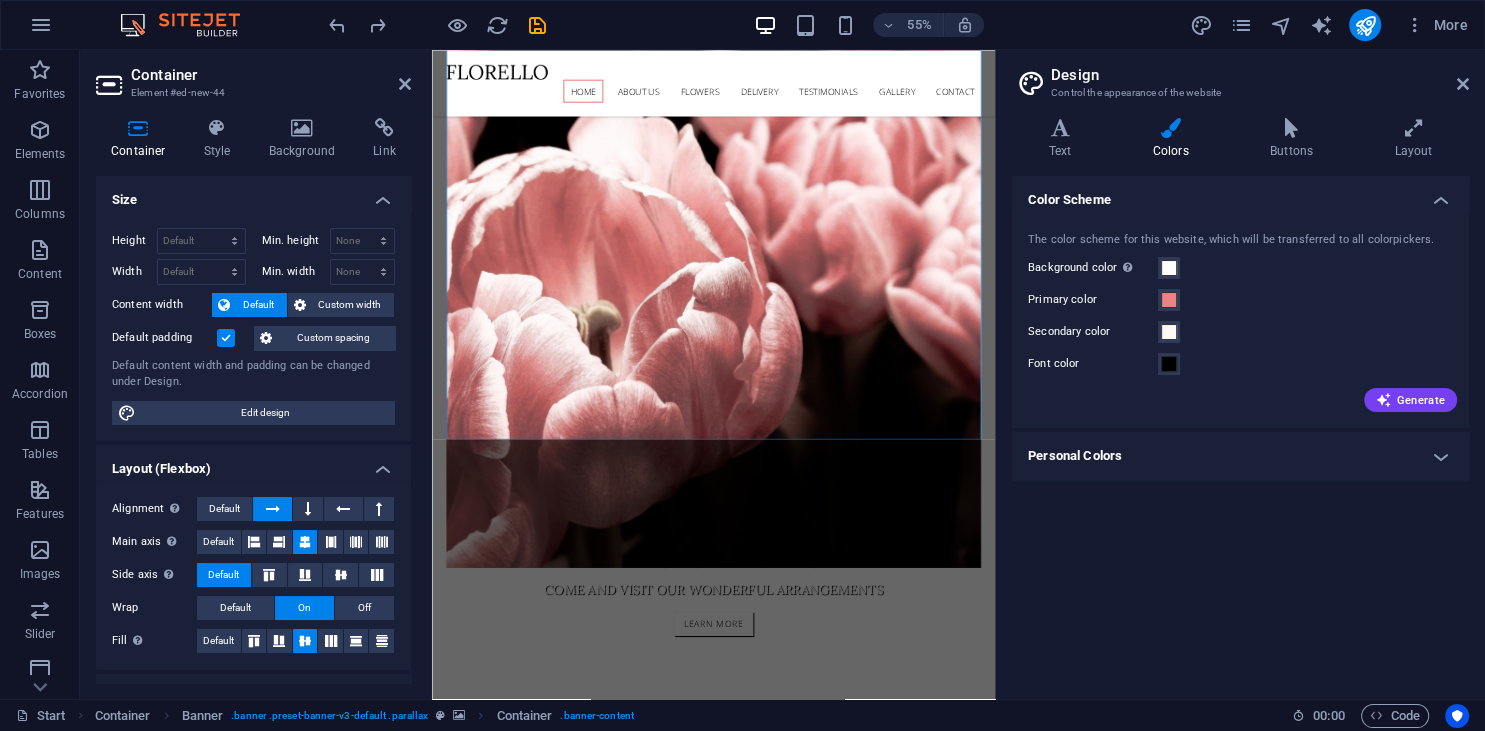scroll, scrollTop: 0, scrollLeft: 0, axis: both 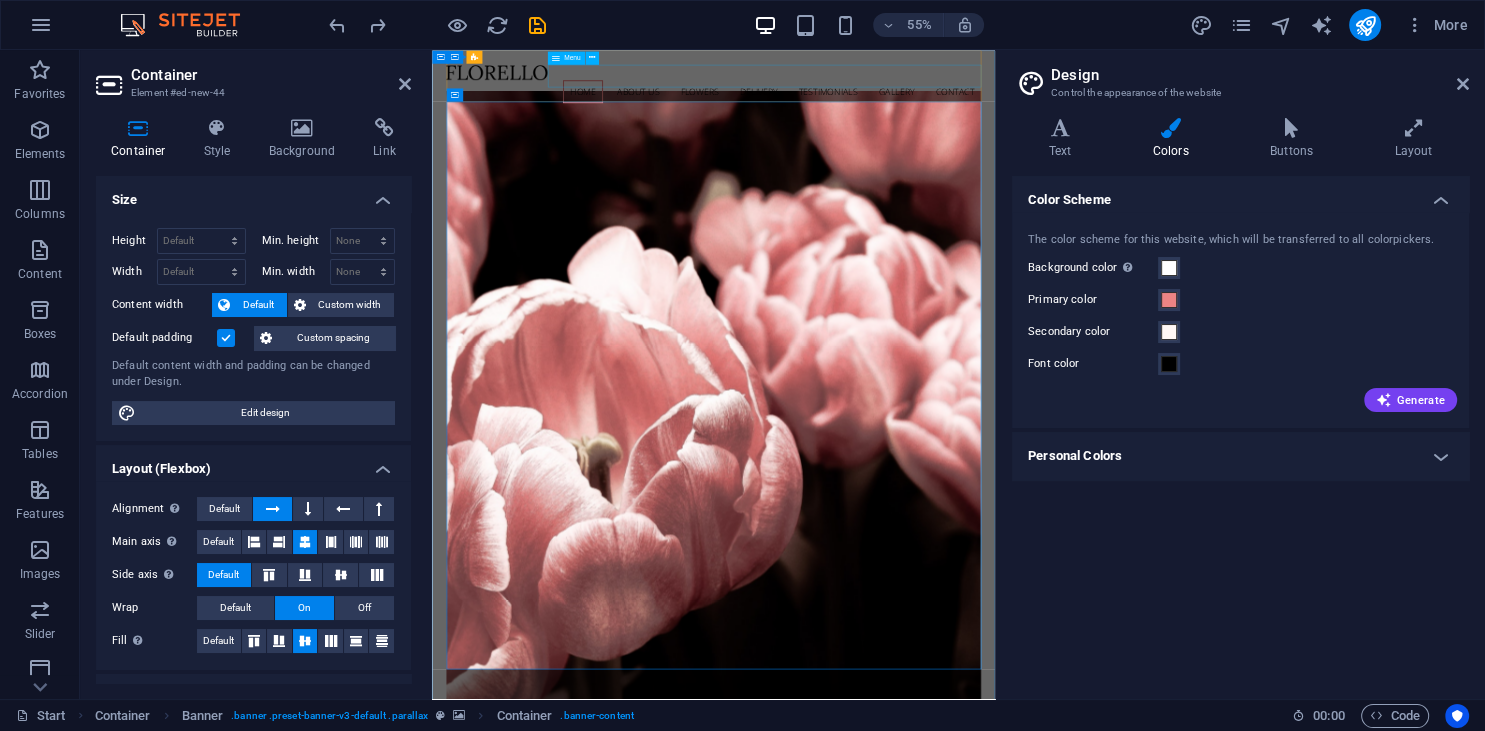 click on "Home About us Flowers Delivery Testimonials Gallery Contact" at bounding box center [944, 124] 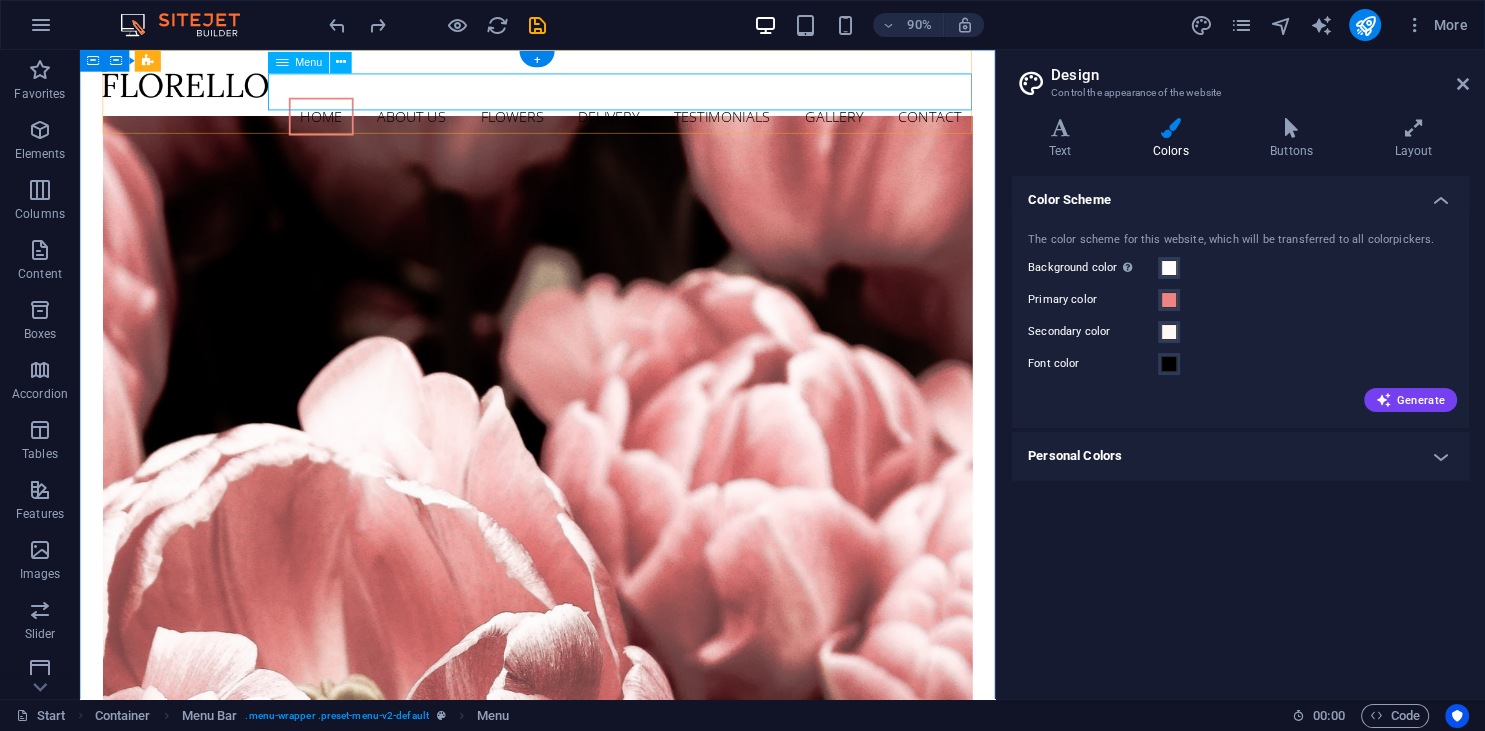 click on "Home About us Flowers Delivery Testimonials Gallery Contact" at bounding box center [588, 124] 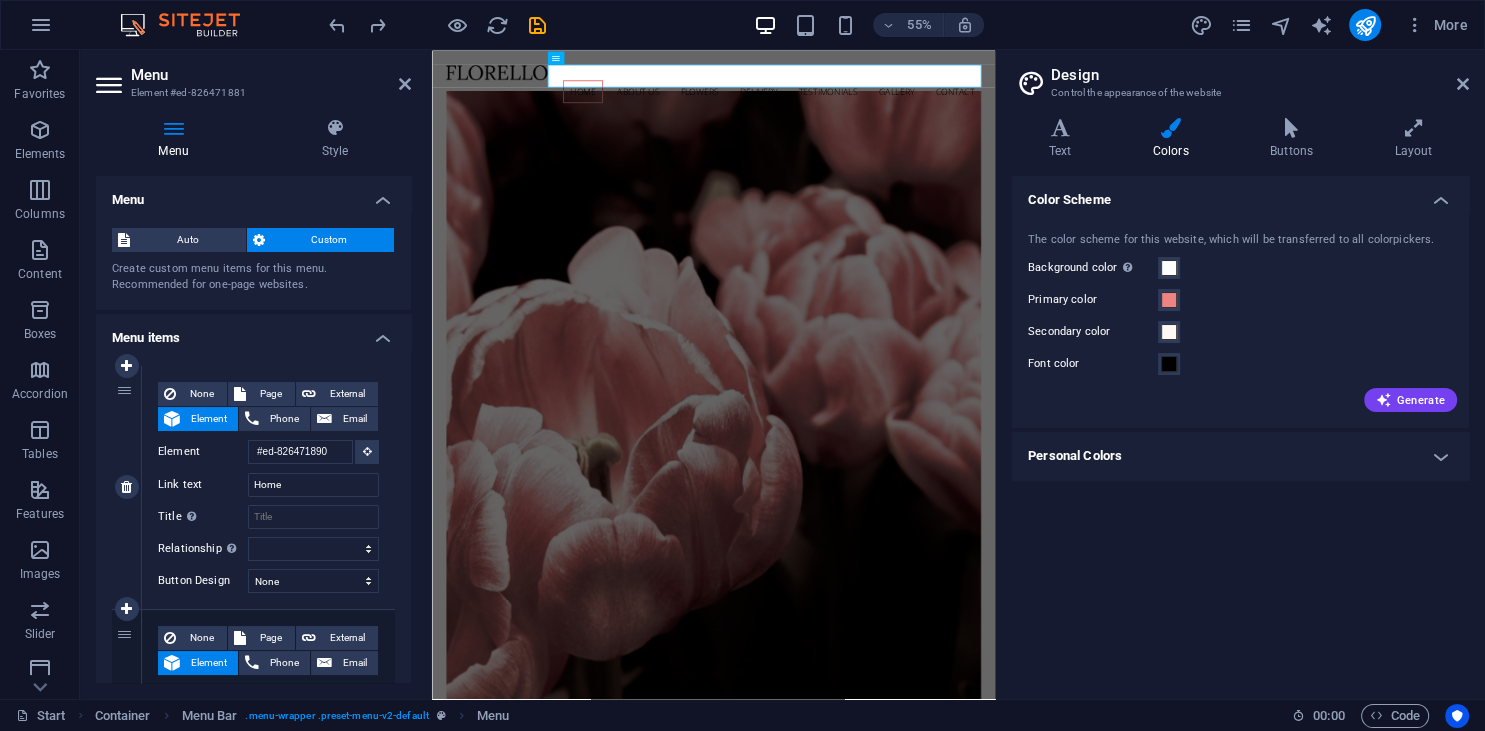 click on "Element" at bounding box center [209, 419] 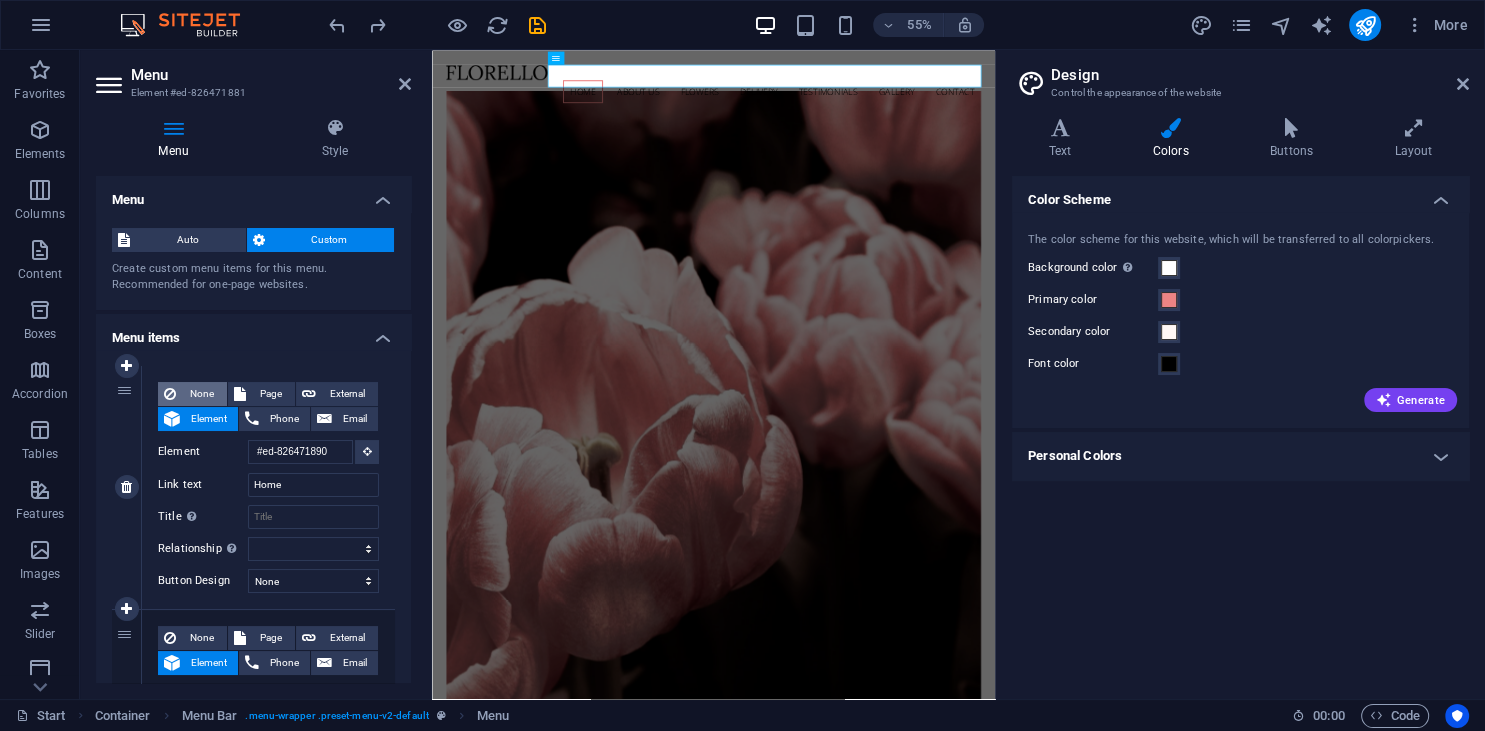 click on "None" at bounding box center (201, 394) 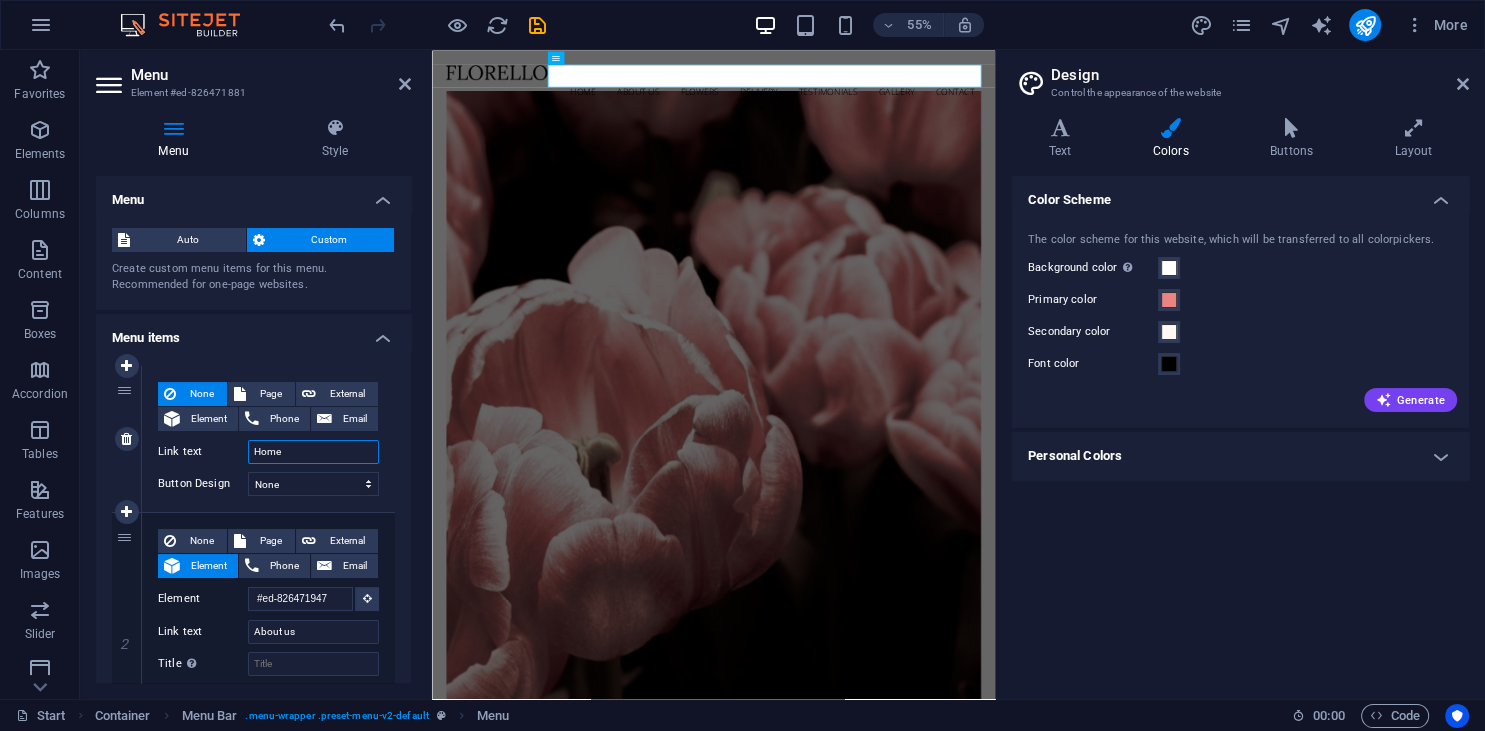 click on "Home" at bounding box center (313, 452) 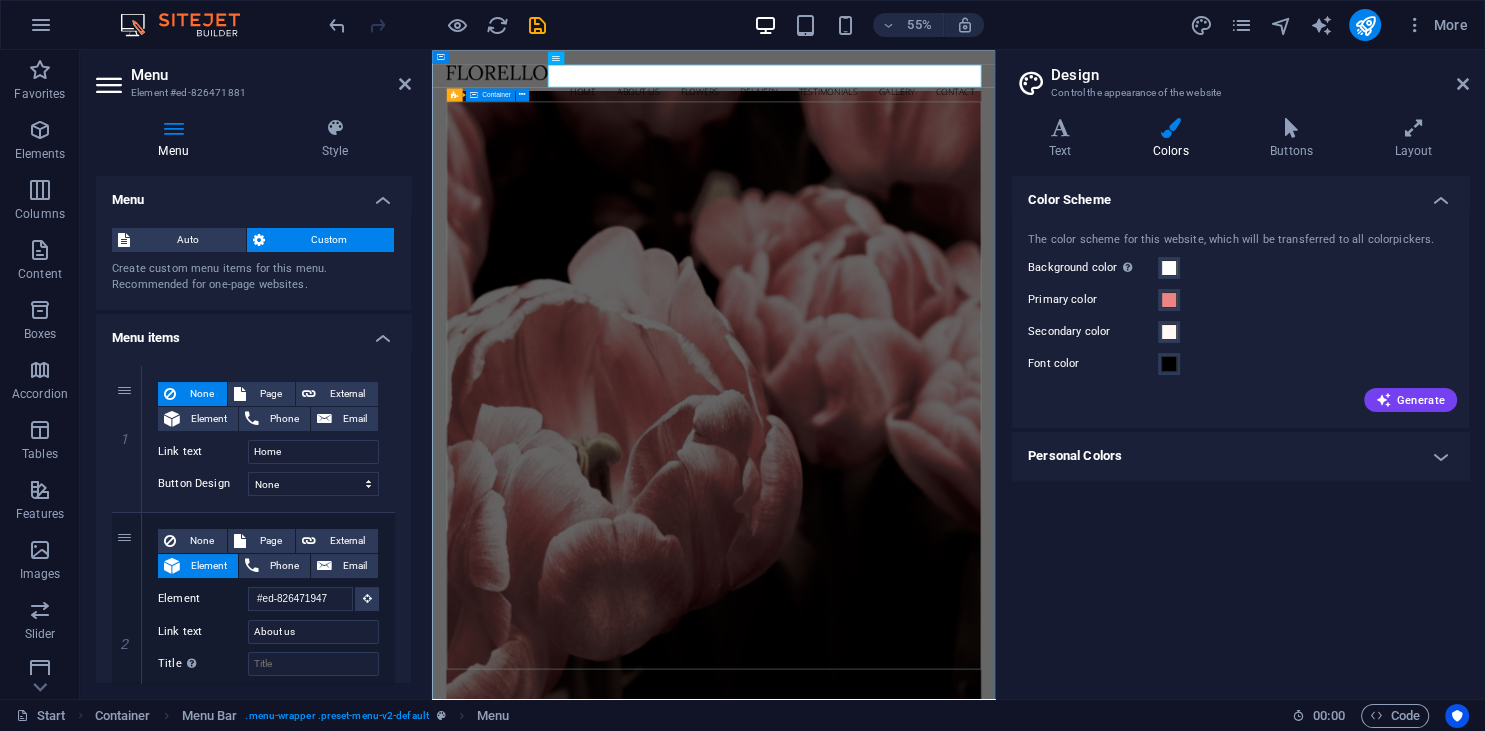 click on "Flower Store in [STATE] Come and visit our wonderful arrangements Learn more" at bounding box center [944, 1476] 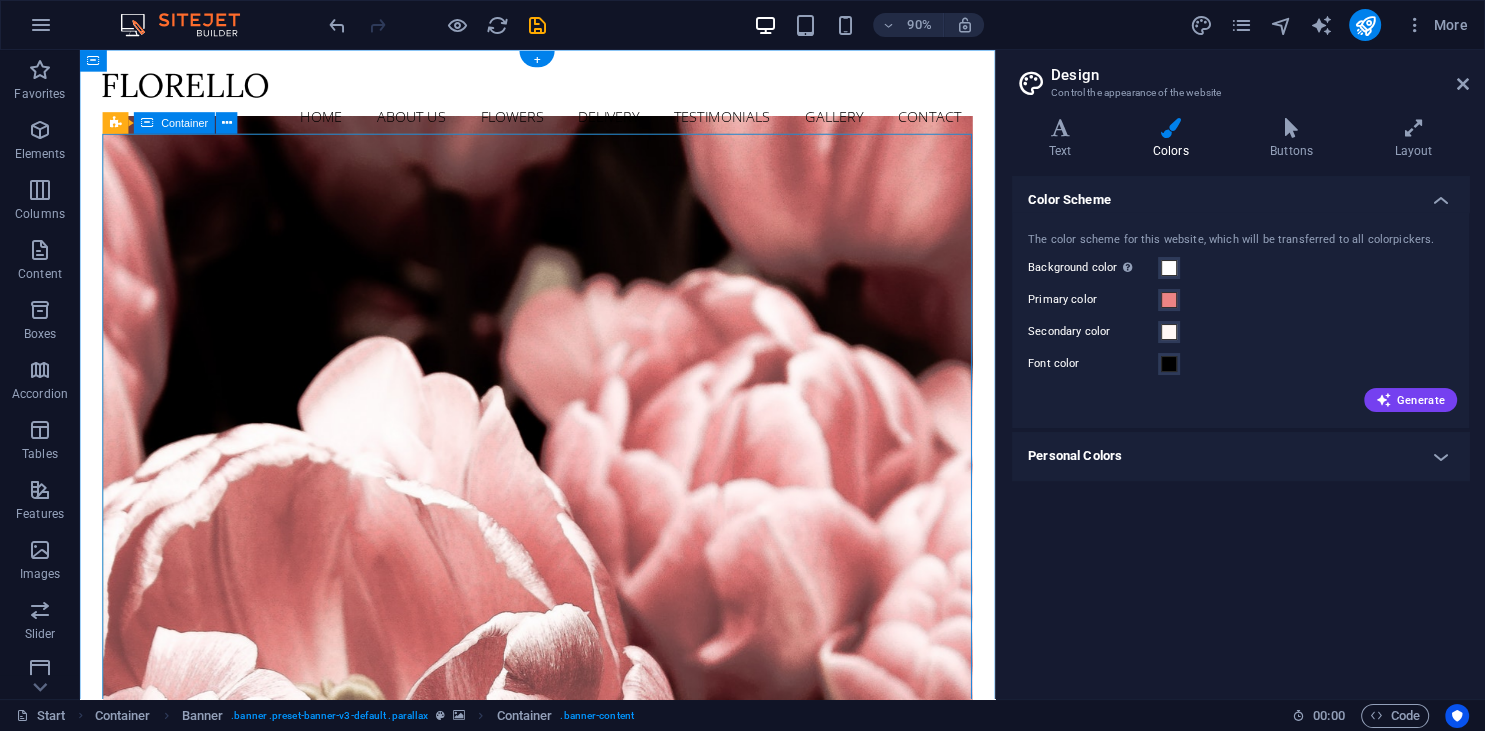 click on "Flower Store in [STATE] Come and visit our wonderful arrangements Learn more" at bounding box center (588, 1476) 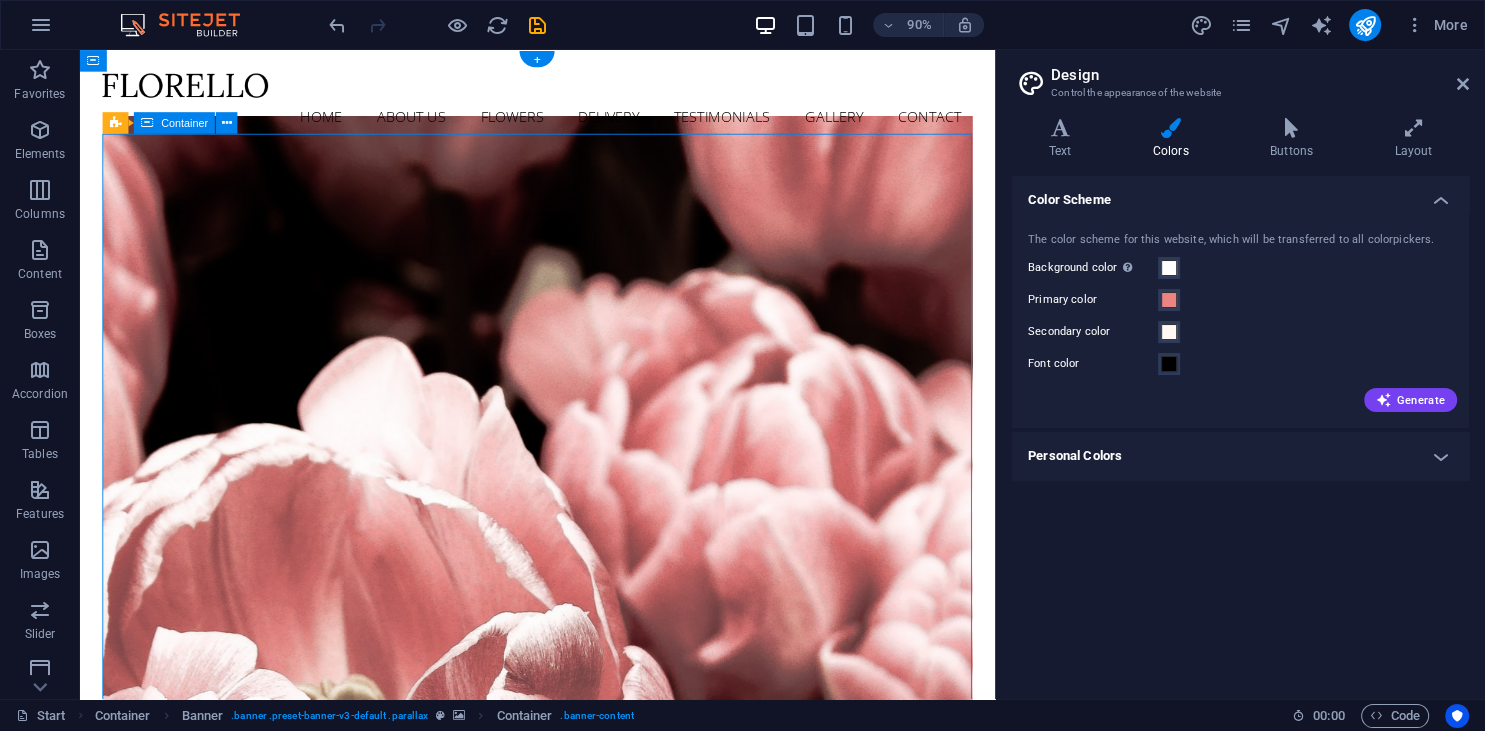 click on "Flower Store in [STATE] Come and visit our wonderful arrangements Learn more" at bounding box center (588, 1476) 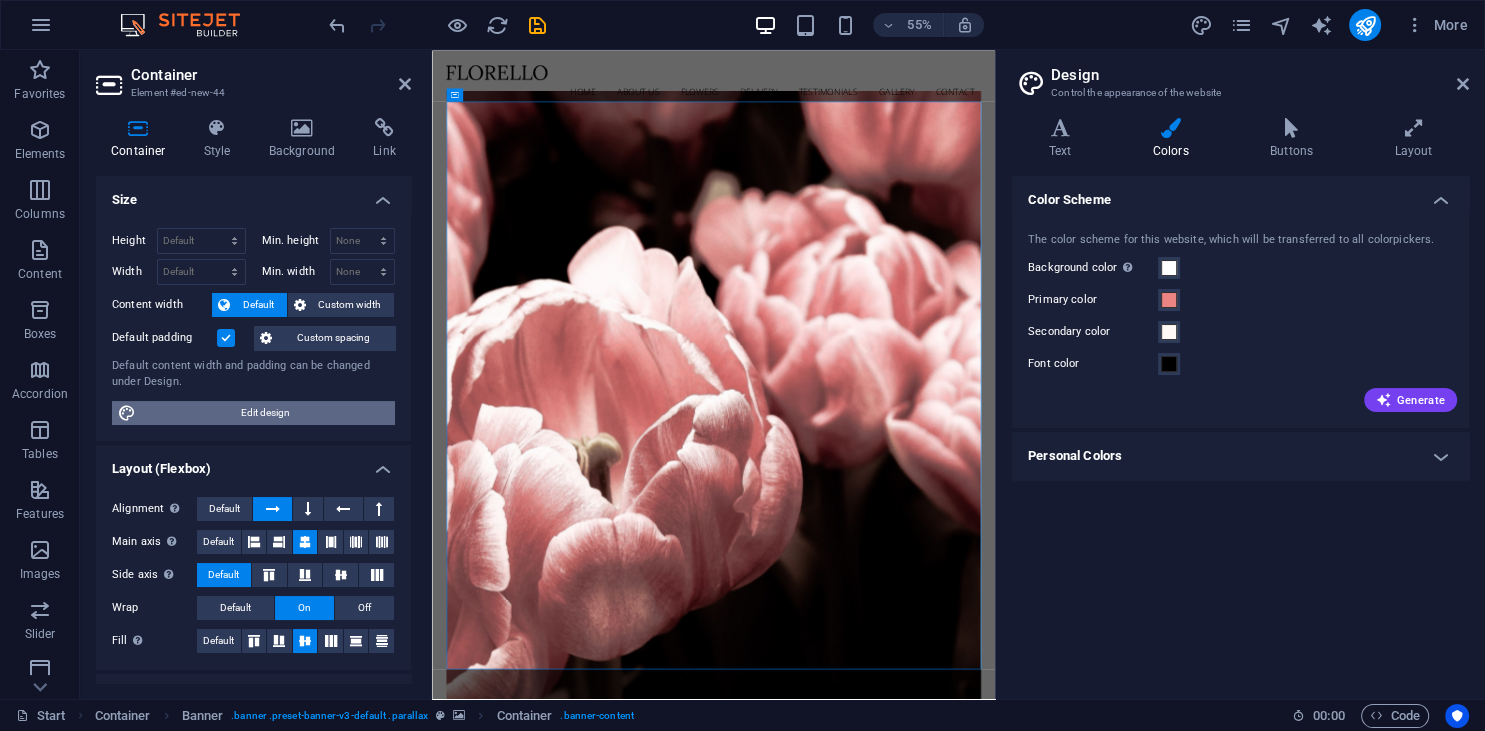 click on "Edit design" at bounding box center [265, 413] 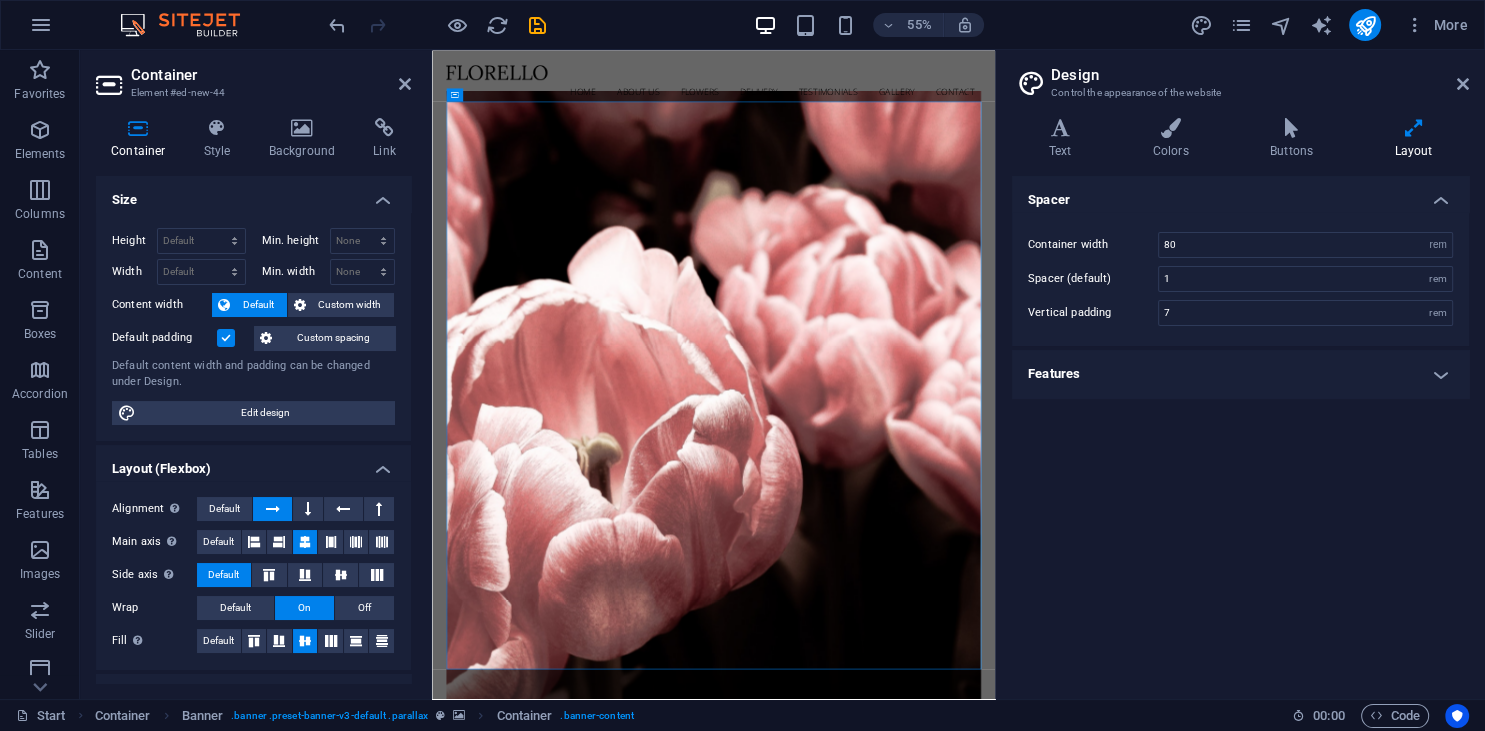 click at bounding box center (1413, 128) 